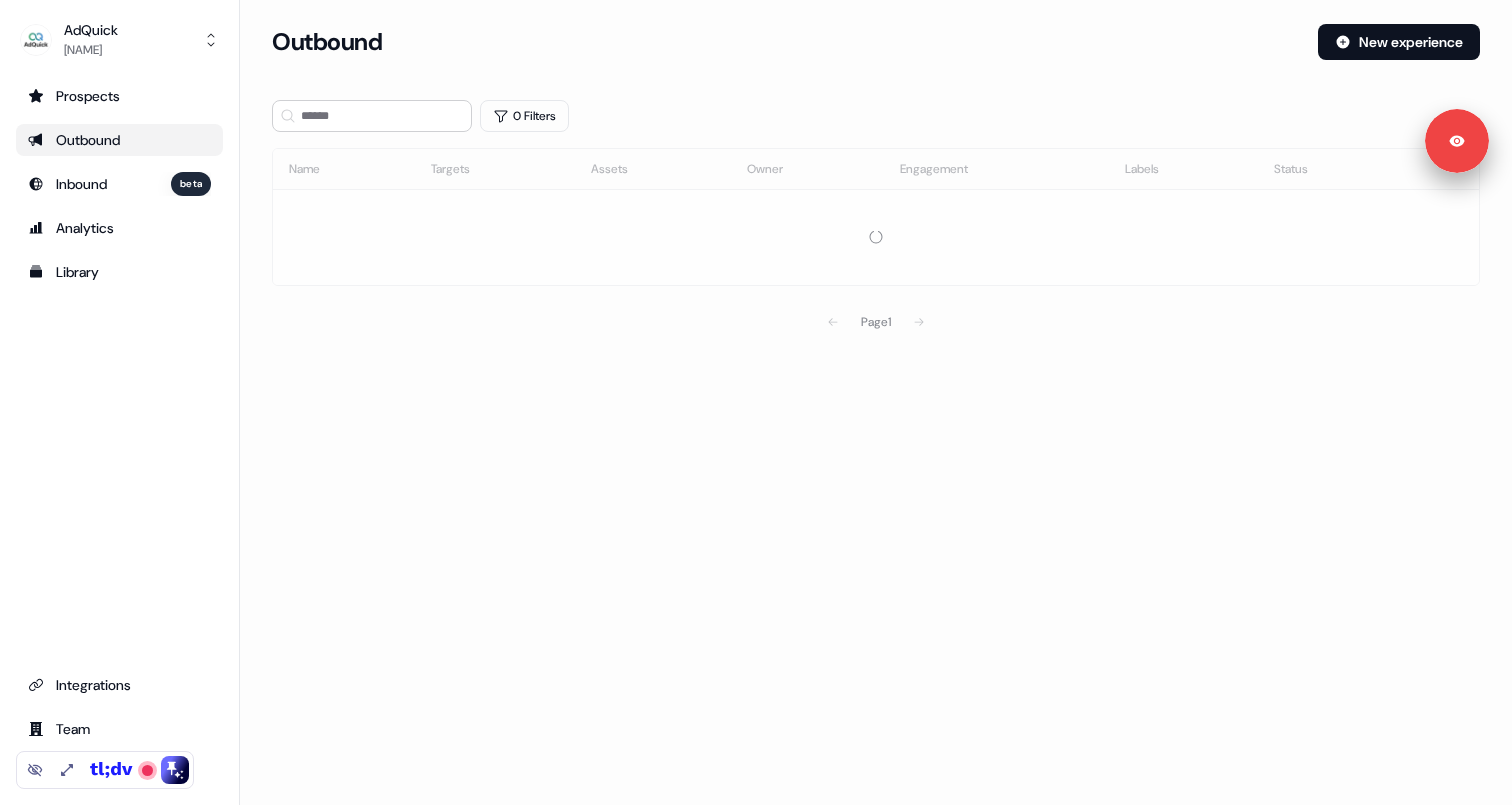 scroll, scrollTop: 0, scrollLeft: 0, axis: both 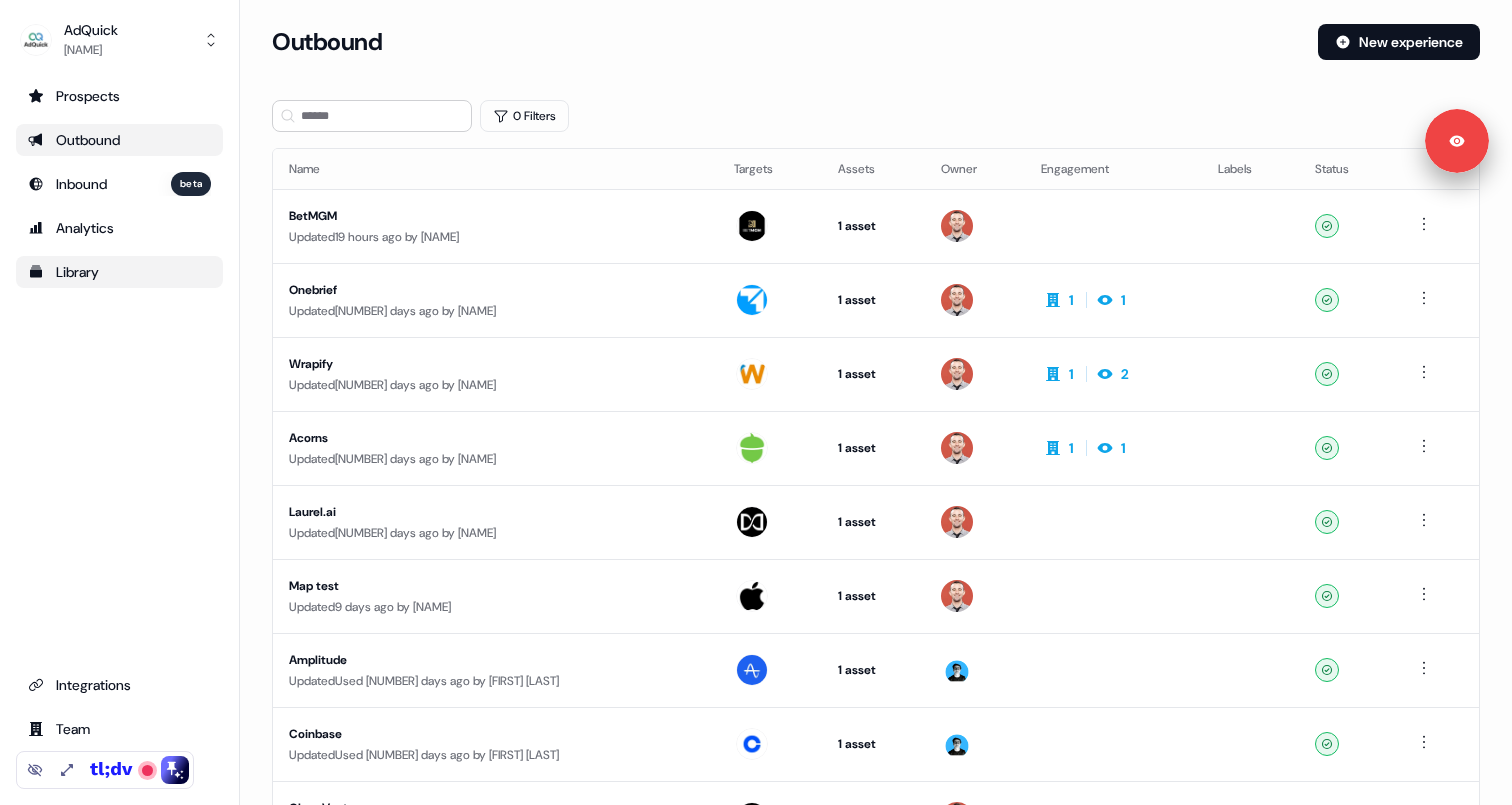 click on "Library" at bounding box center [119, 272] 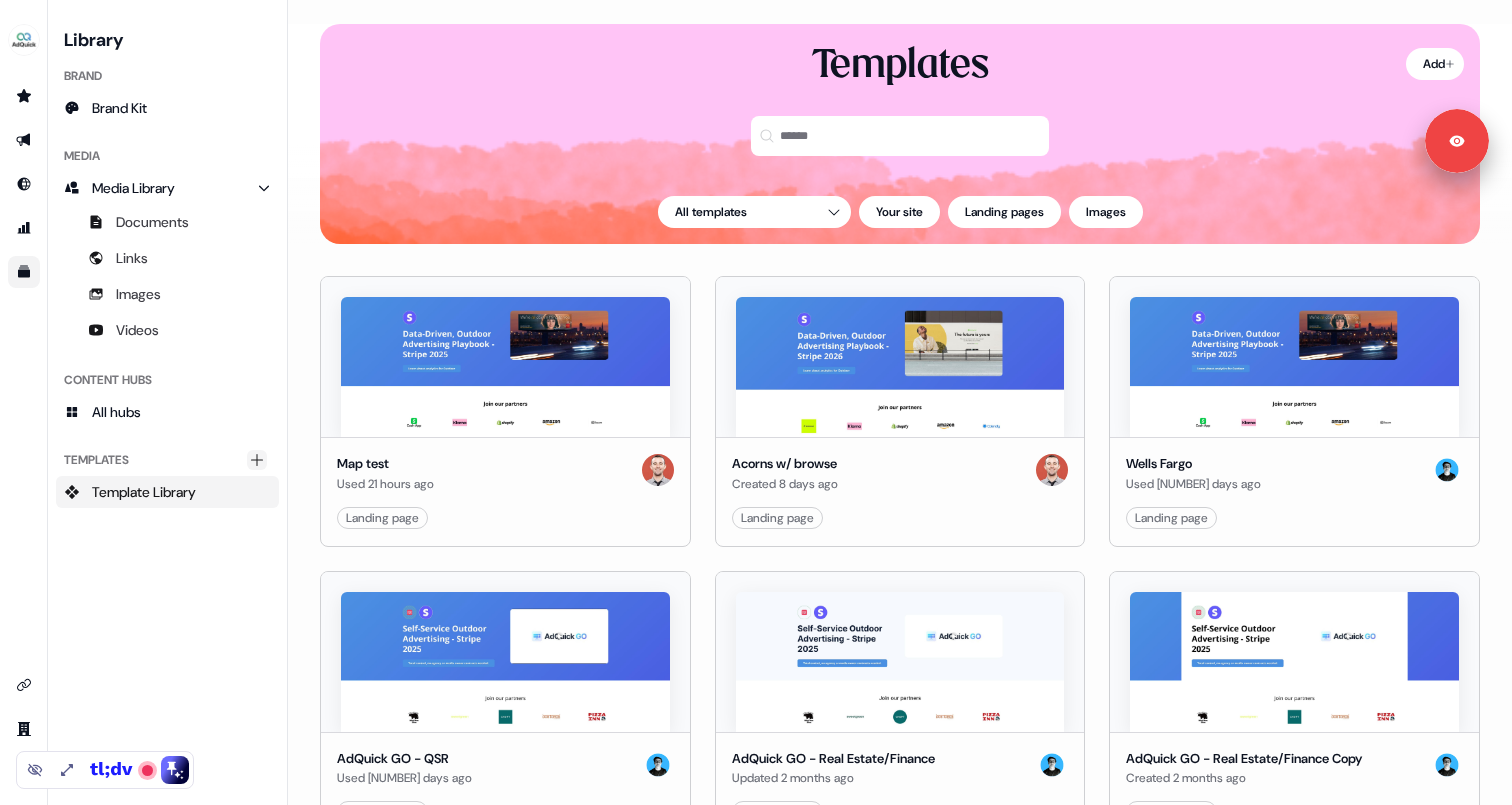 click 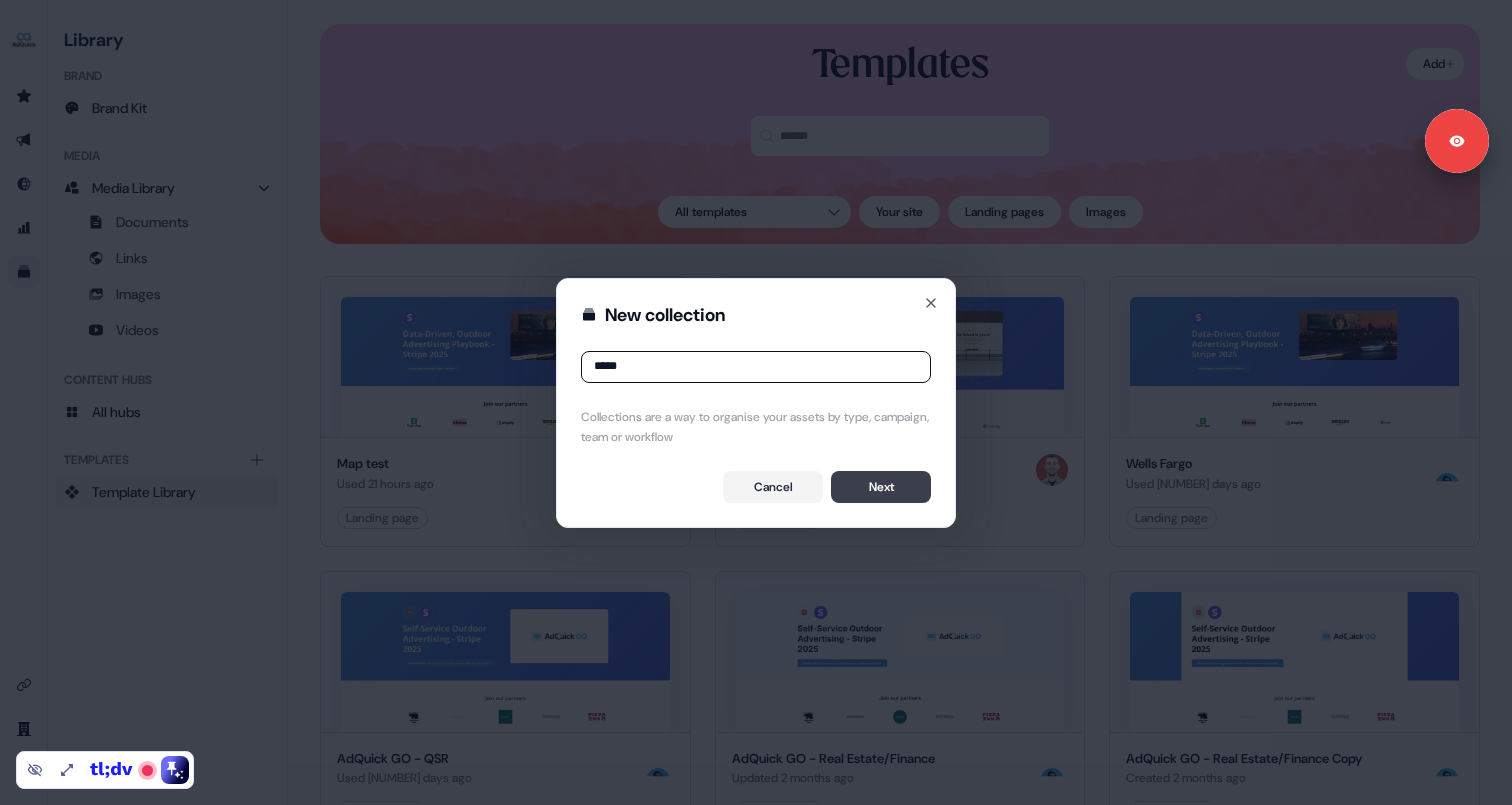 type on "*****" 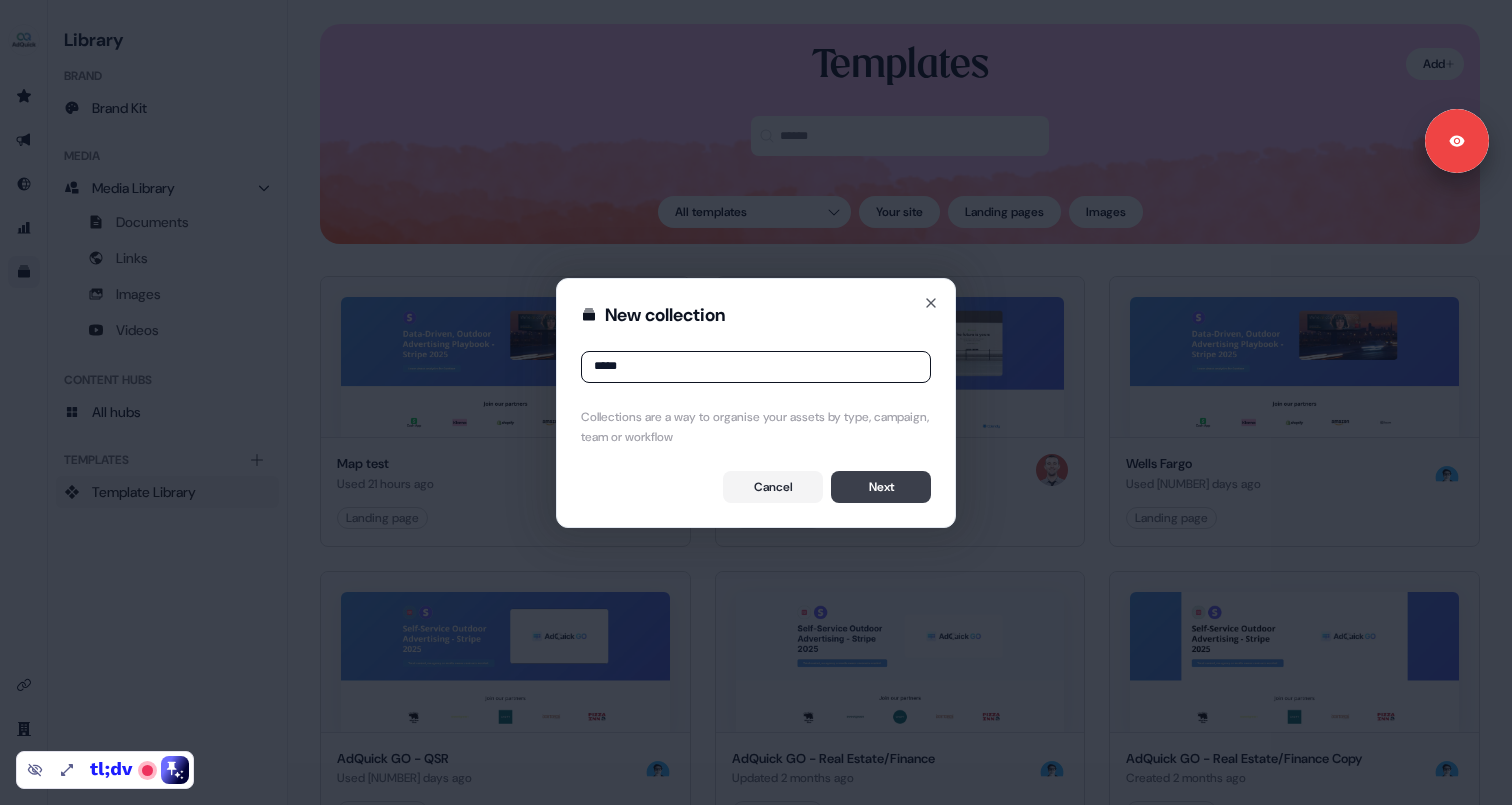click on "Next" at bounding box center [881, 487] 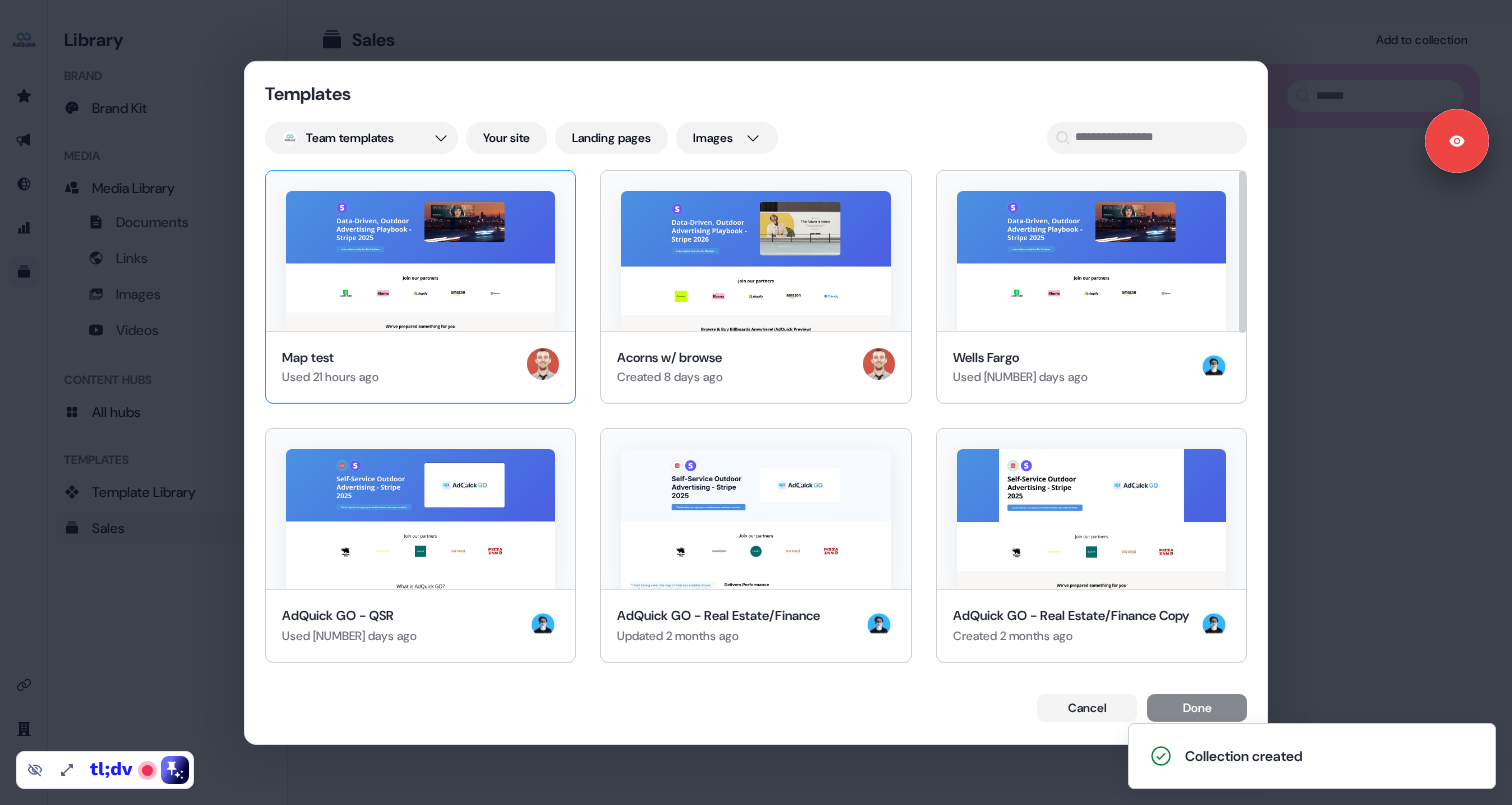 click at bounding box center [420, 260] 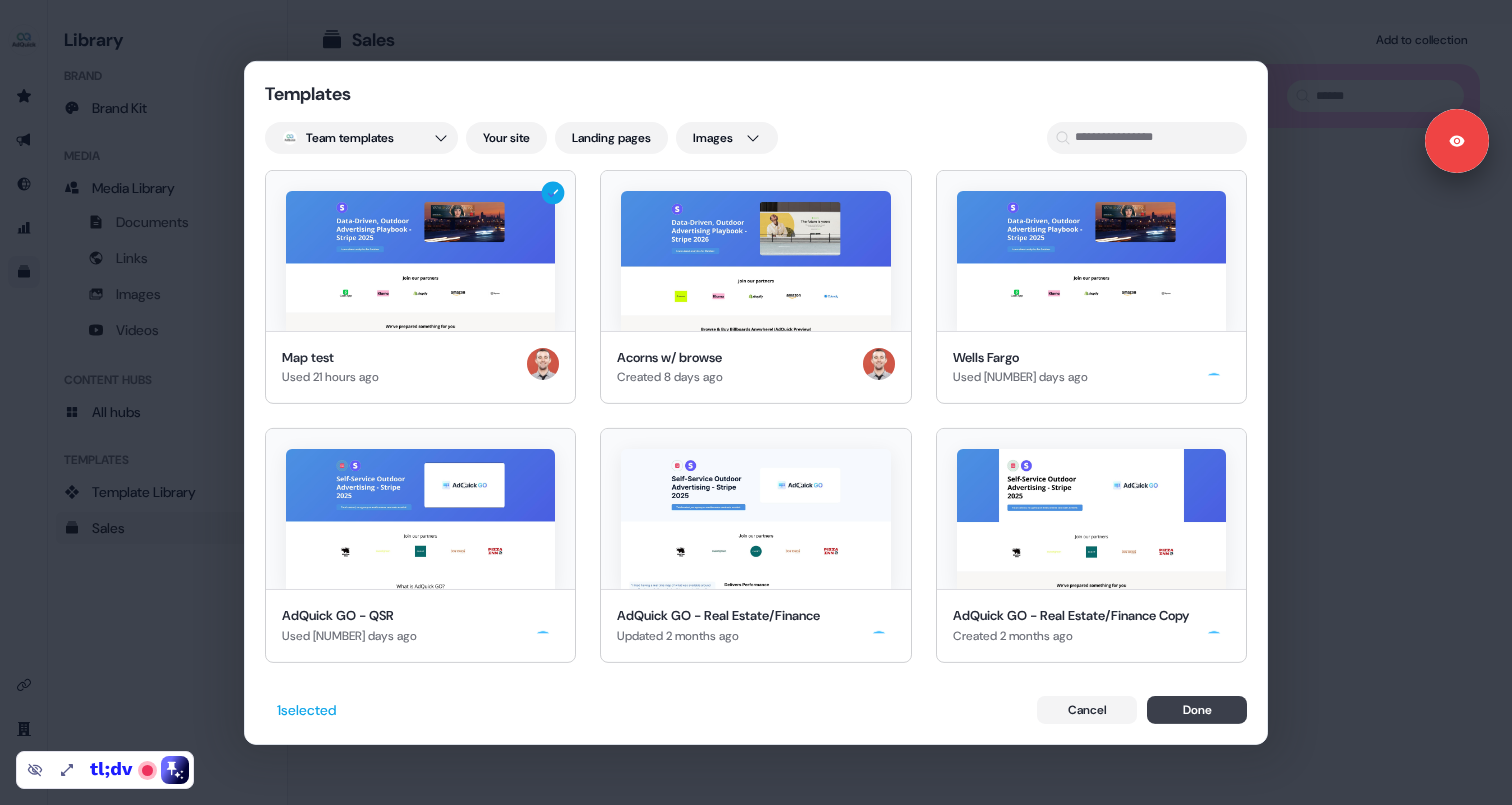 click on "Done" at bounding box center [1197, 710] 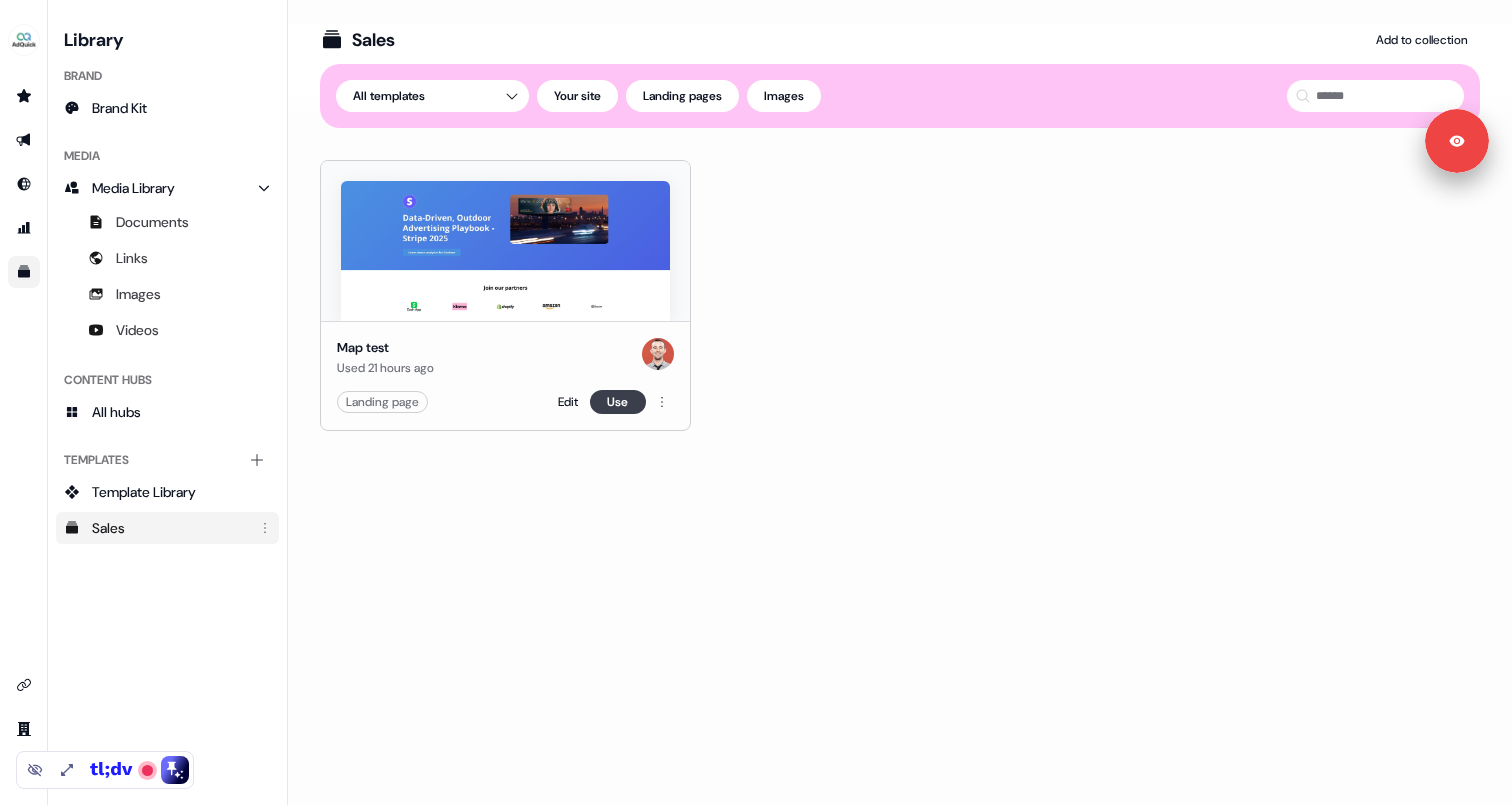 click on "Use" at bounding box center [618, 402] 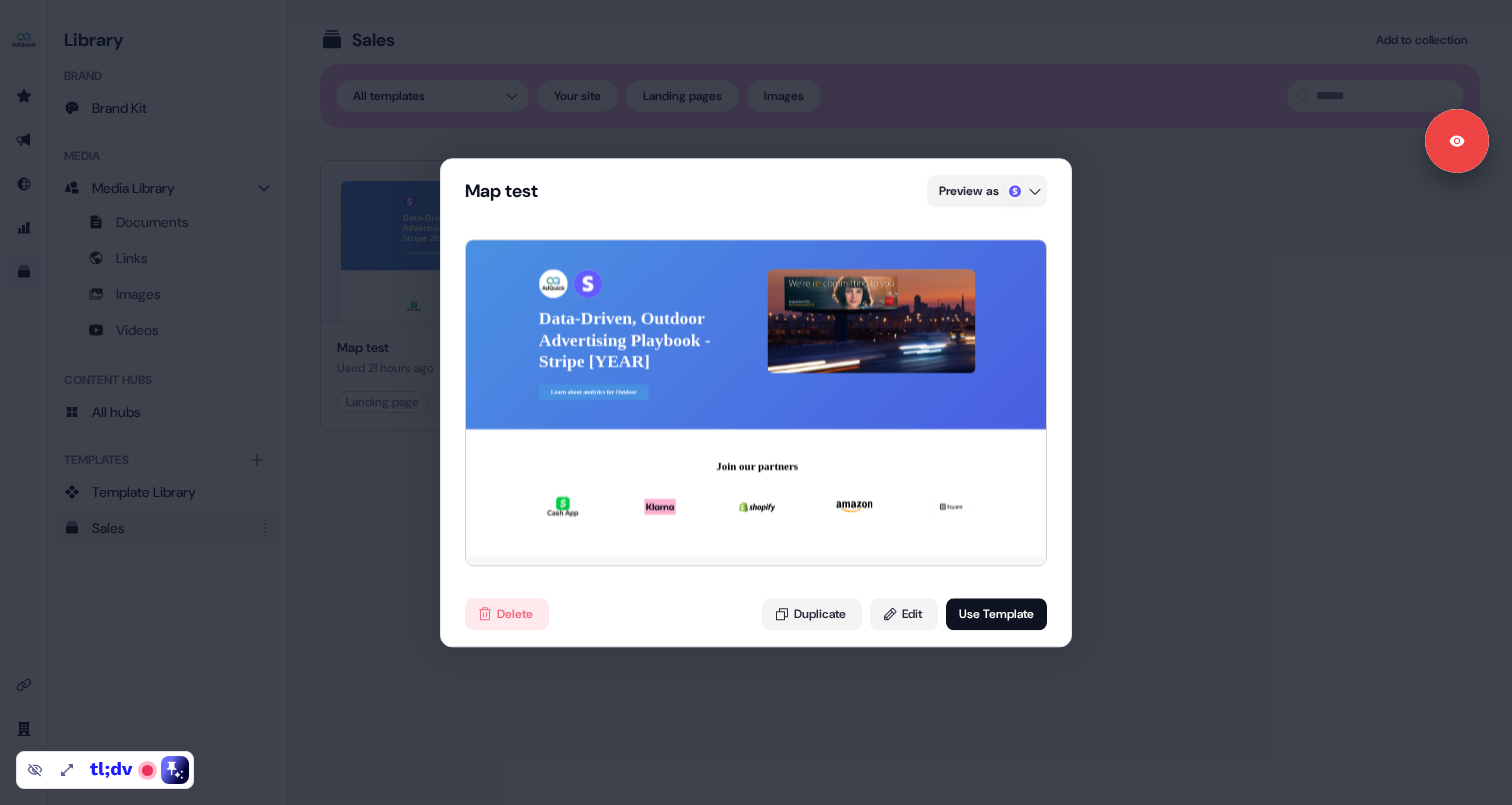 click on "Map test Preview as Data-Driven, Outdoor Advertising Playbook - Stripe 2025 Learn about analytics for Outdoor Join our partners We've prepared something for you AdQuick Meeting Agenda All-in-One Platform : Access 1,600+ global publishers across formats like billboards, wrapped vehicles, murals, airport, transit, grocery store screens etc. Full Funnel Measurement : Measure search/brand lift, web/app conversions tied to outdoor placements Global Campaign Automation  - planning, buying, optimization, reporting consolidated across all OOH formats in one single platform AdQuick's Test --> Measure --> Scale Playbook: Phase 1: Test 📋 Test ad strategies, creatives, and audiences to identify the most responsive target audience for your ads, by market.  Phase 2: Measure 📊 Track your ad performance in real-time and work with your strategists to make adjustments as needed. Invite your team to your custom reporting dashboard to make data-driven decisions / improve ROI. No more waiting for PDF reports.  Learn more" at bounding box center (756, 402) 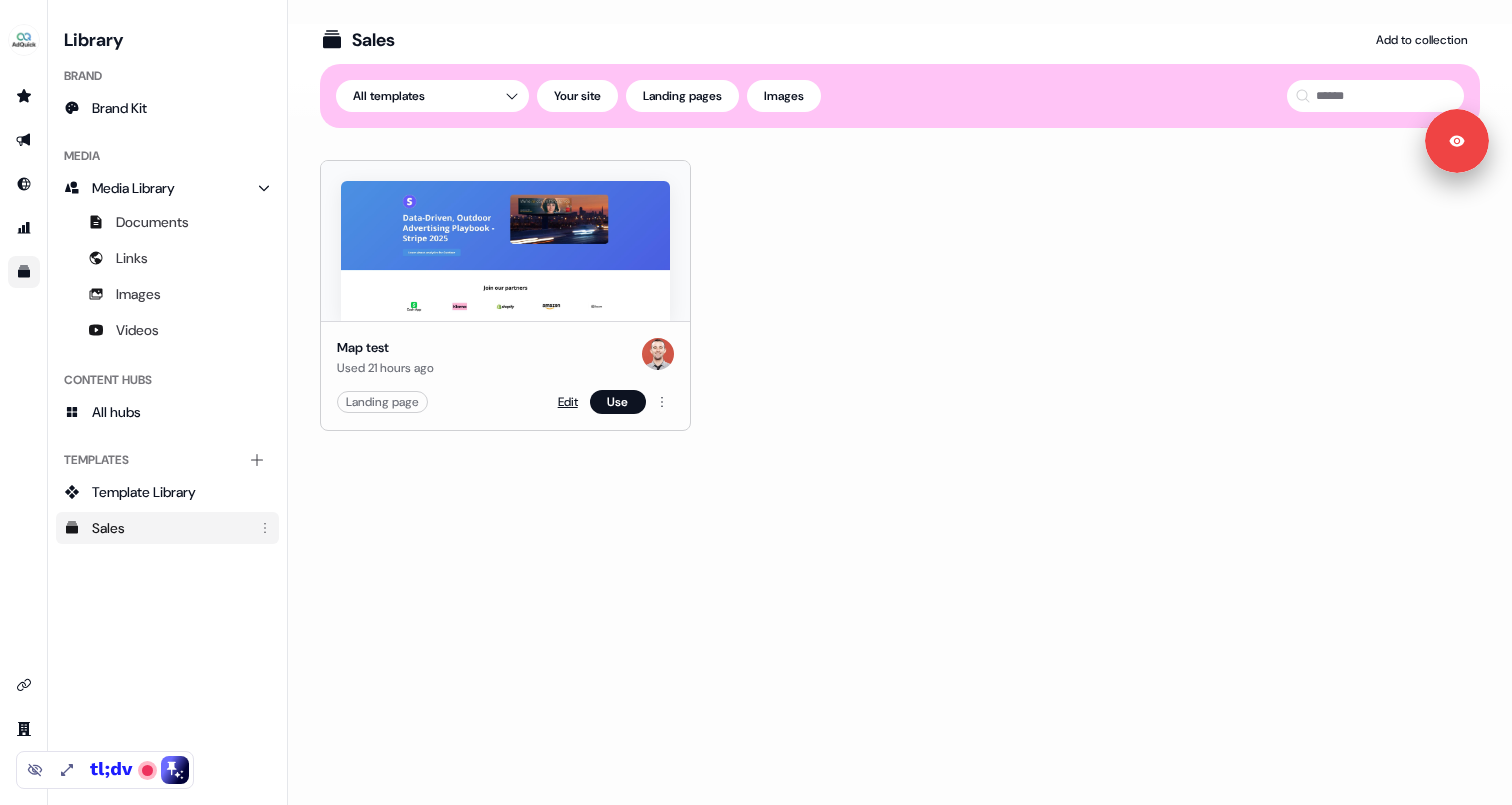 click on "Edit" at bounding box center [568, 402] 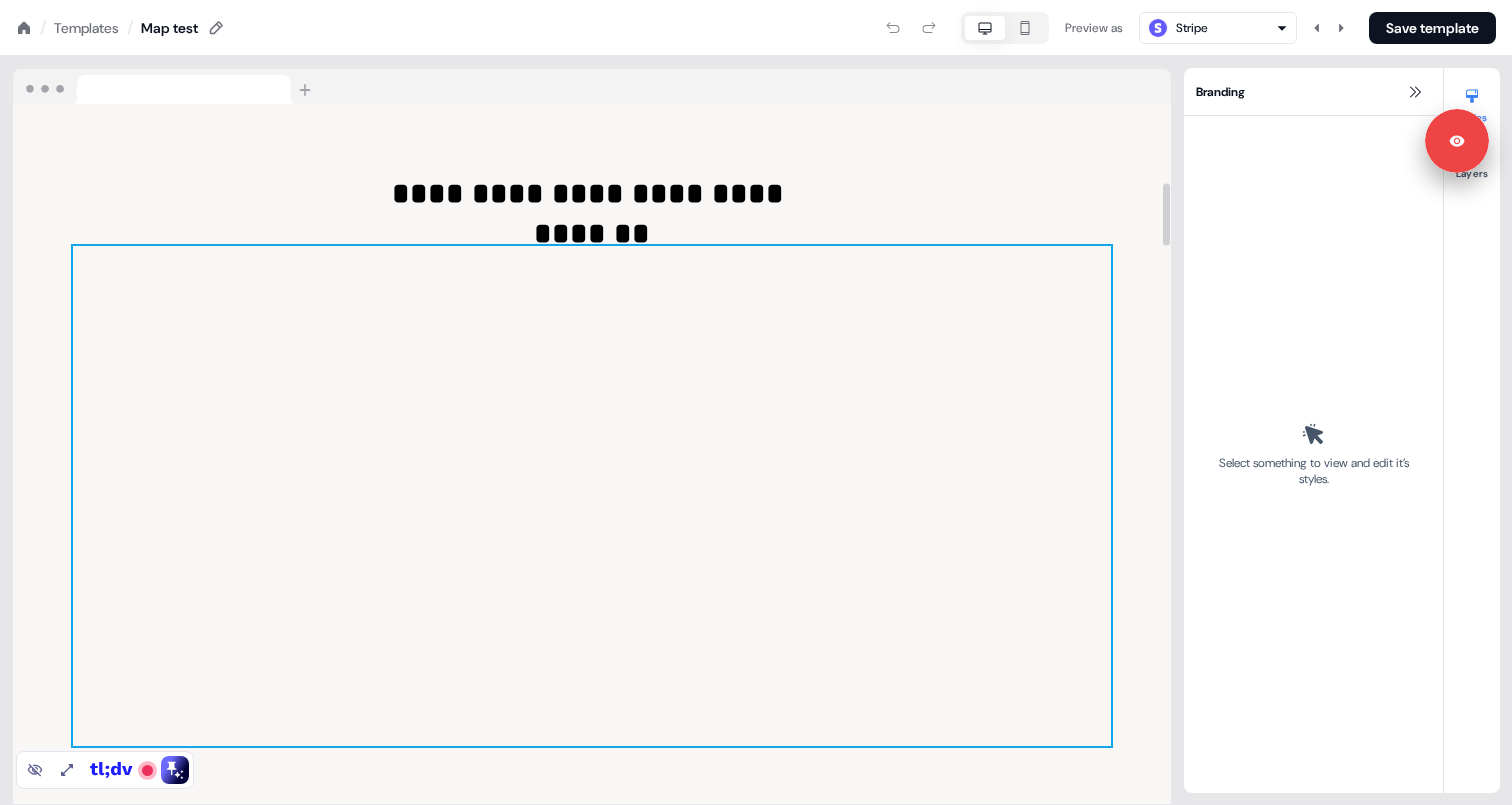 scroll, scrollTop: 882, scrollLeft: 0, axis: vertical 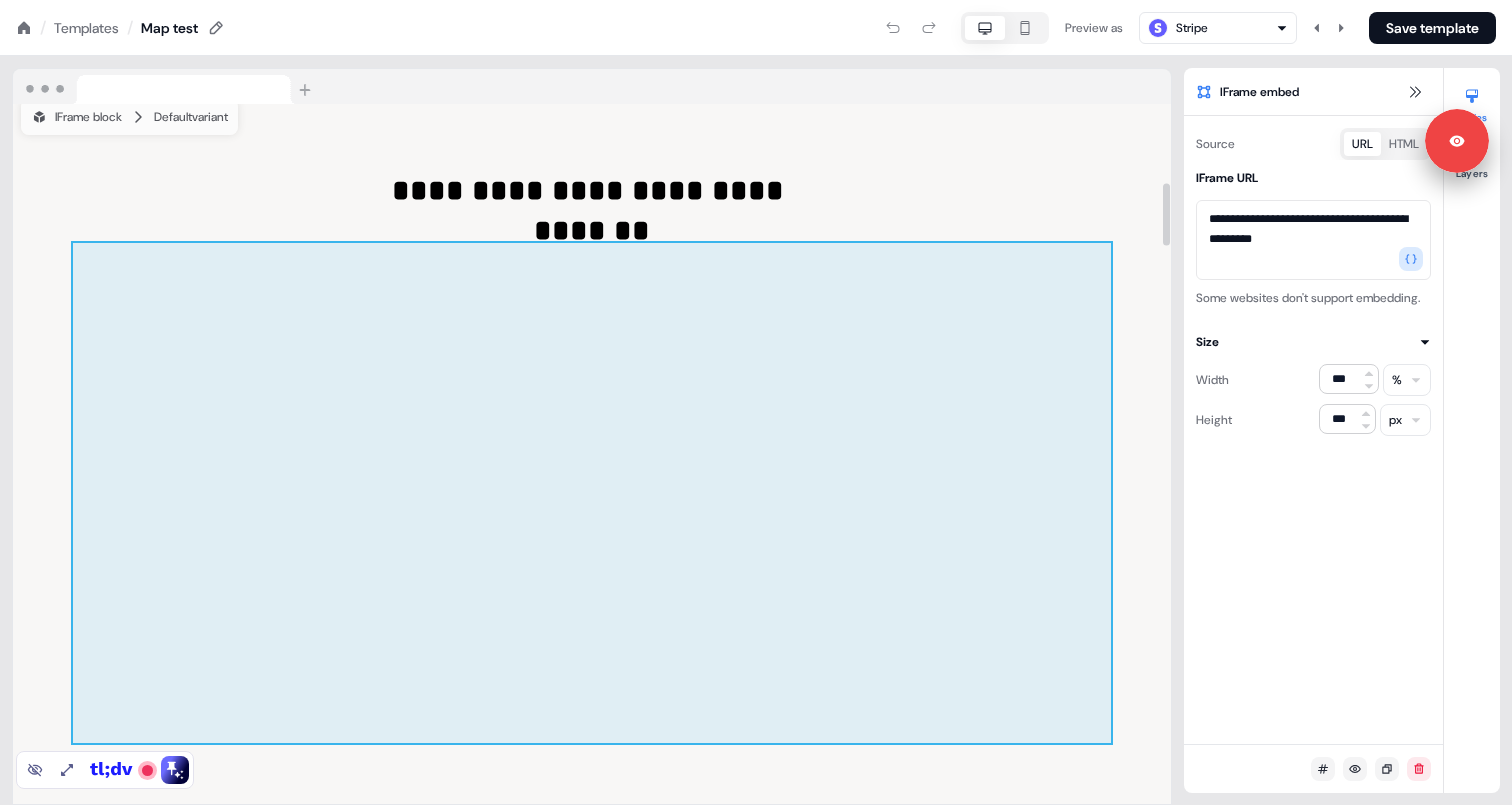 drag, startPoint x: 571, startPoint y: 469, endPoint x: 545, endPoint y: 475, distance: 26.683329 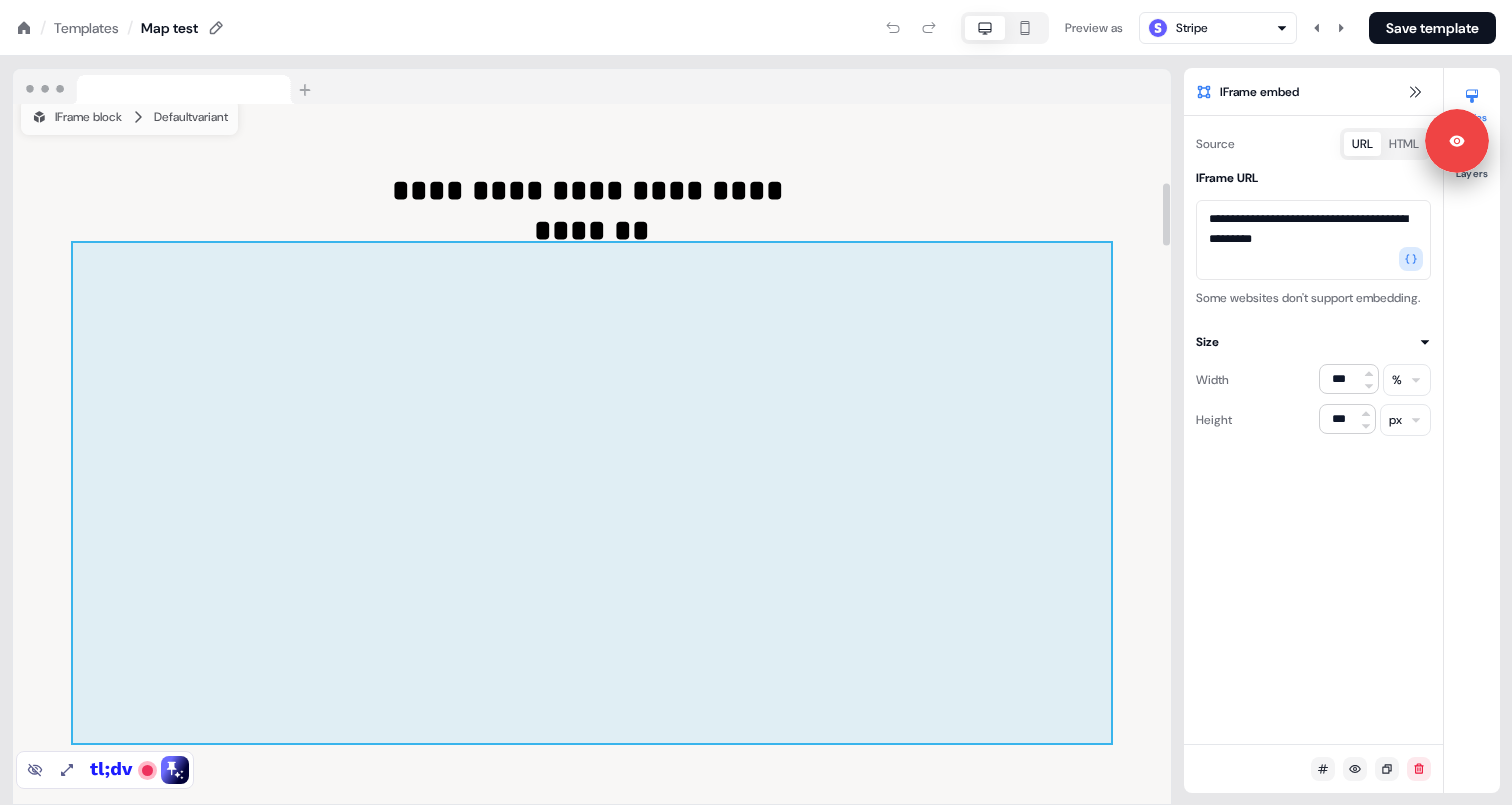 click on "**********" at bounding box center (592, 457) 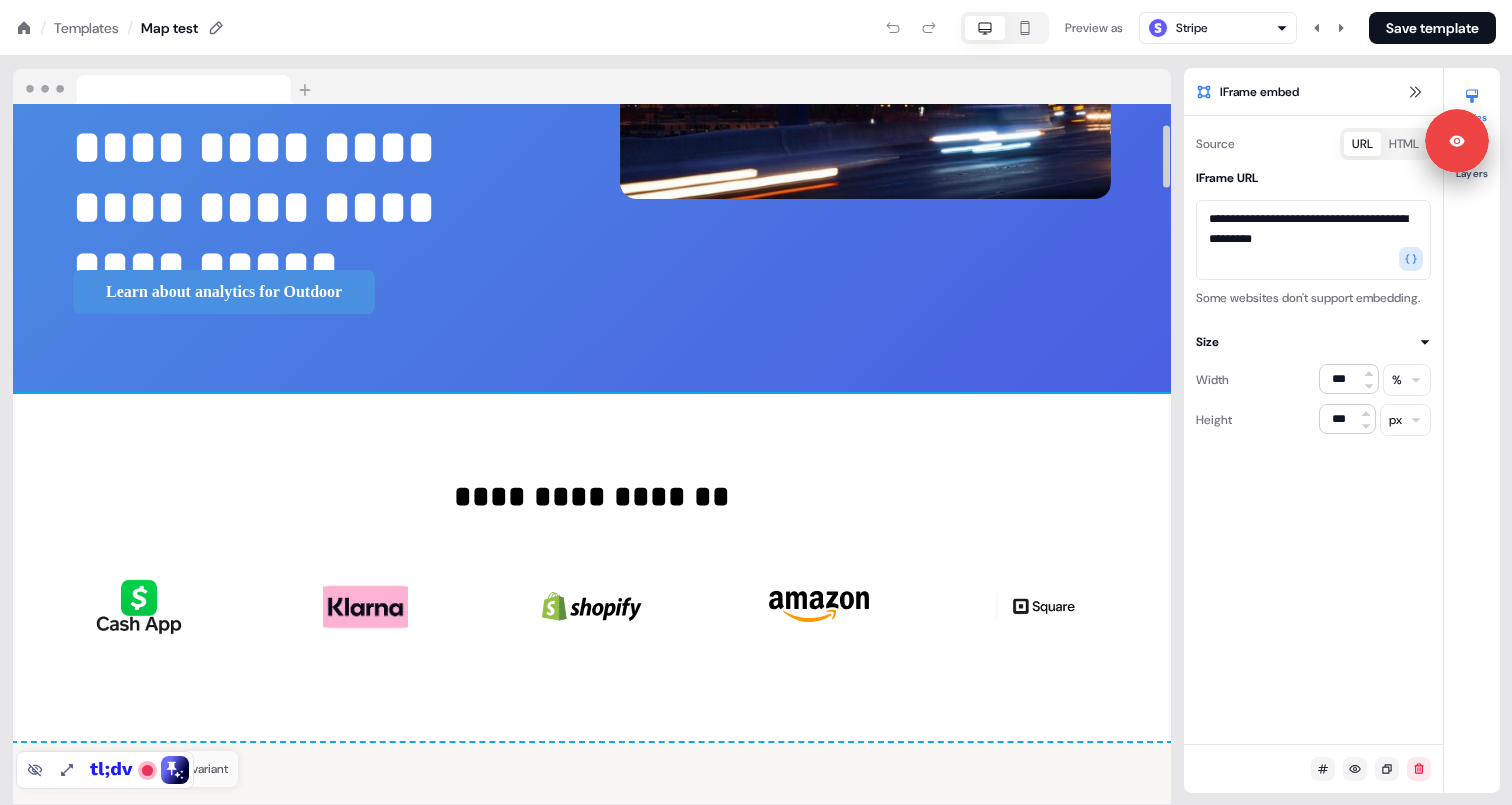 scroll, scrollTop: 195, scrollLeft: 0, axis: vertical 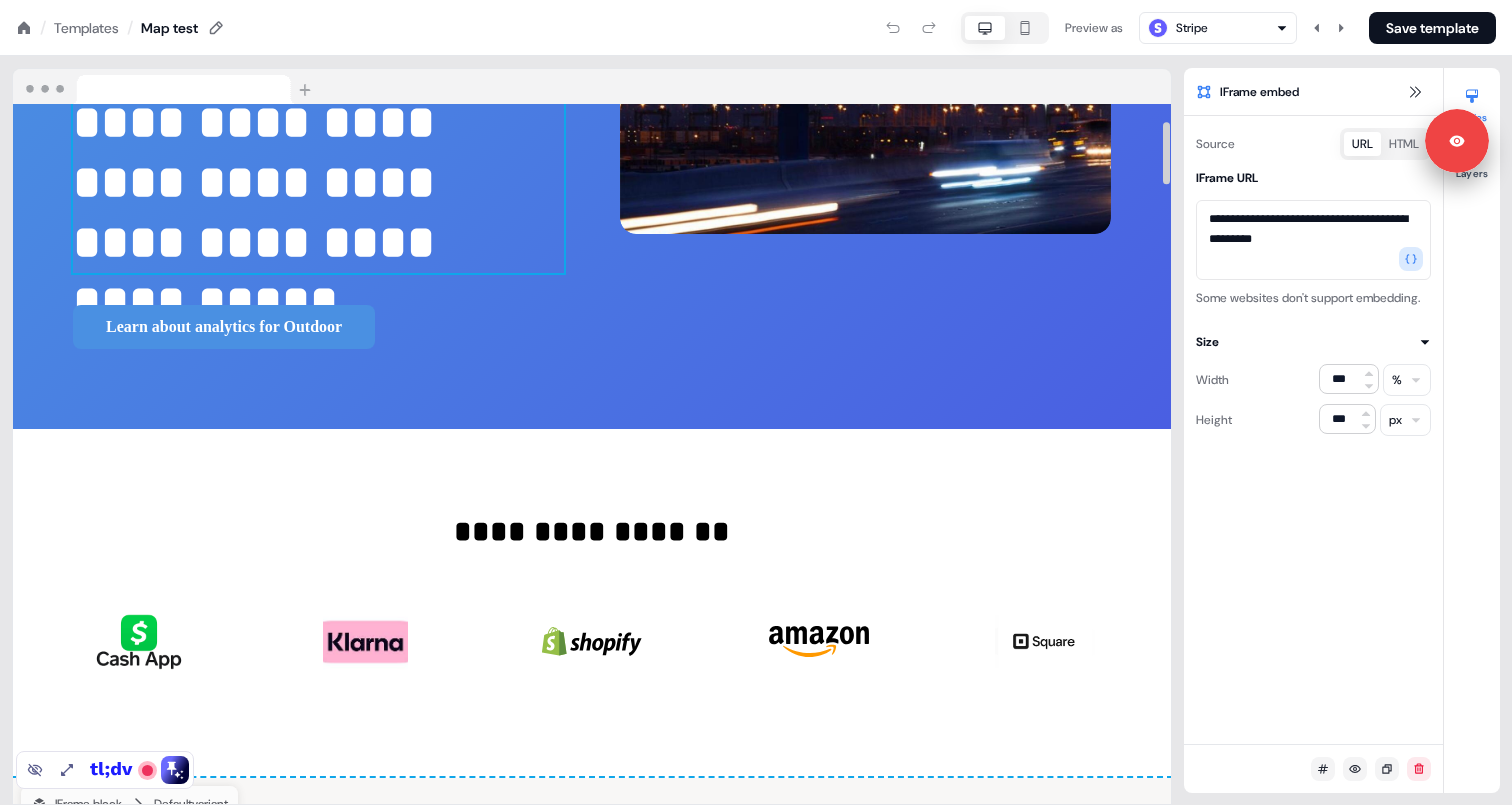click on "**********" at bounding box center [318, 183] 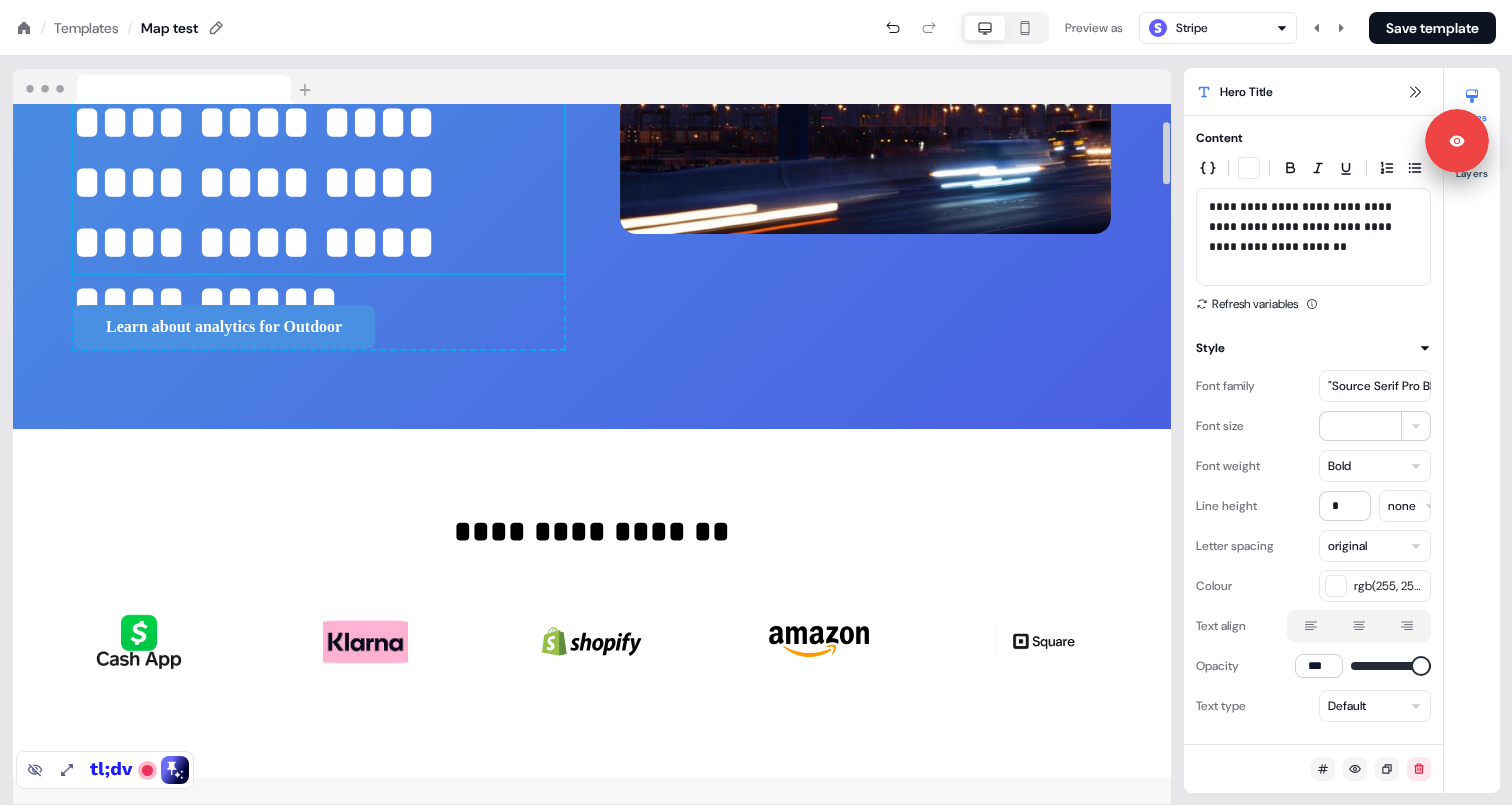 click on "**********" at bounding box center (318, 183) 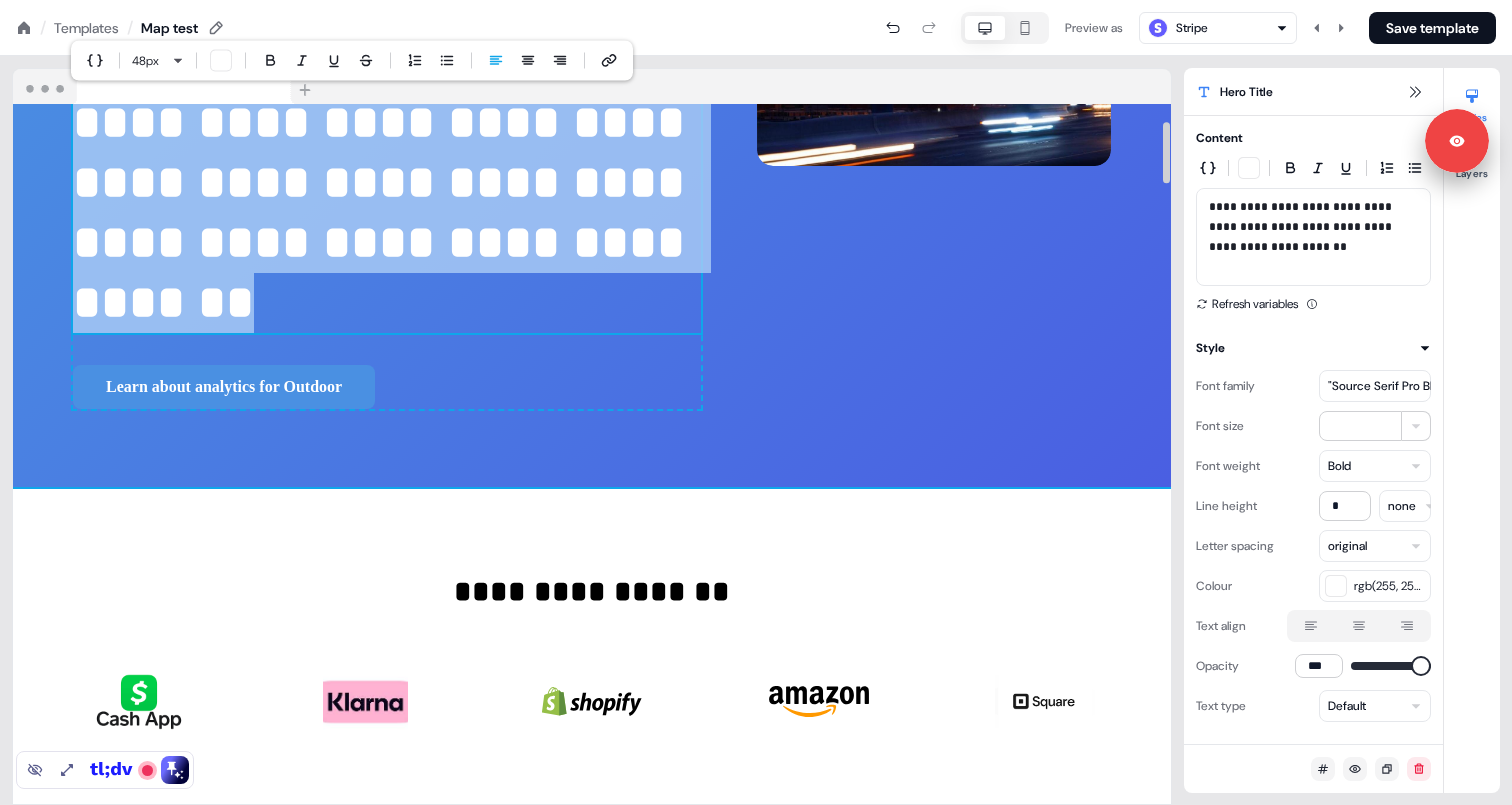 click on "**********" at bounding box center [592, 663] 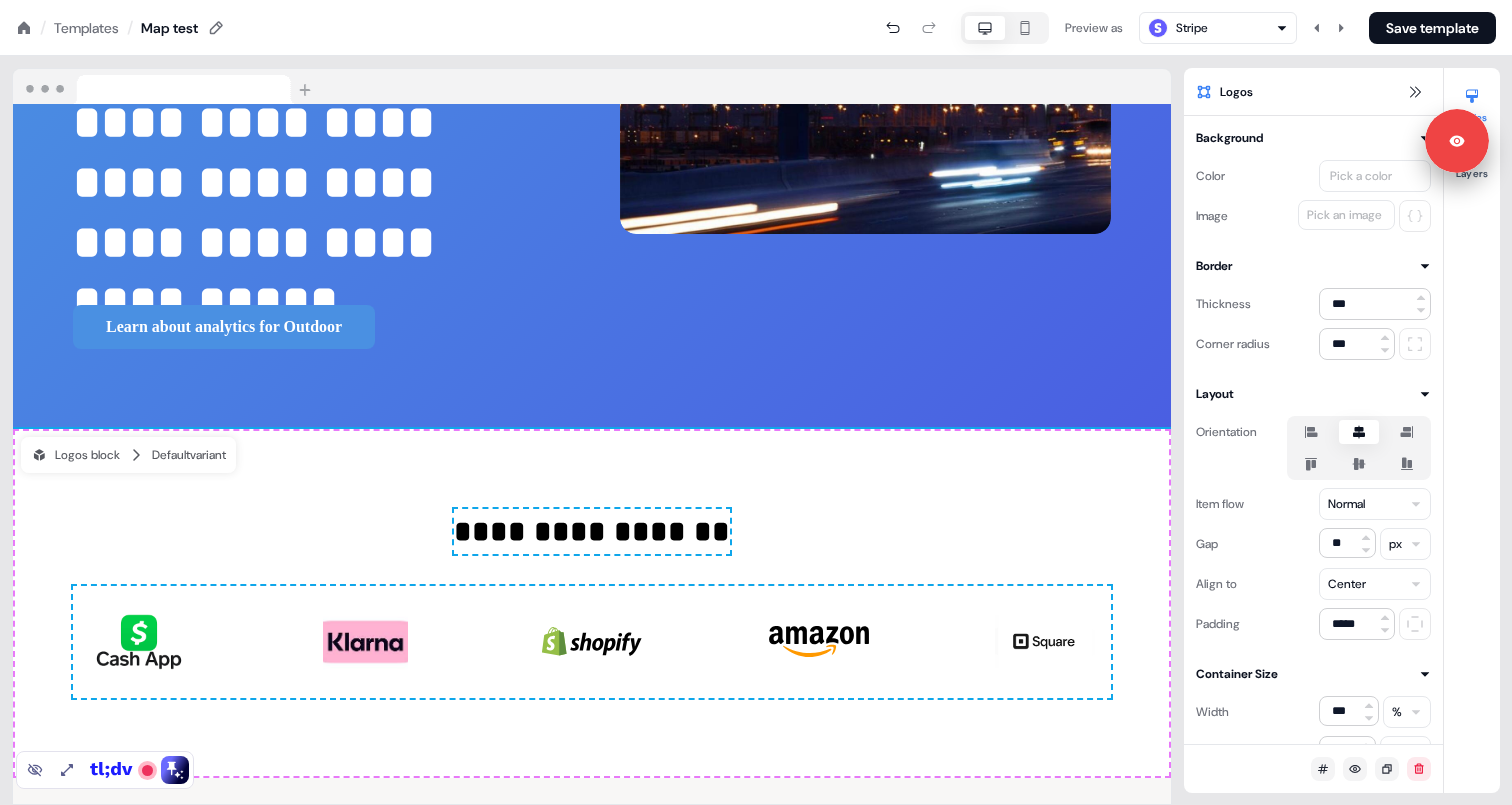 click on "Templates" at bounding box center [86, 28] 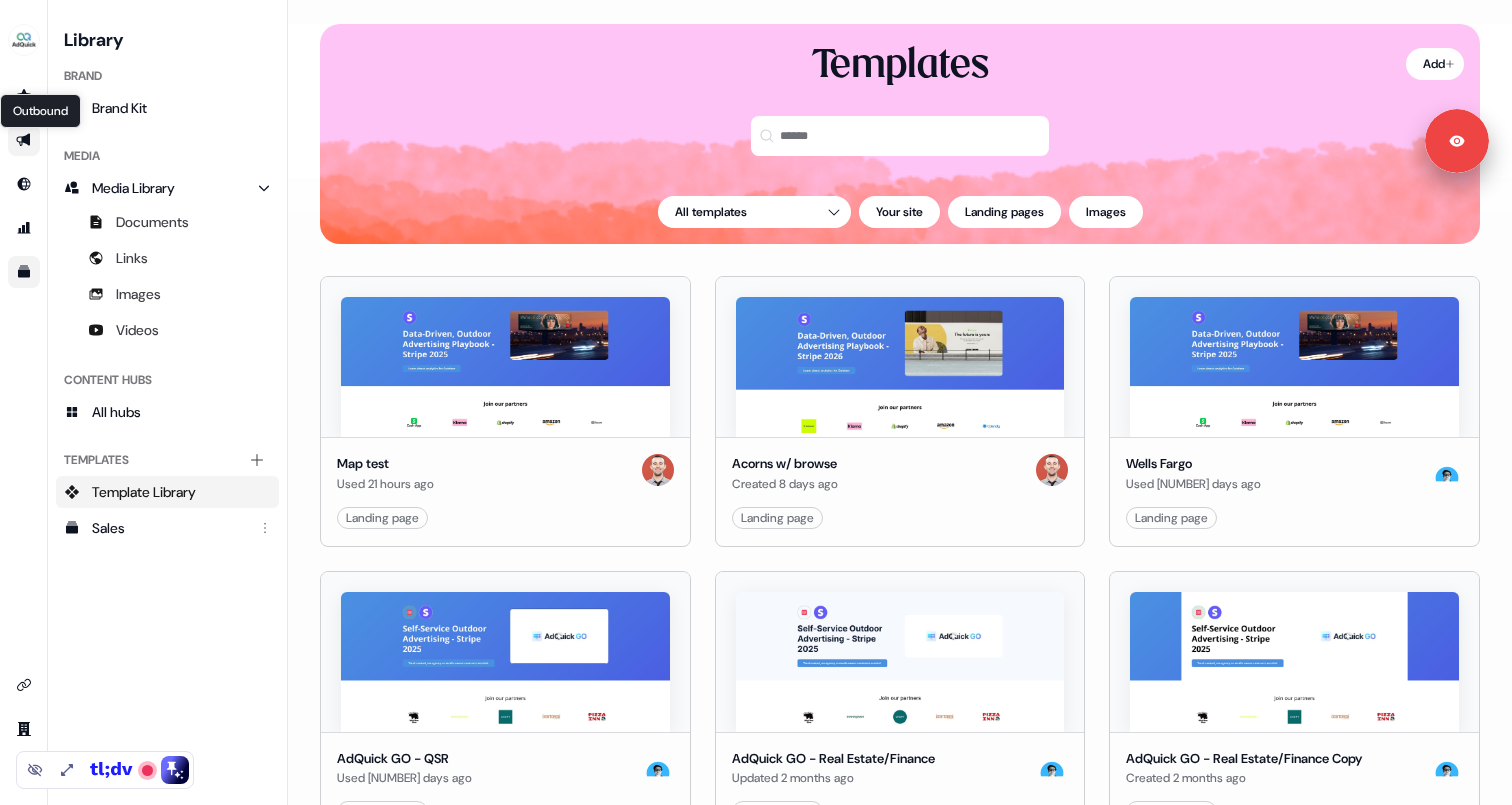 click 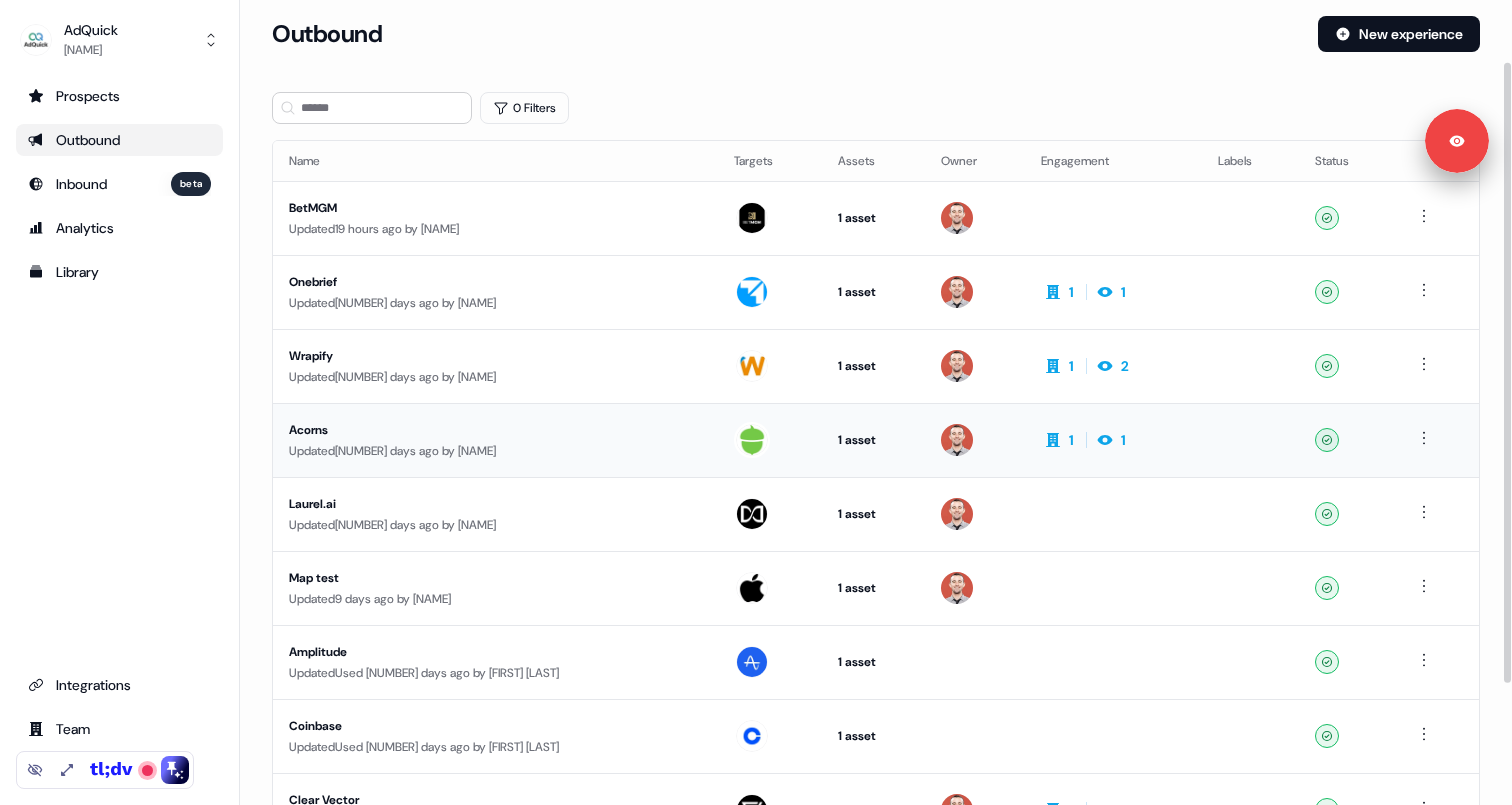 scroll, scrollTop: 0, scrollLeft: 0, axis: both 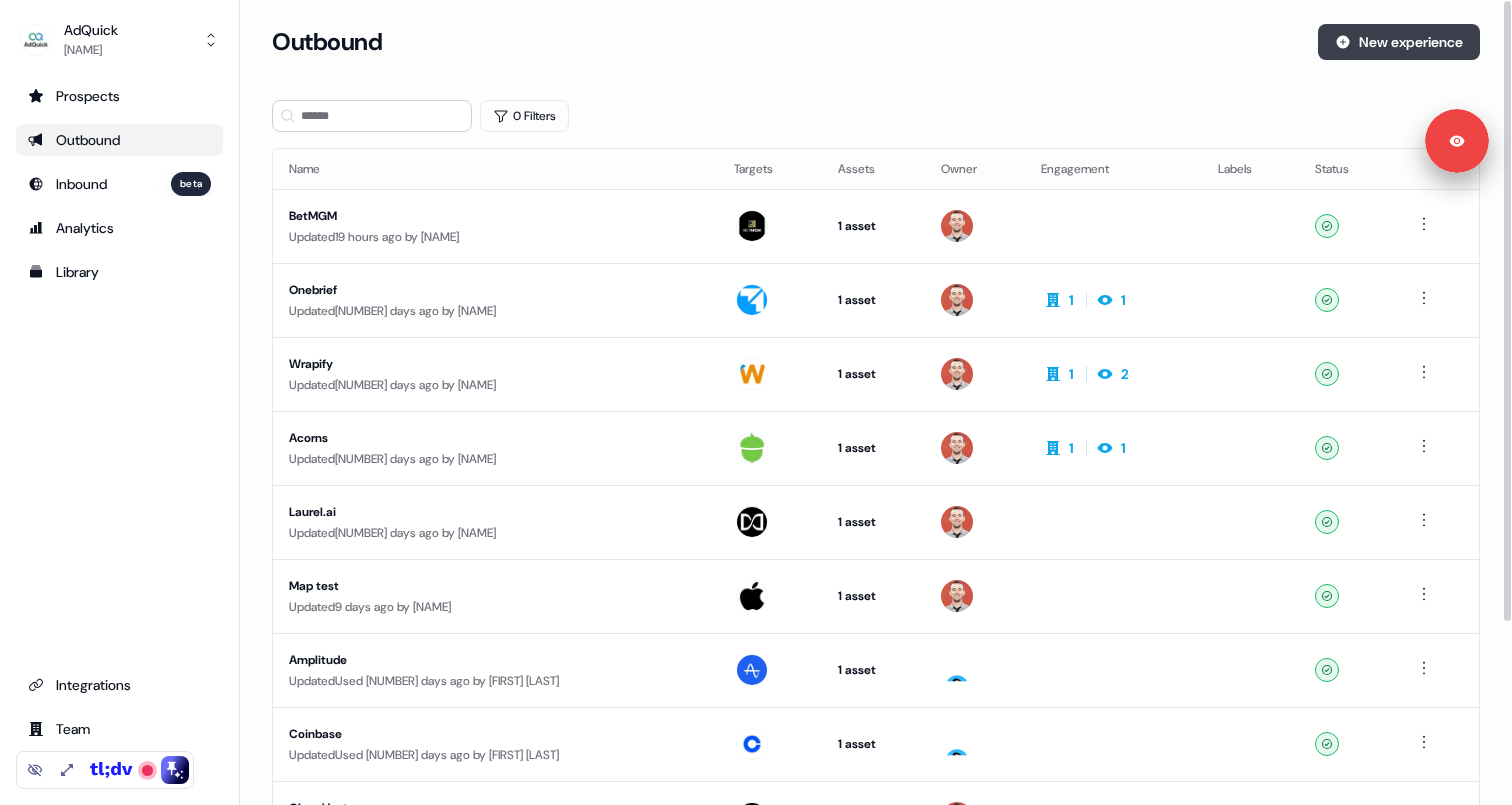 click on "New experience" at bounding box center (1399, 42) 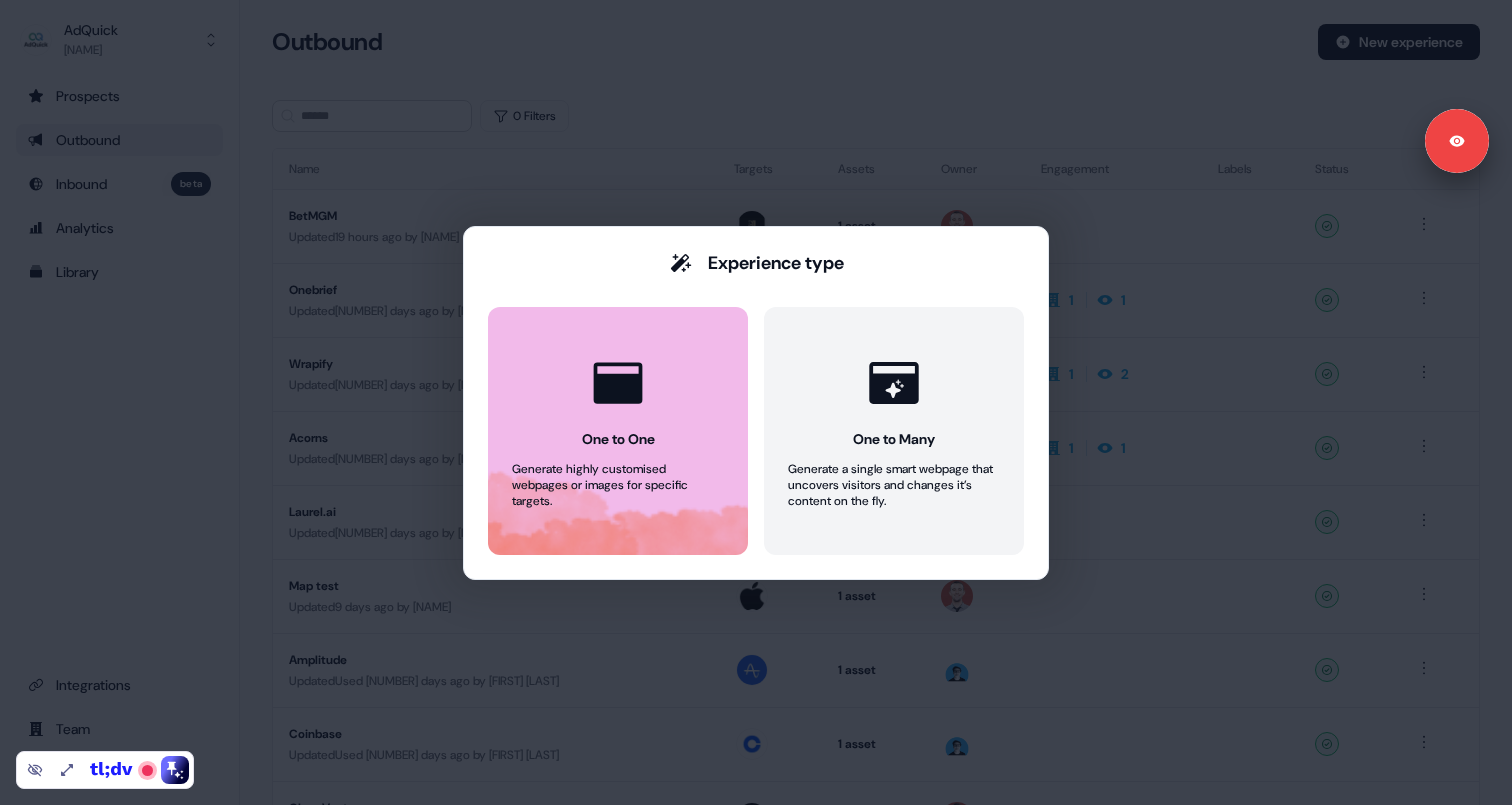 click at bounding box center (618, 383) 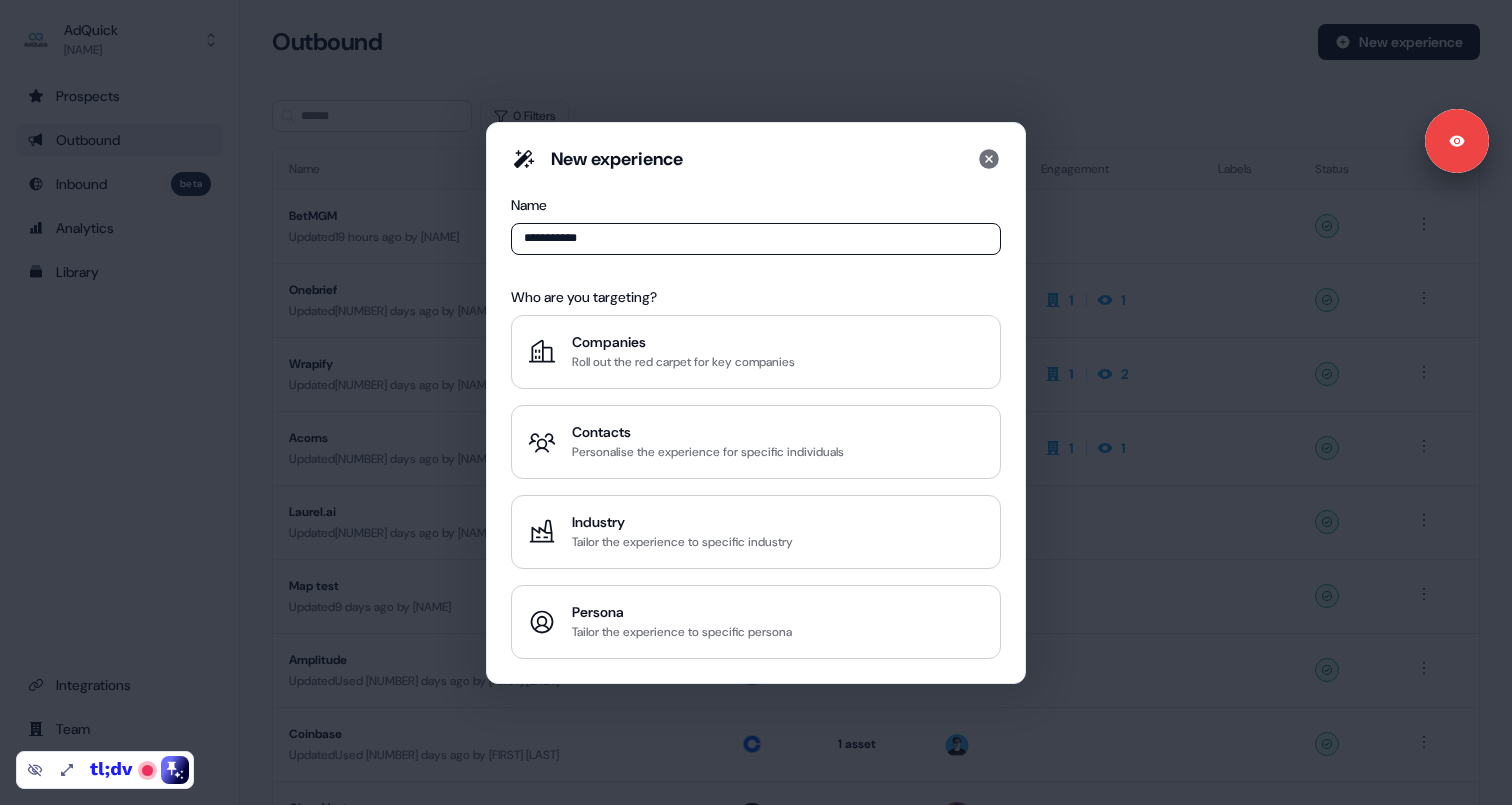type on "**********" 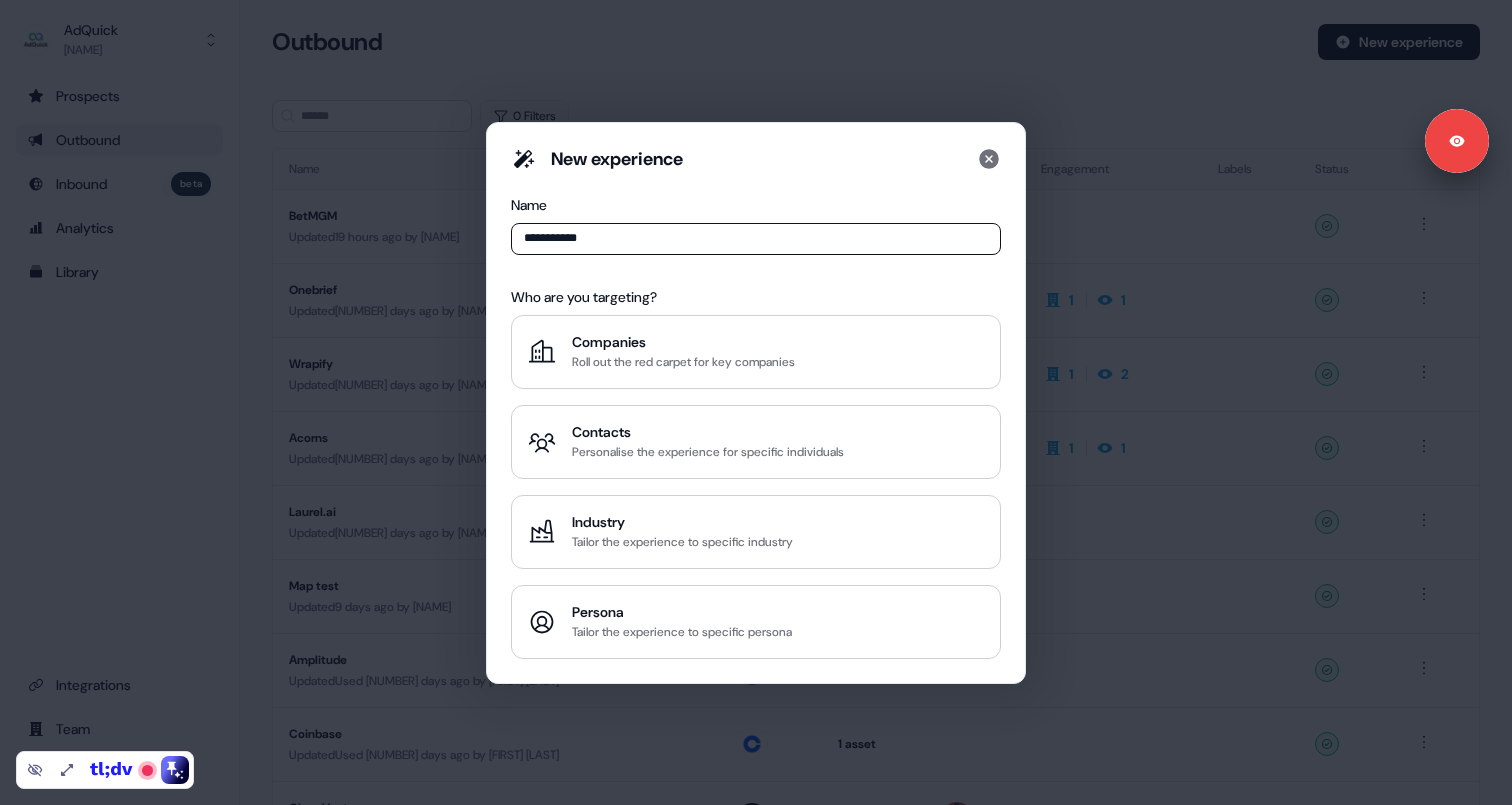 click on "Who are you targeting?" at bounding box center (756, 297) 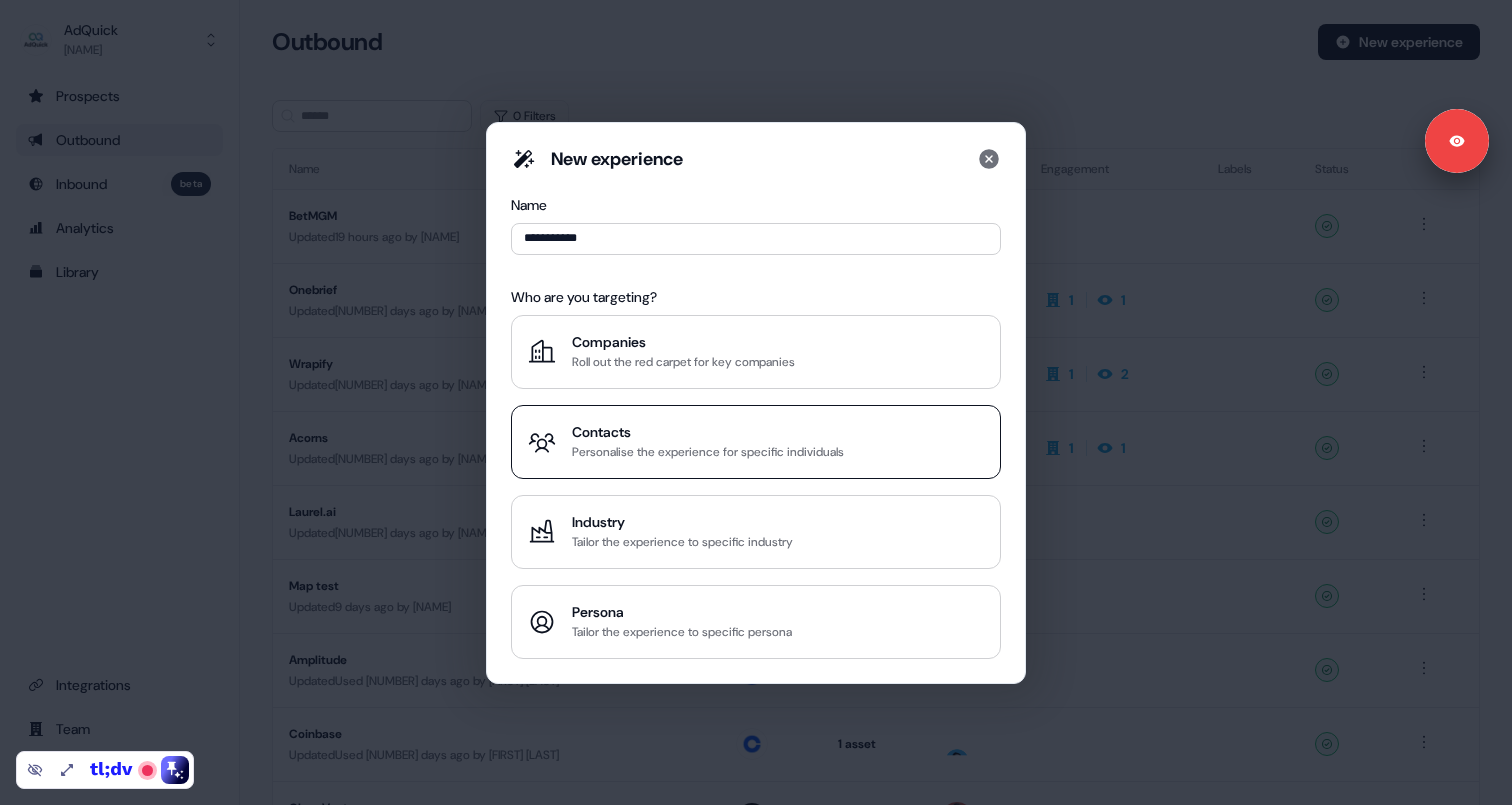 click on "Personalise the experience for specific individuals" at bounding box center [708, 452] 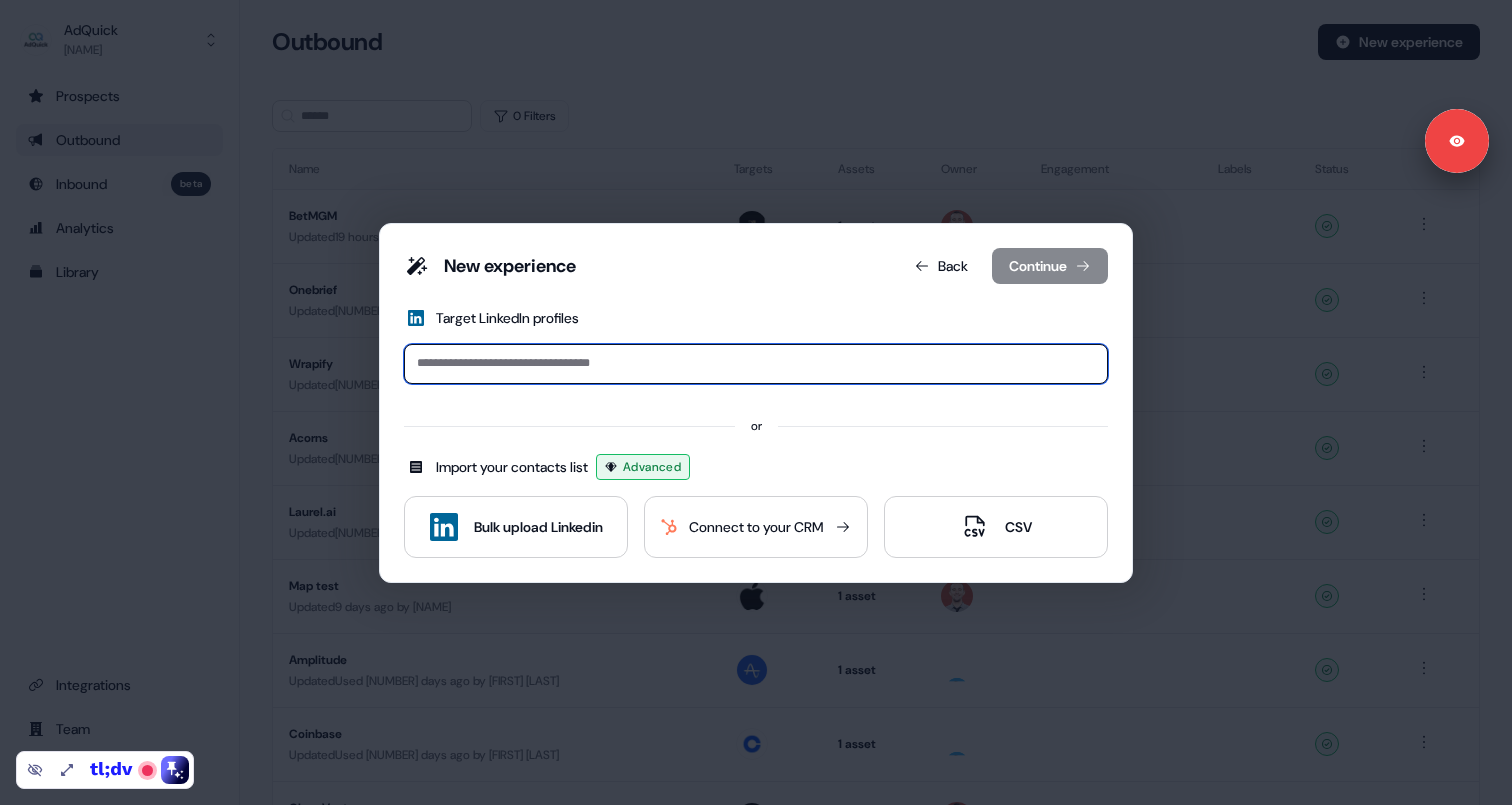 click at bounding box center (756, 364) 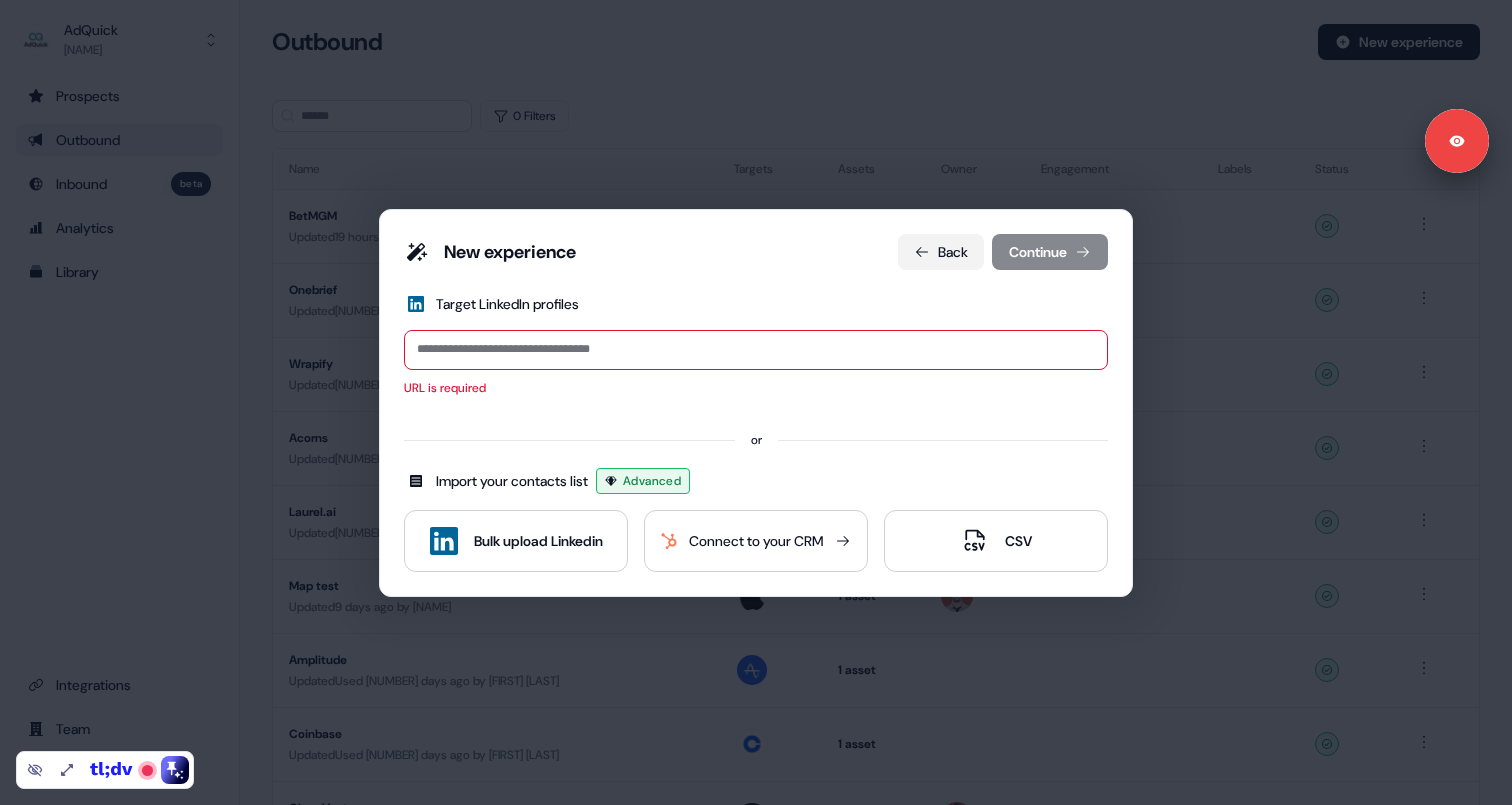 click on "Back" at bounding box center (941, 252) 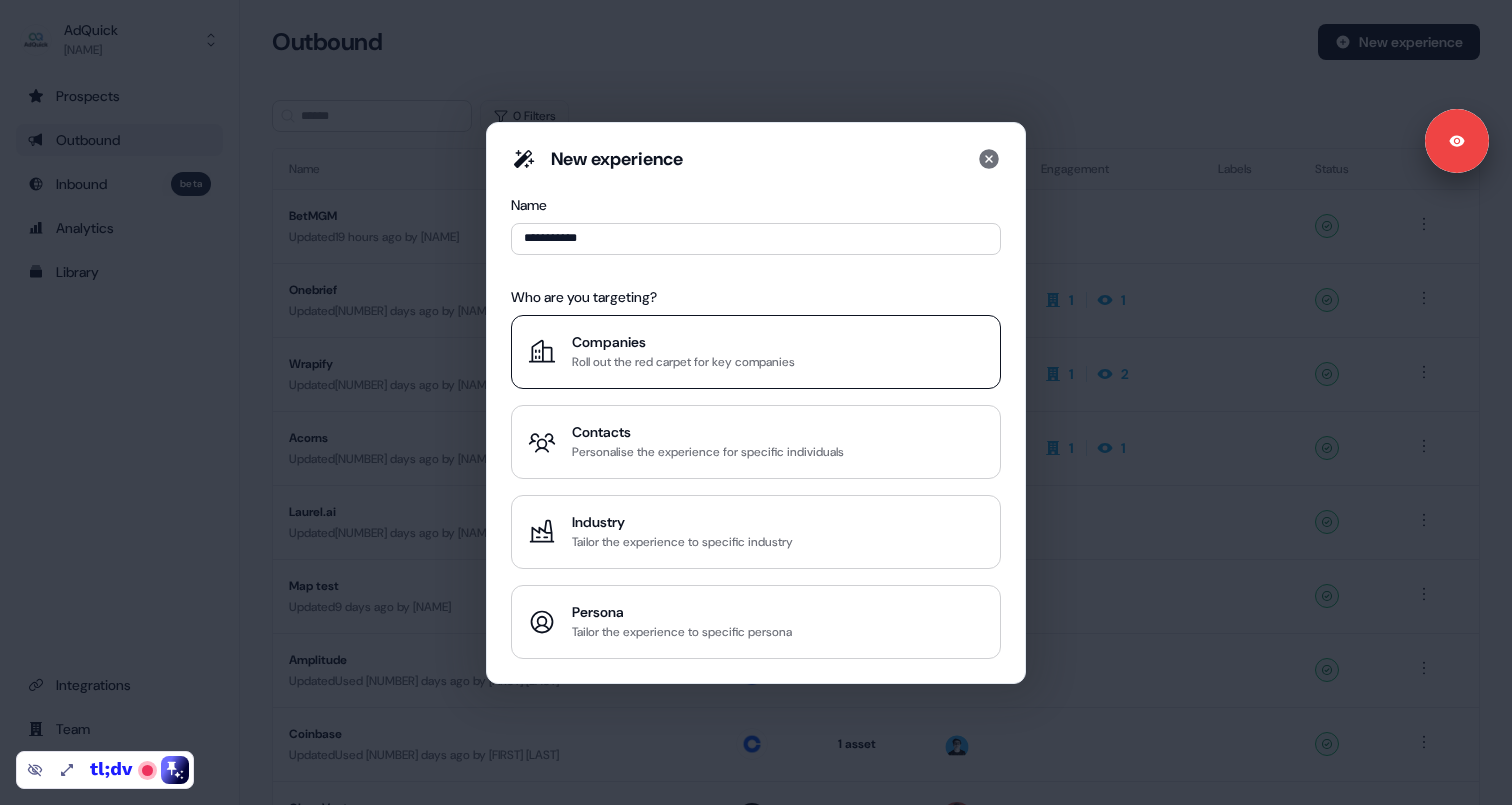 click on "Companies" at bounding box center (683, 342) 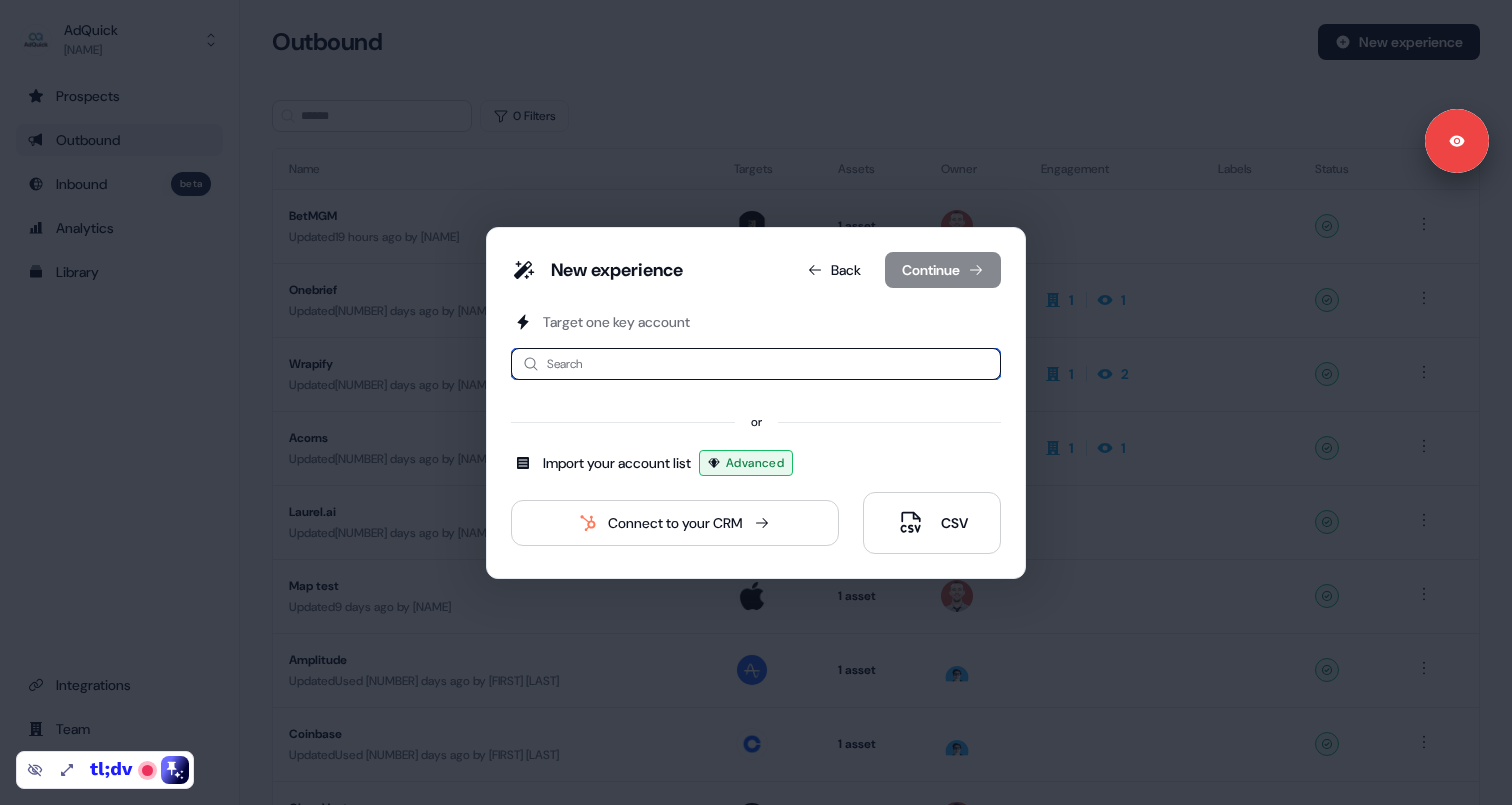 click at bounding box center (756, 364) 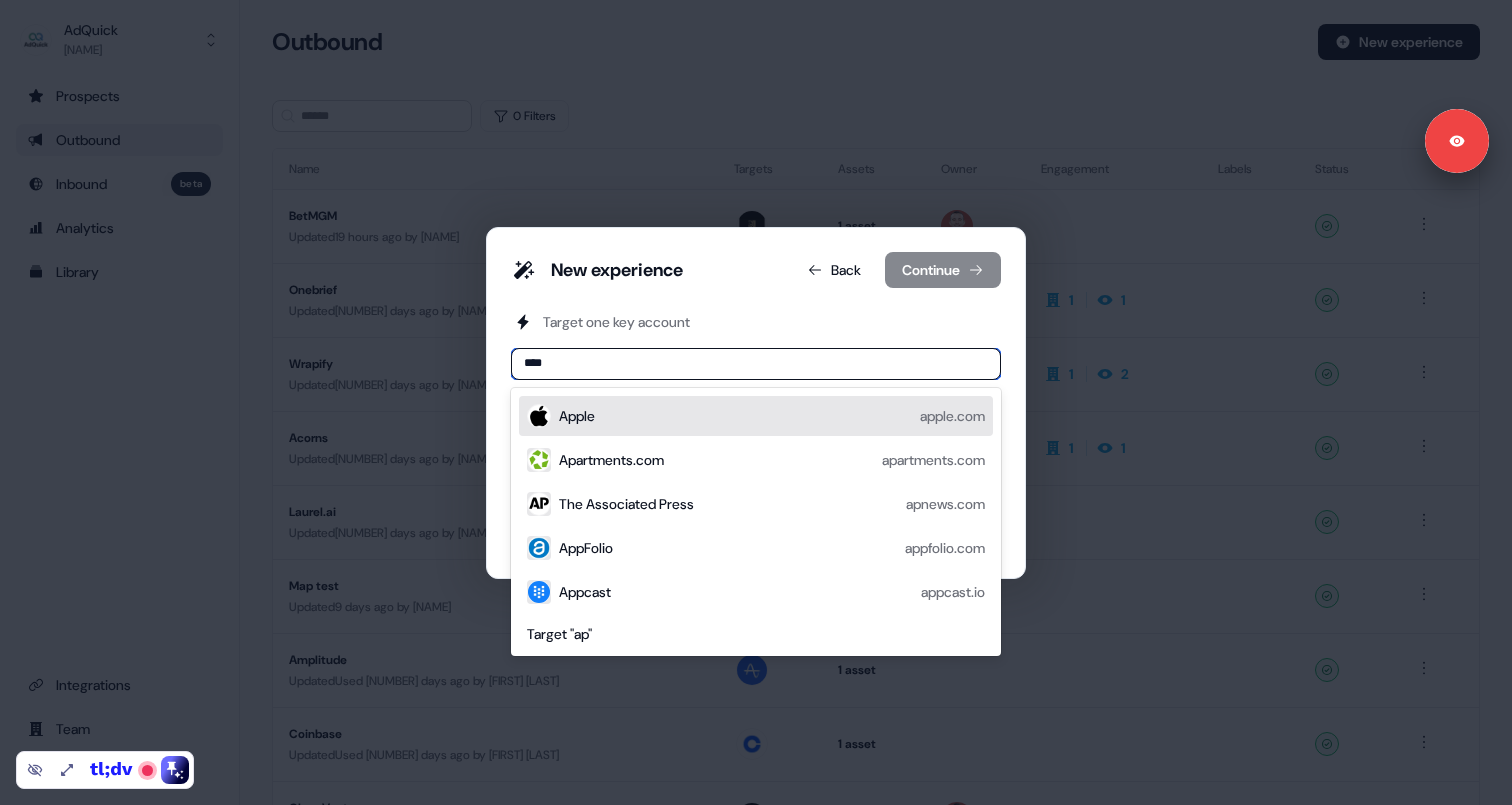 type on "*****" 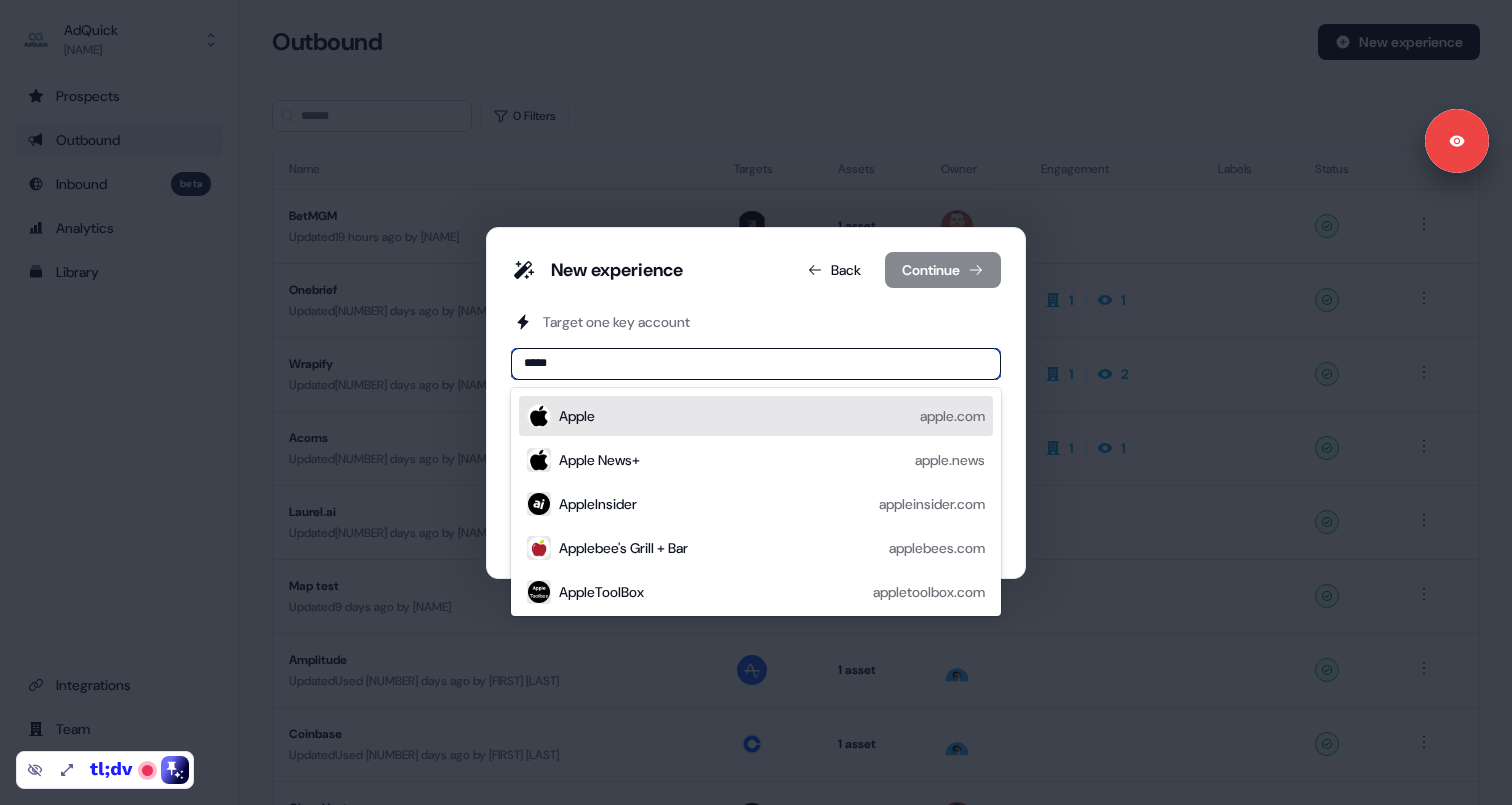 click on "Apple apple.com" at bounding box center (772, 416) 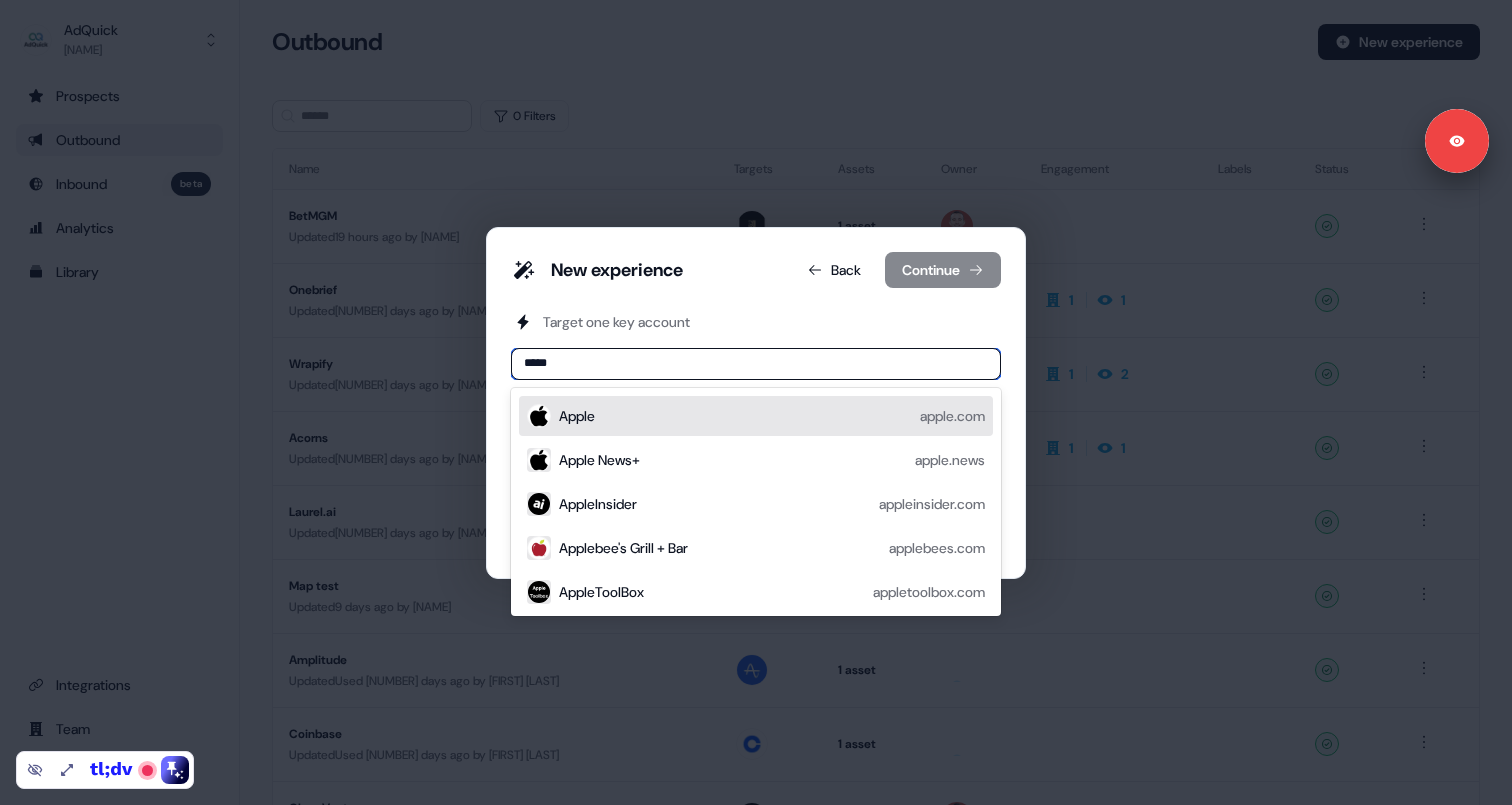 type 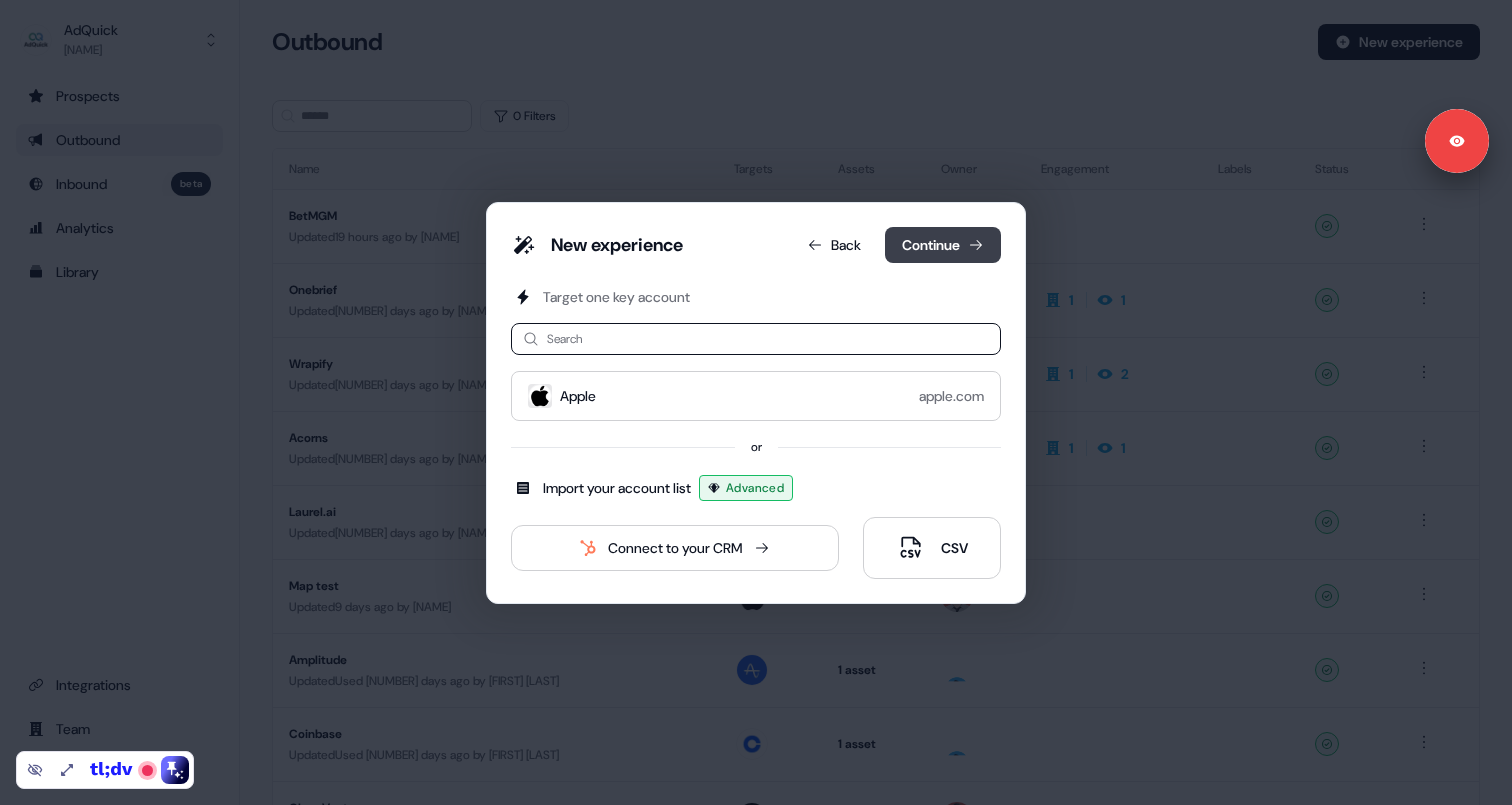 click 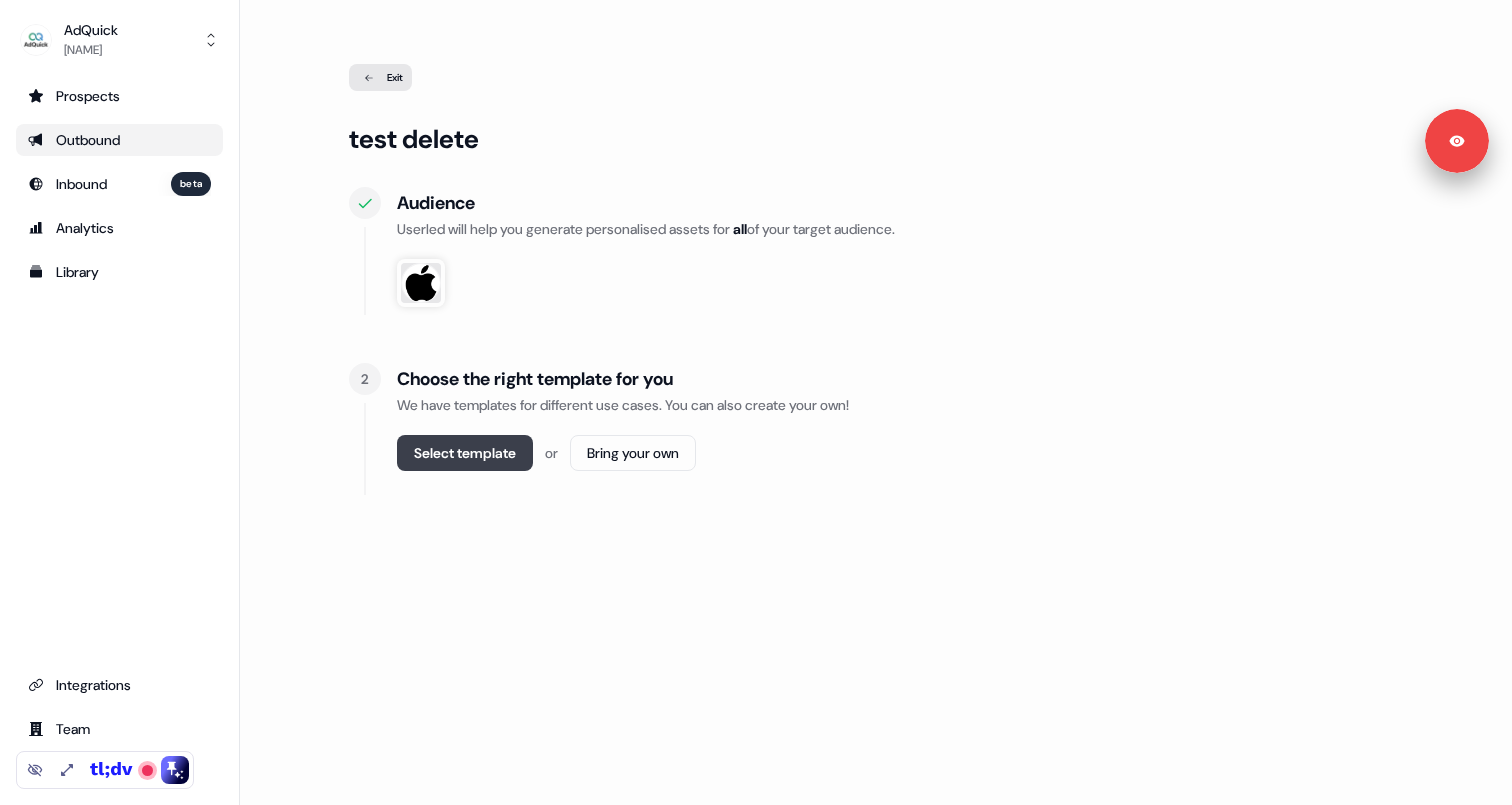 click on "Select template" at bounding box center [465, 453] 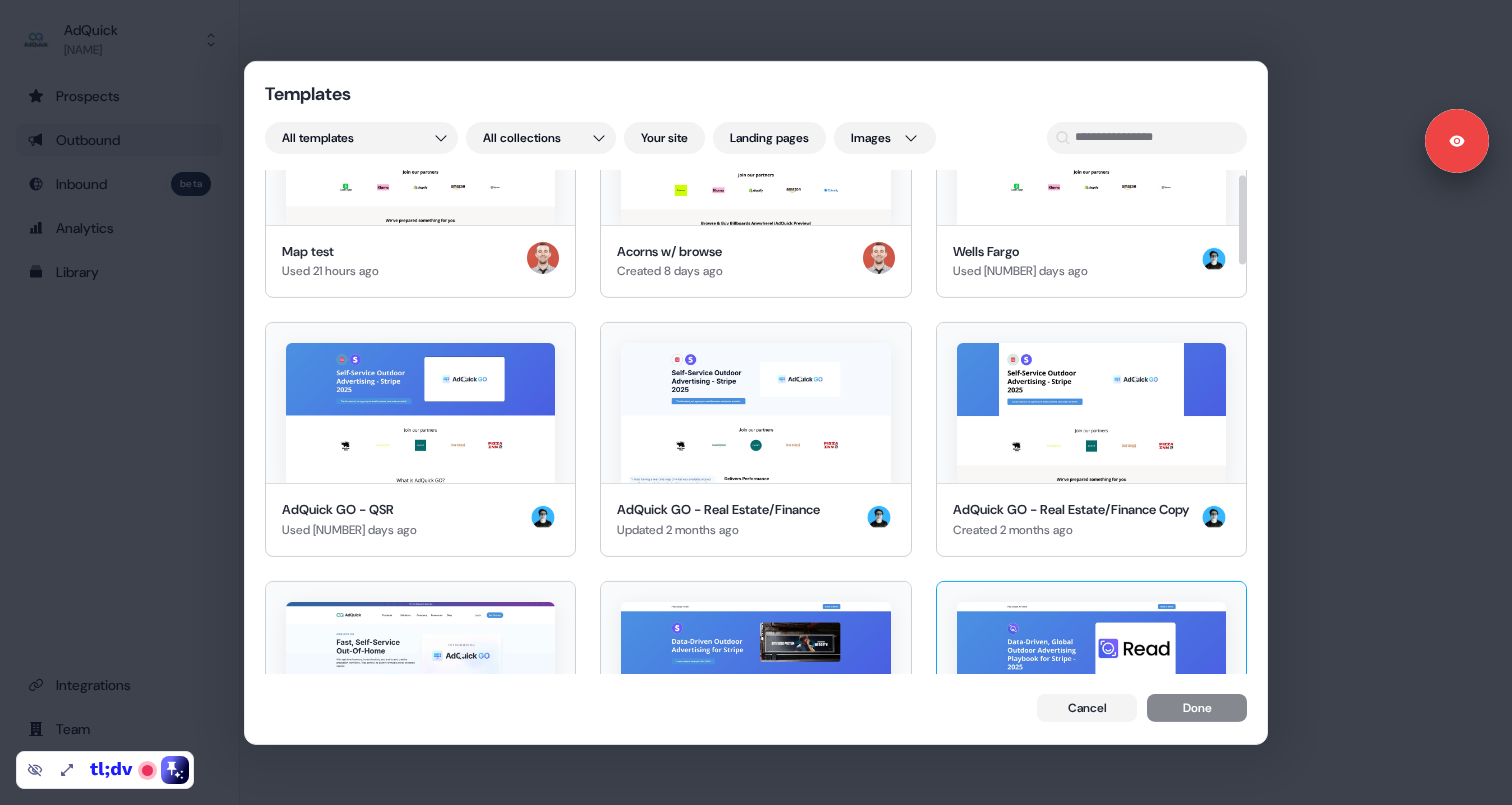 scroll, scrollTop: 0, scrollLeft: 0, axis: both 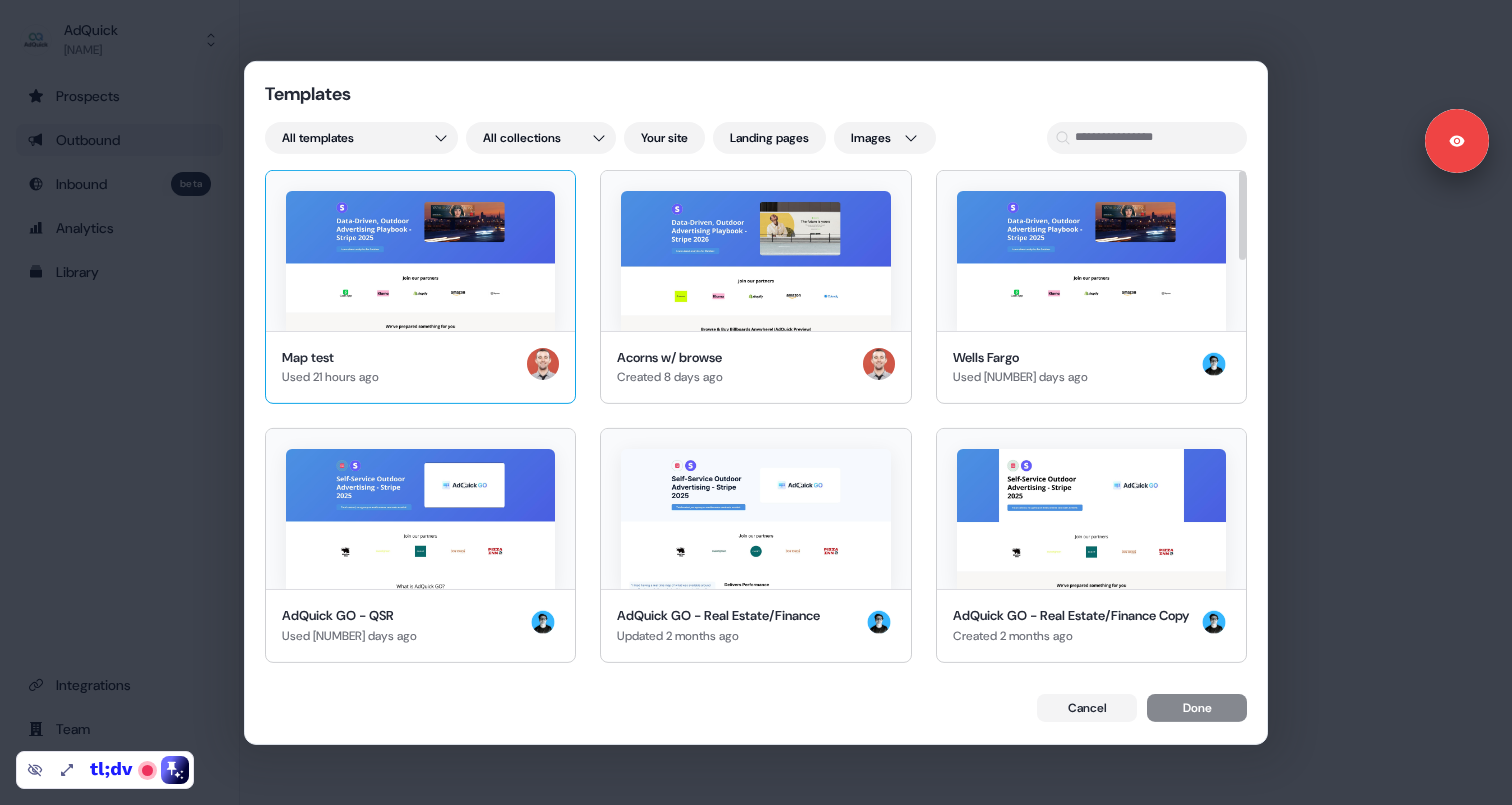 click at bounding box center (420, 260) 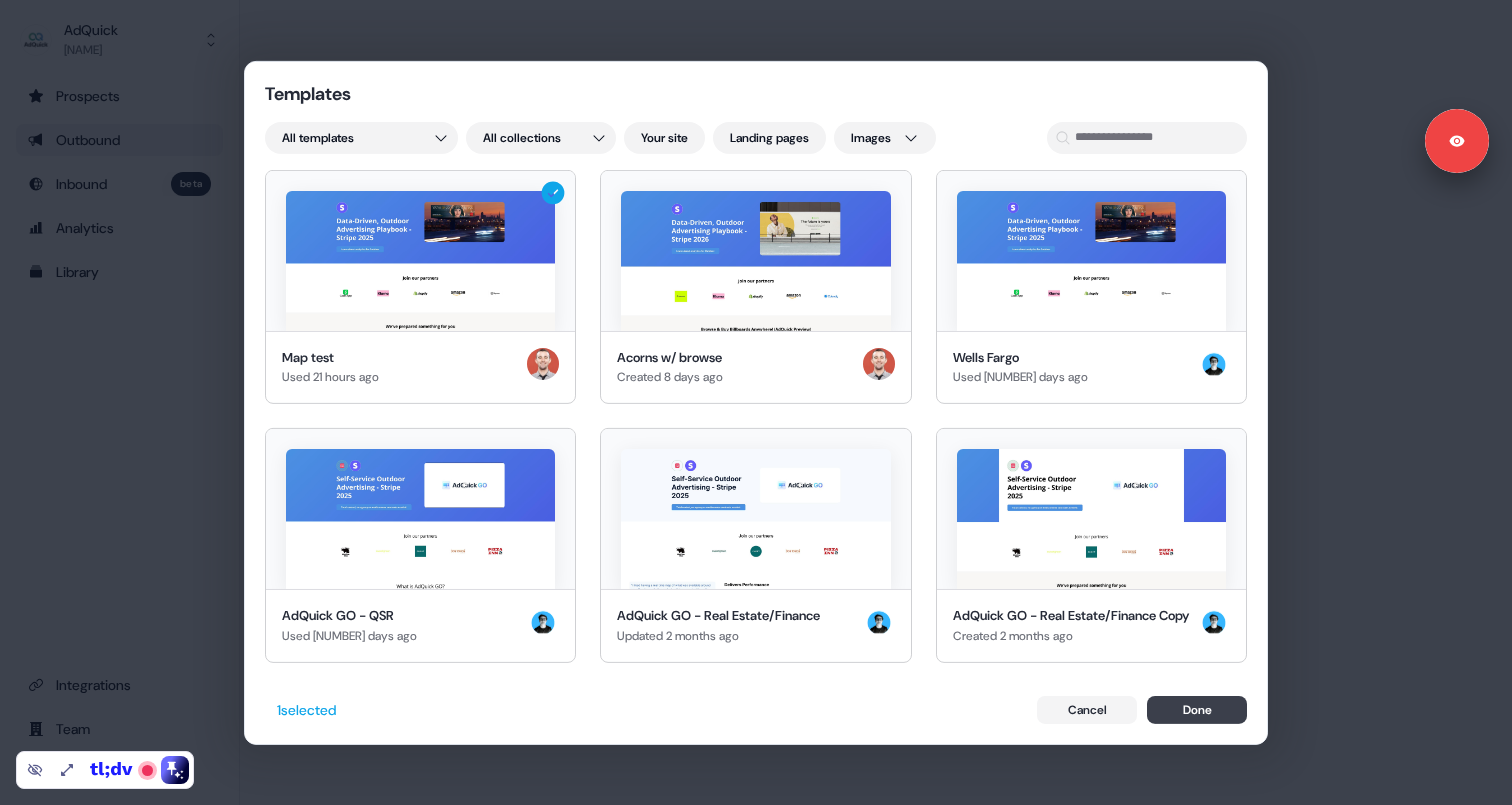 click on "Done" at bounding box center [1197, 710] 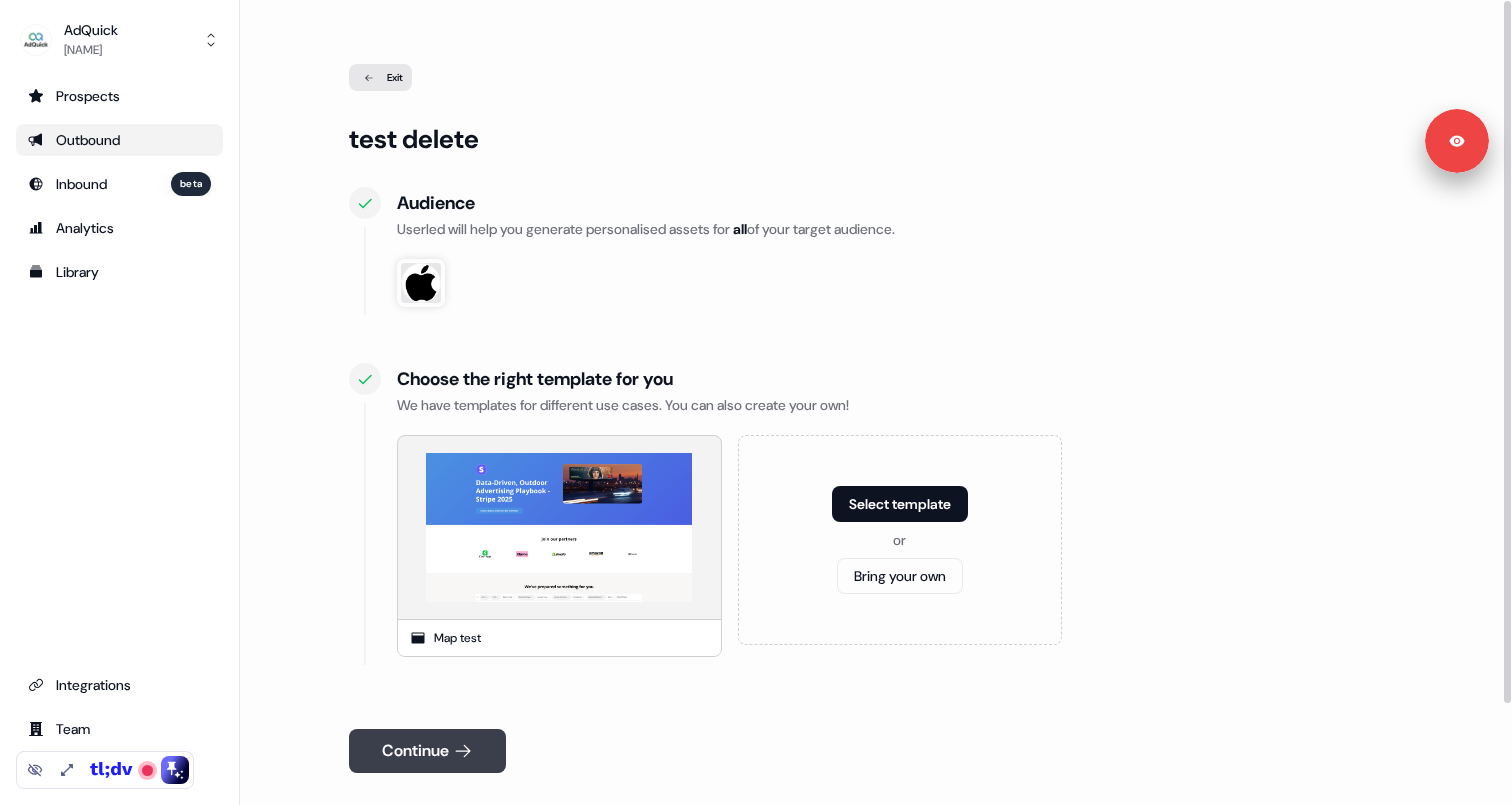 click on "Continue" at bounding box center [427, 751] 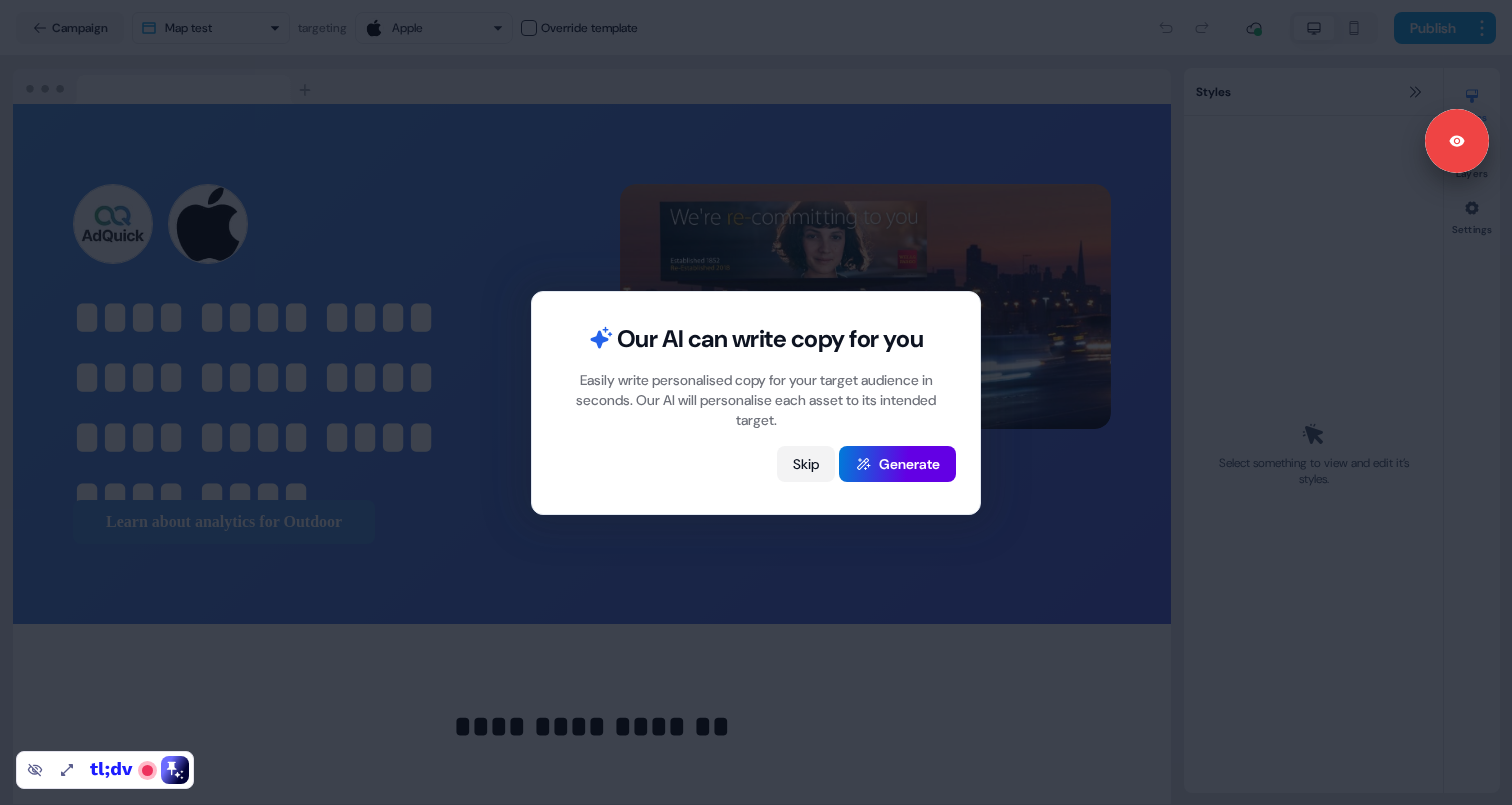 click on "Skip" at bounding box center (806, 464) 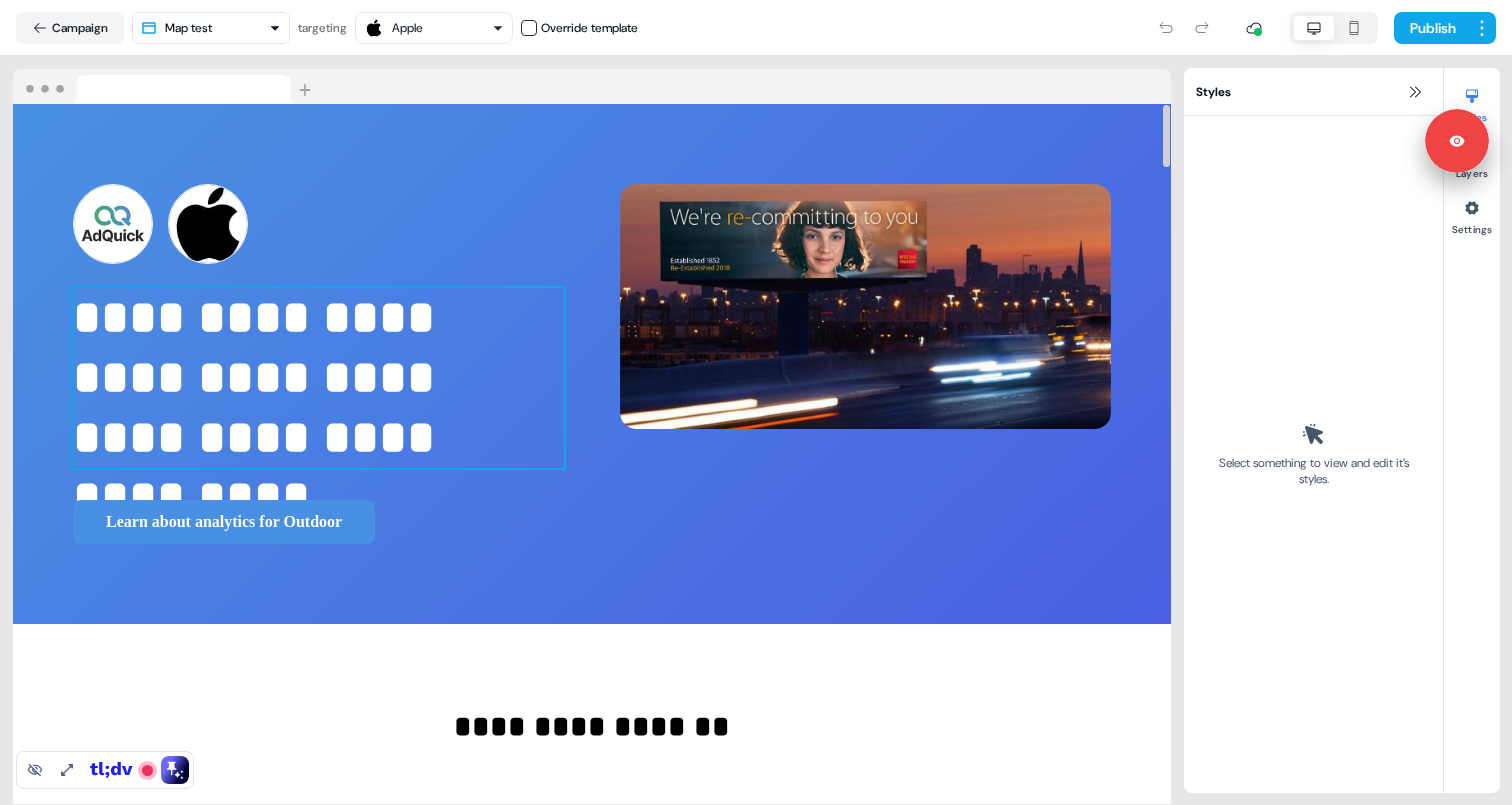 click on "**********" at bounding box center (318, 378) 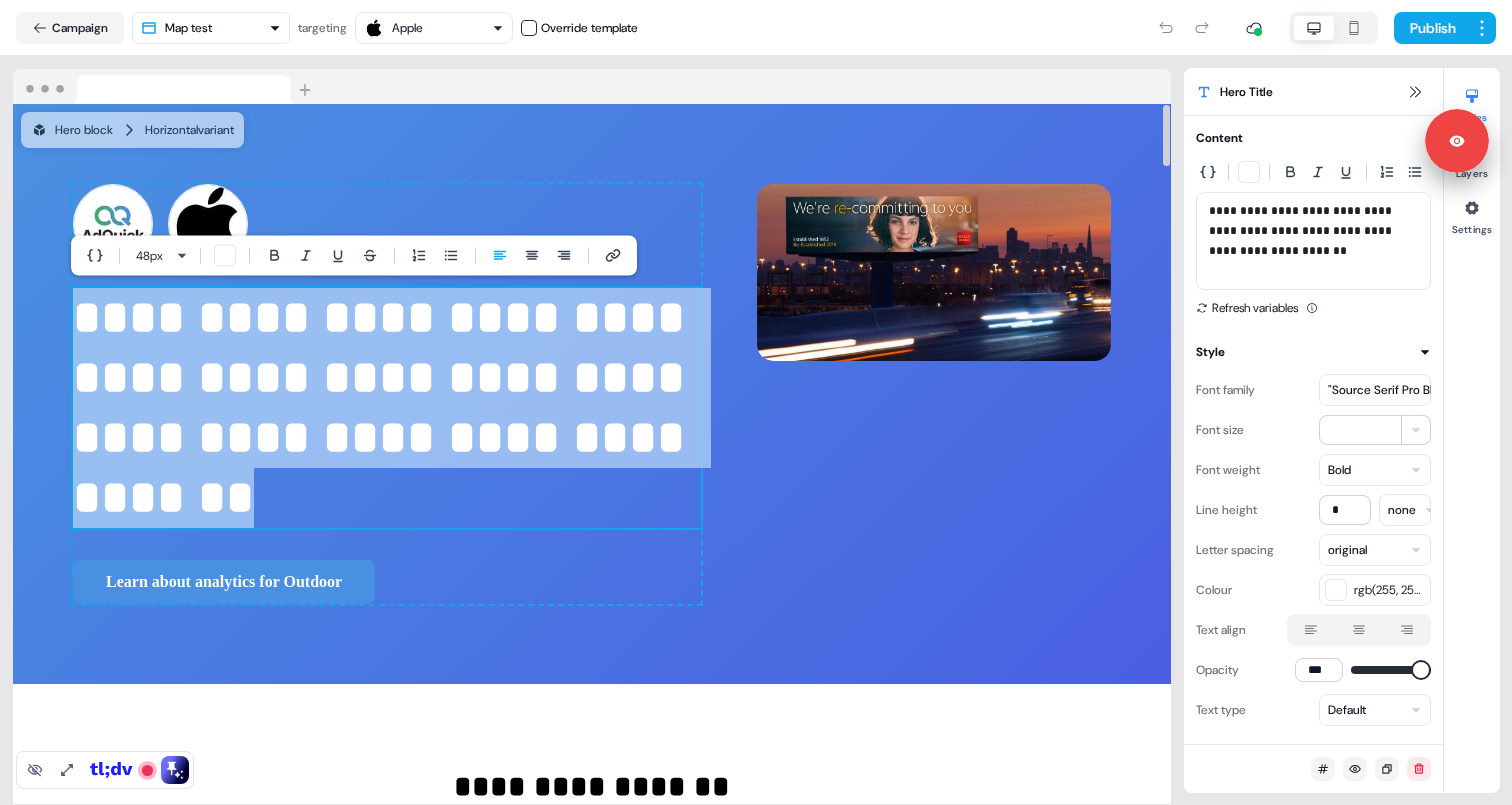 click on "**********" at bounding box center [387, 408] 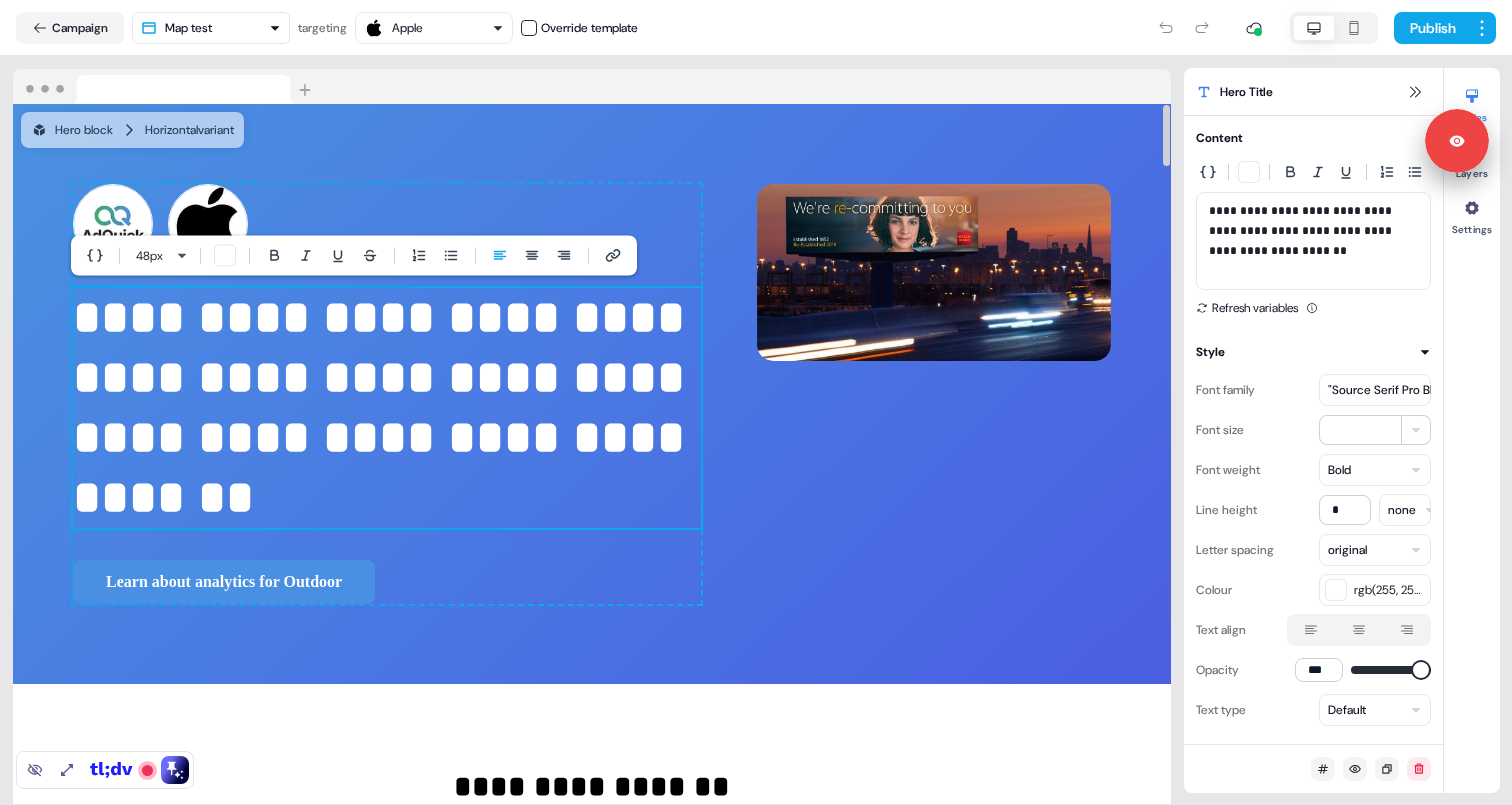 click on "**********" at bounding box center [387, 408] 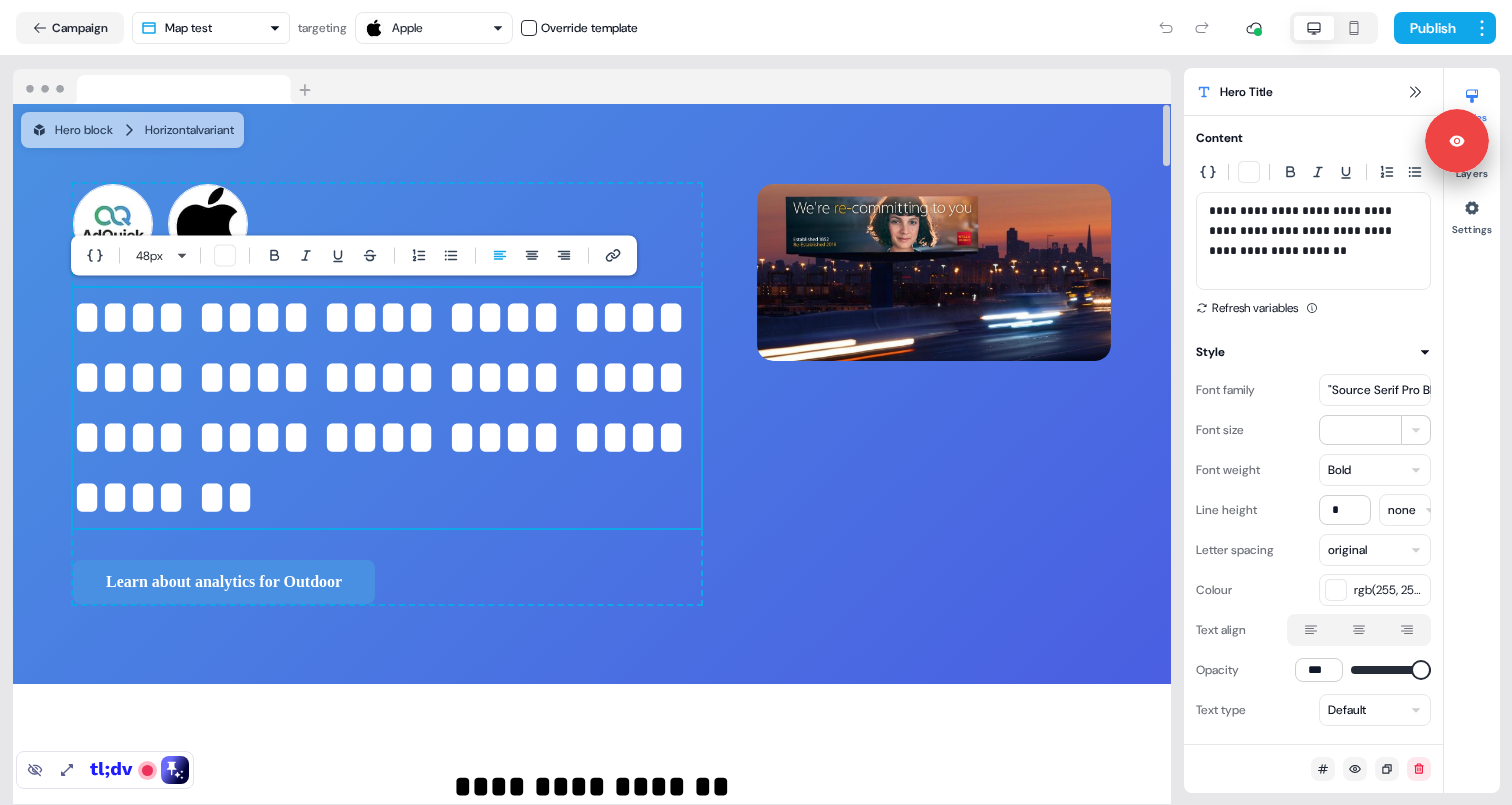 type 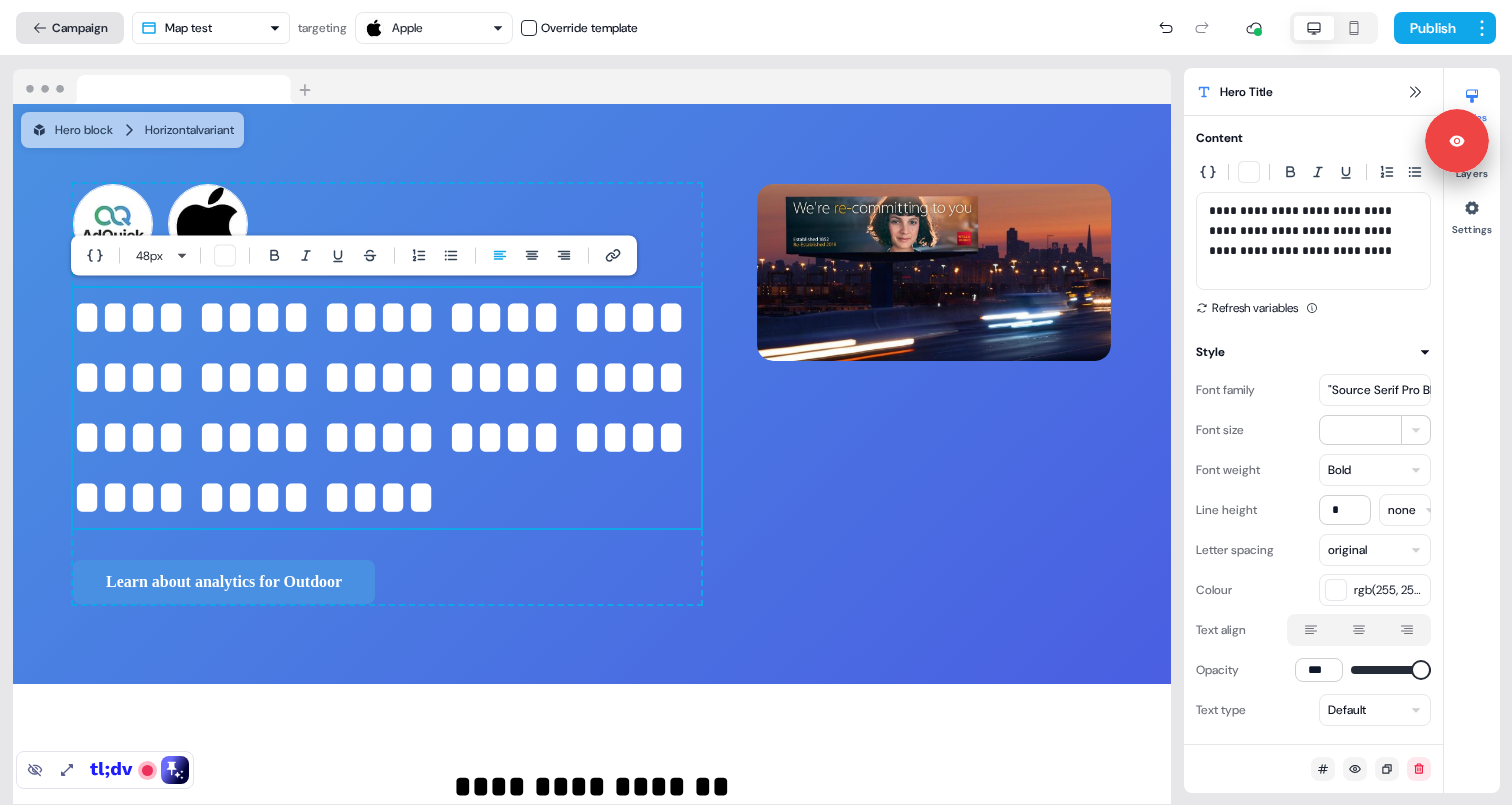 click on "Campaign" at bounding box center (70, 28) 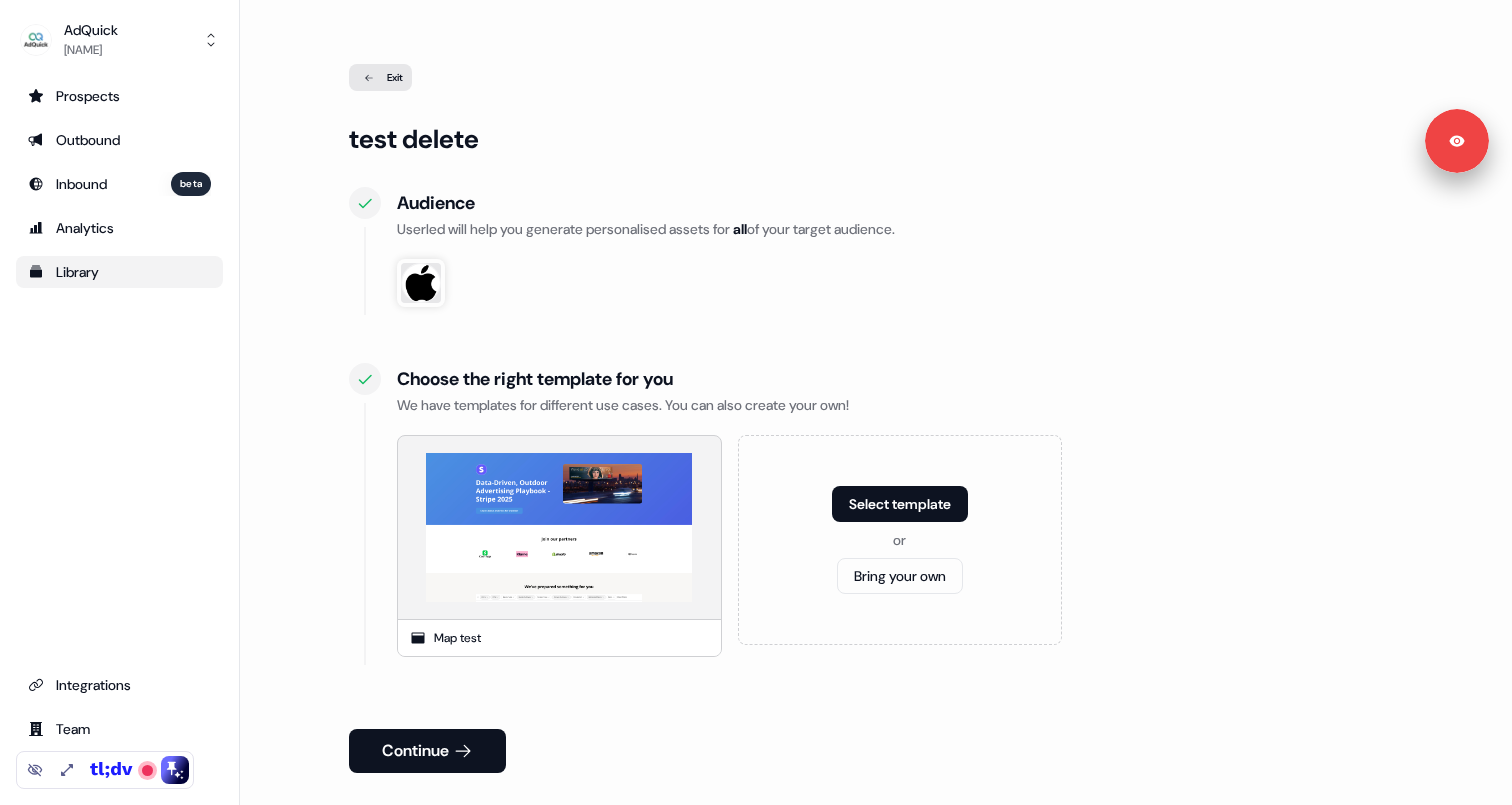 click on "Library" at bounding box center [119, 272] 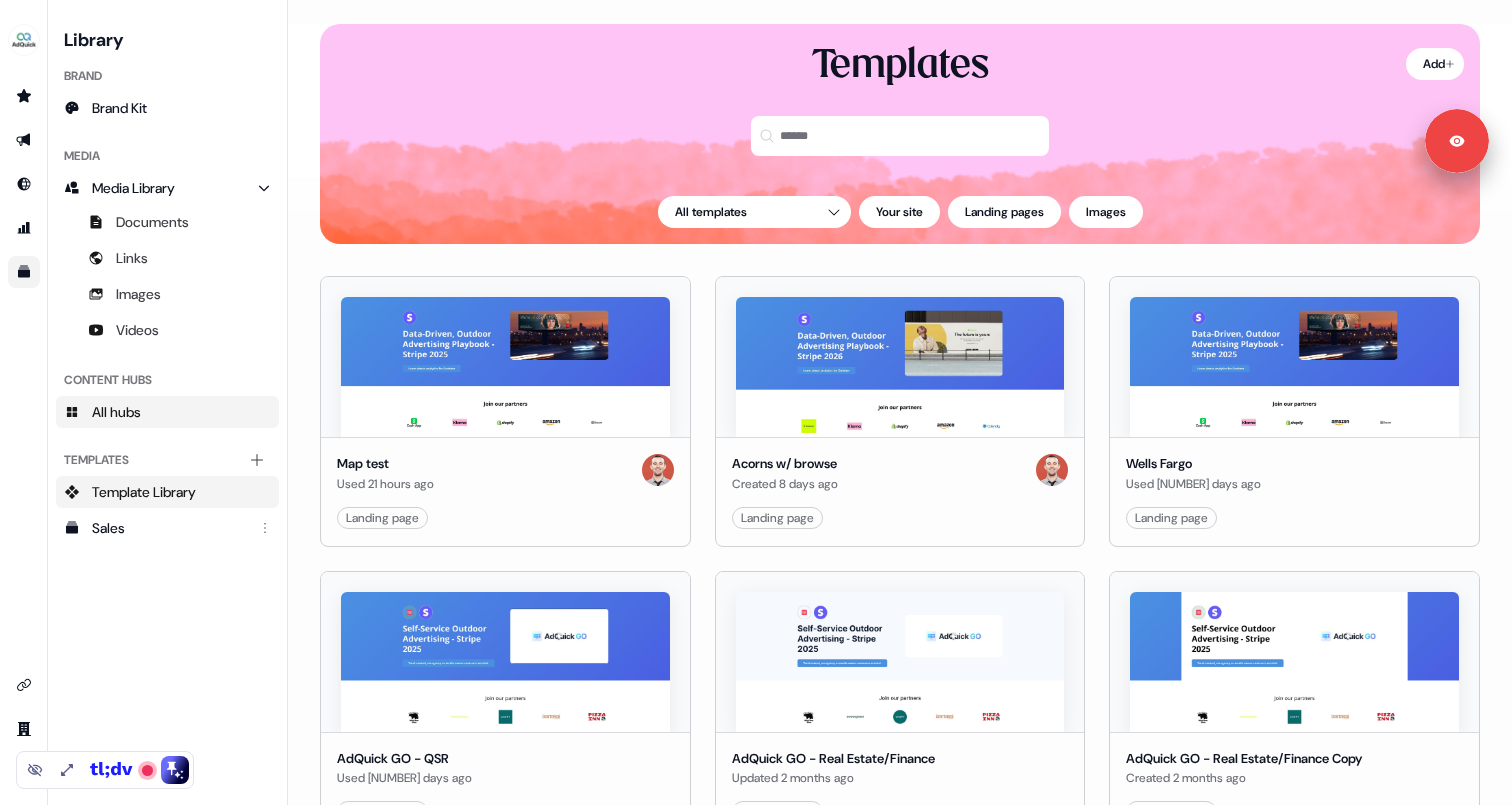 click on "All hubs" at bounding box center [116, 412] 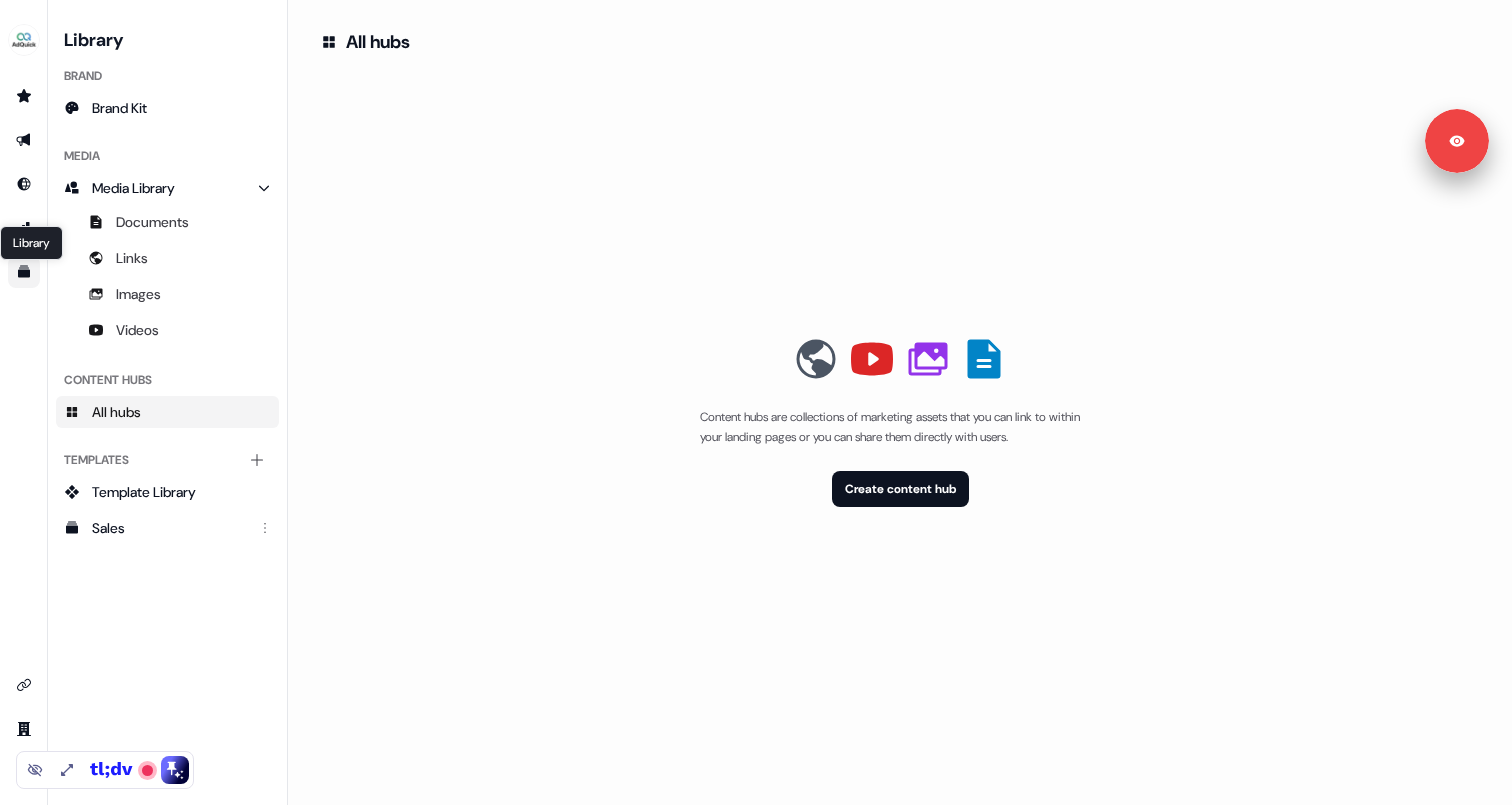 click 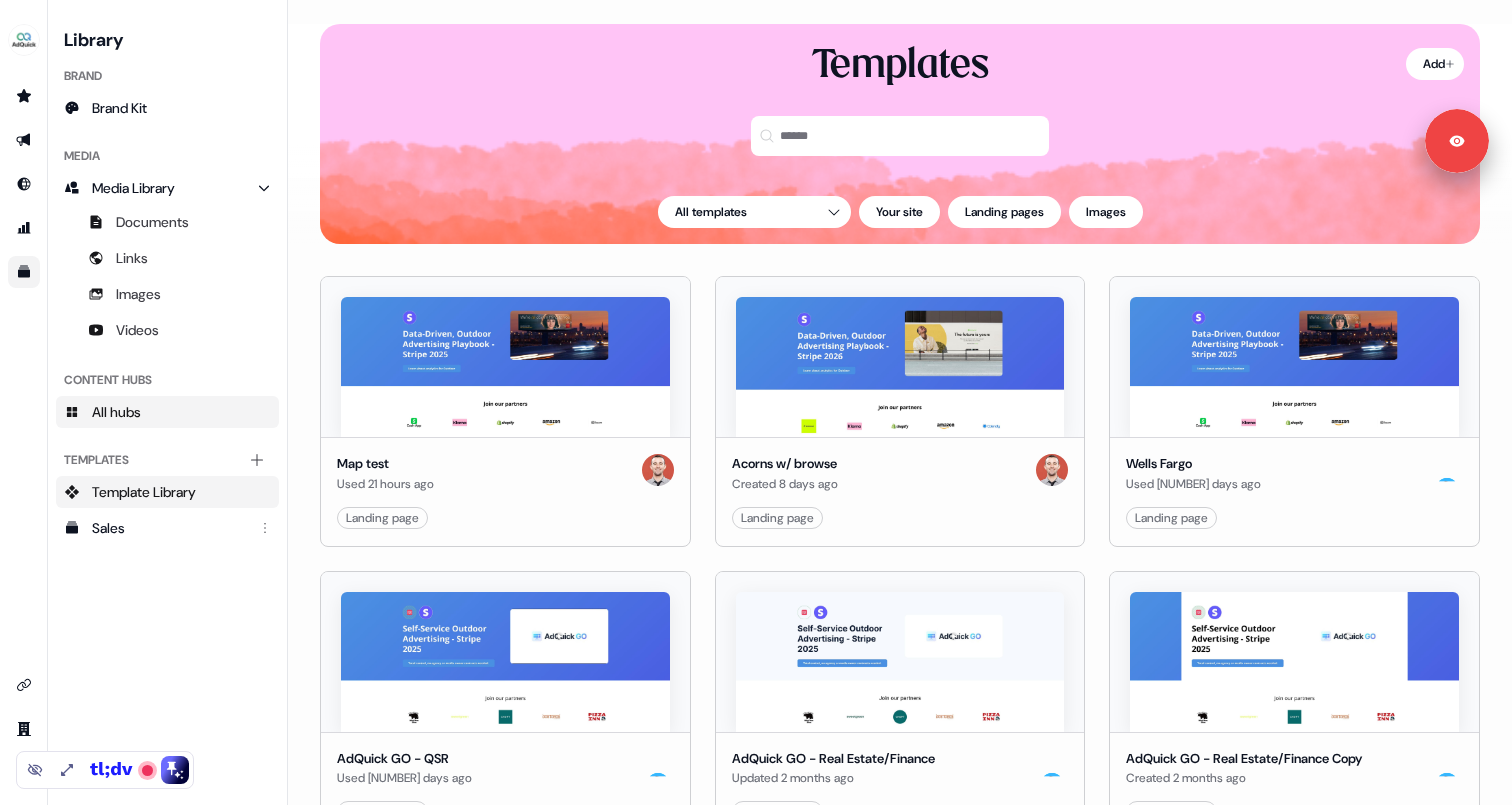 click on "All hubs" at bounding box center (116, 412) 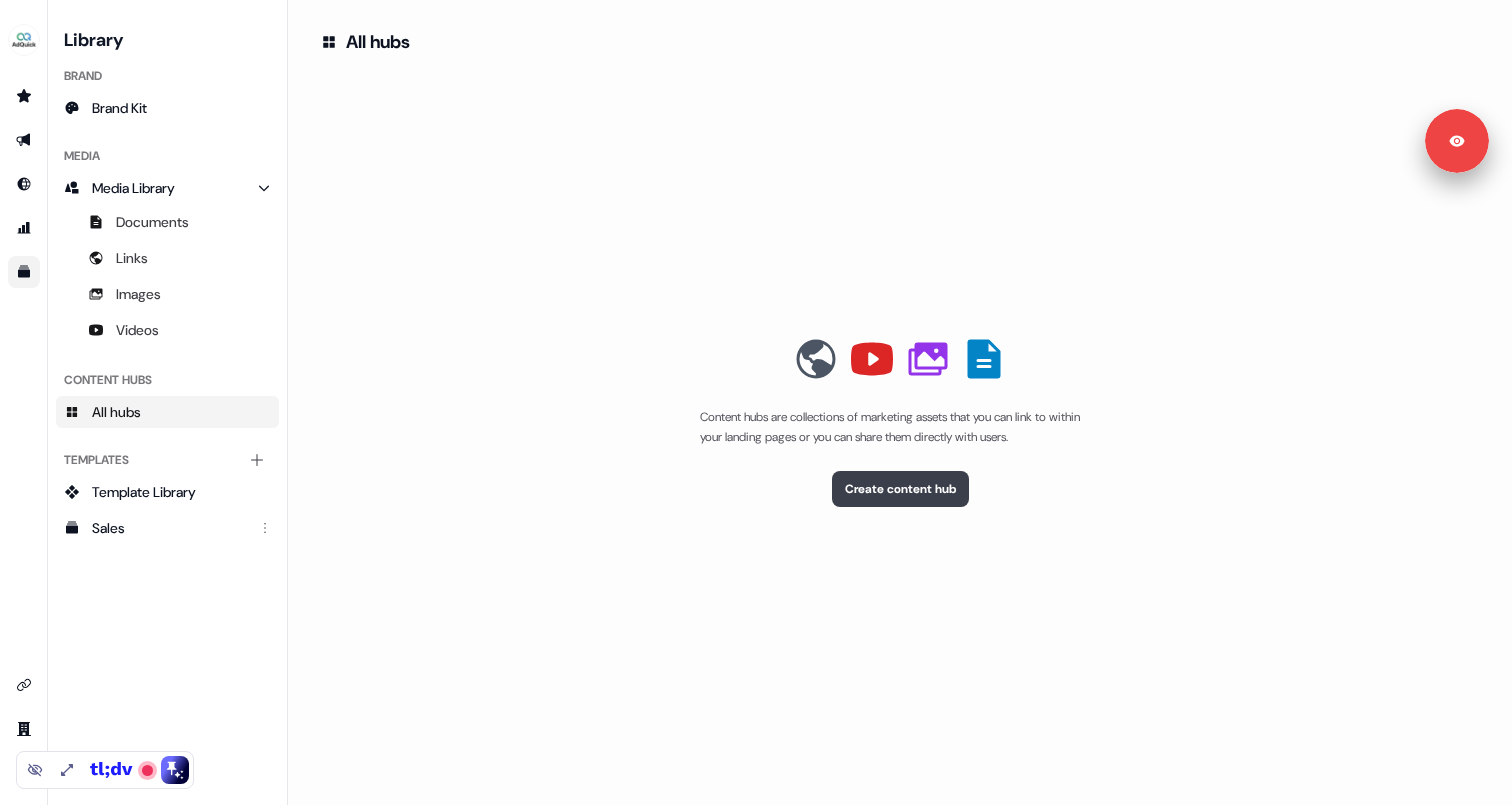 click on "Create content hub" at bounding box center [900, 489] 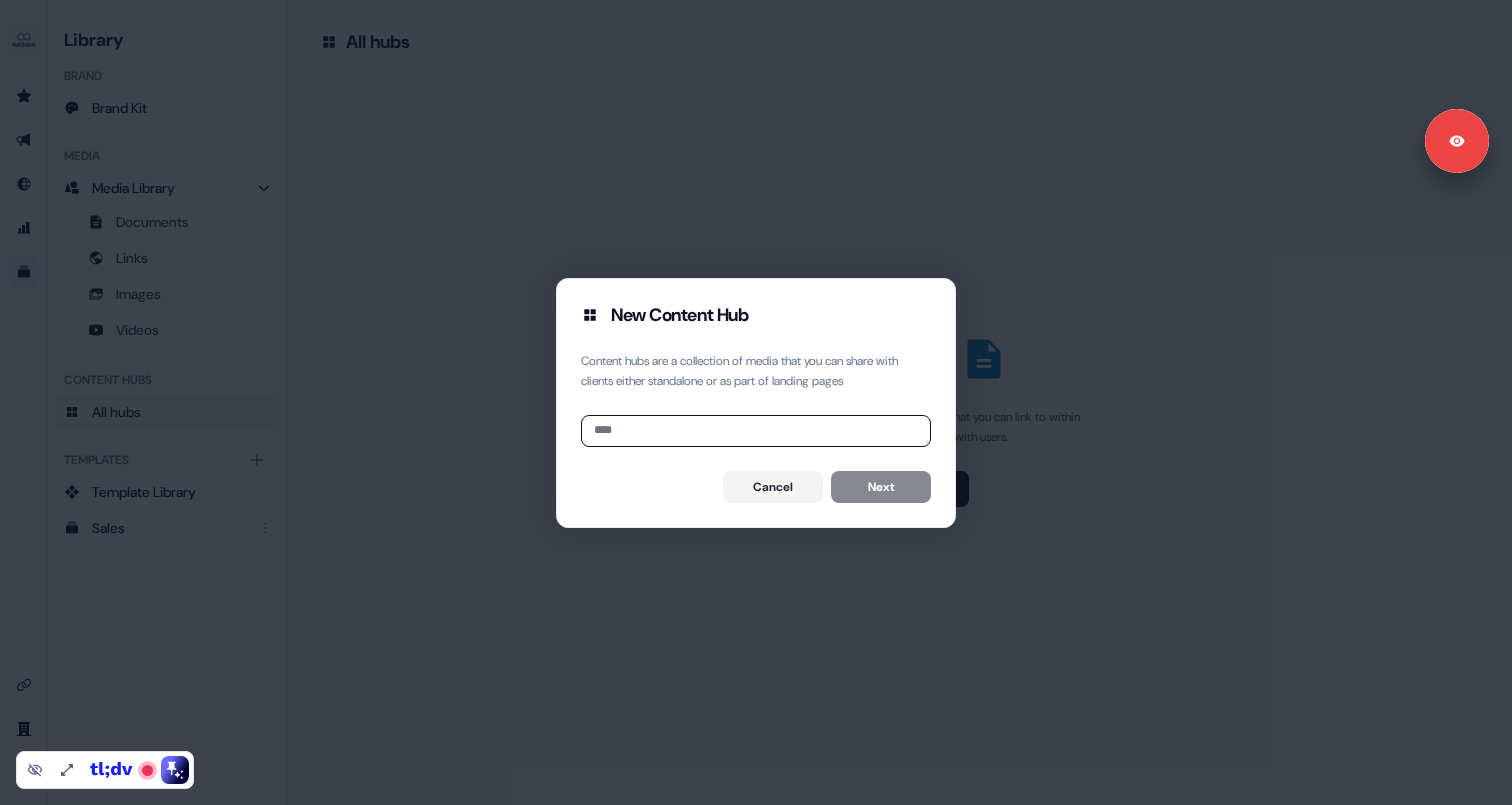 click at bounding box center (756, 431) 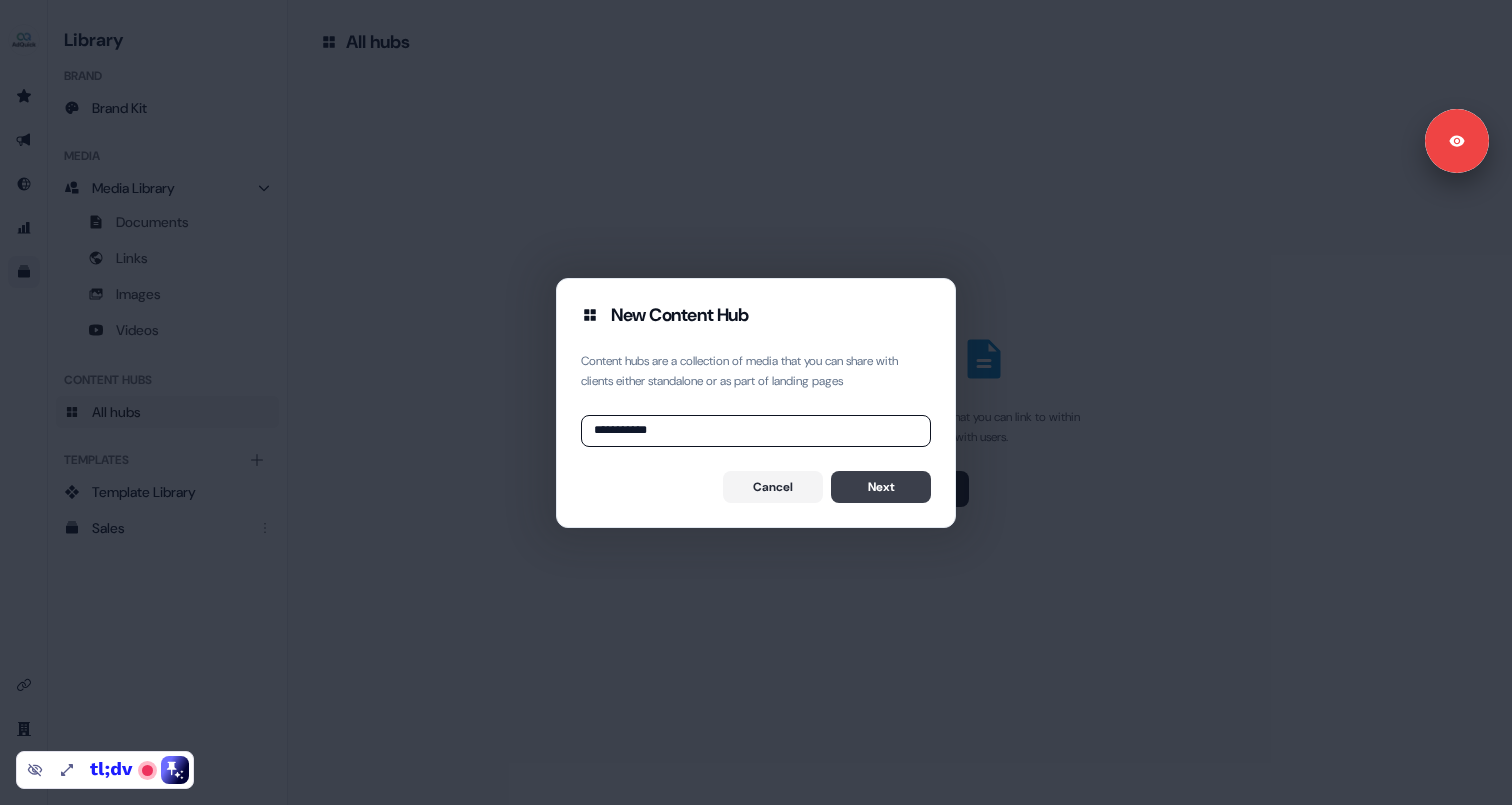 type on "**********" 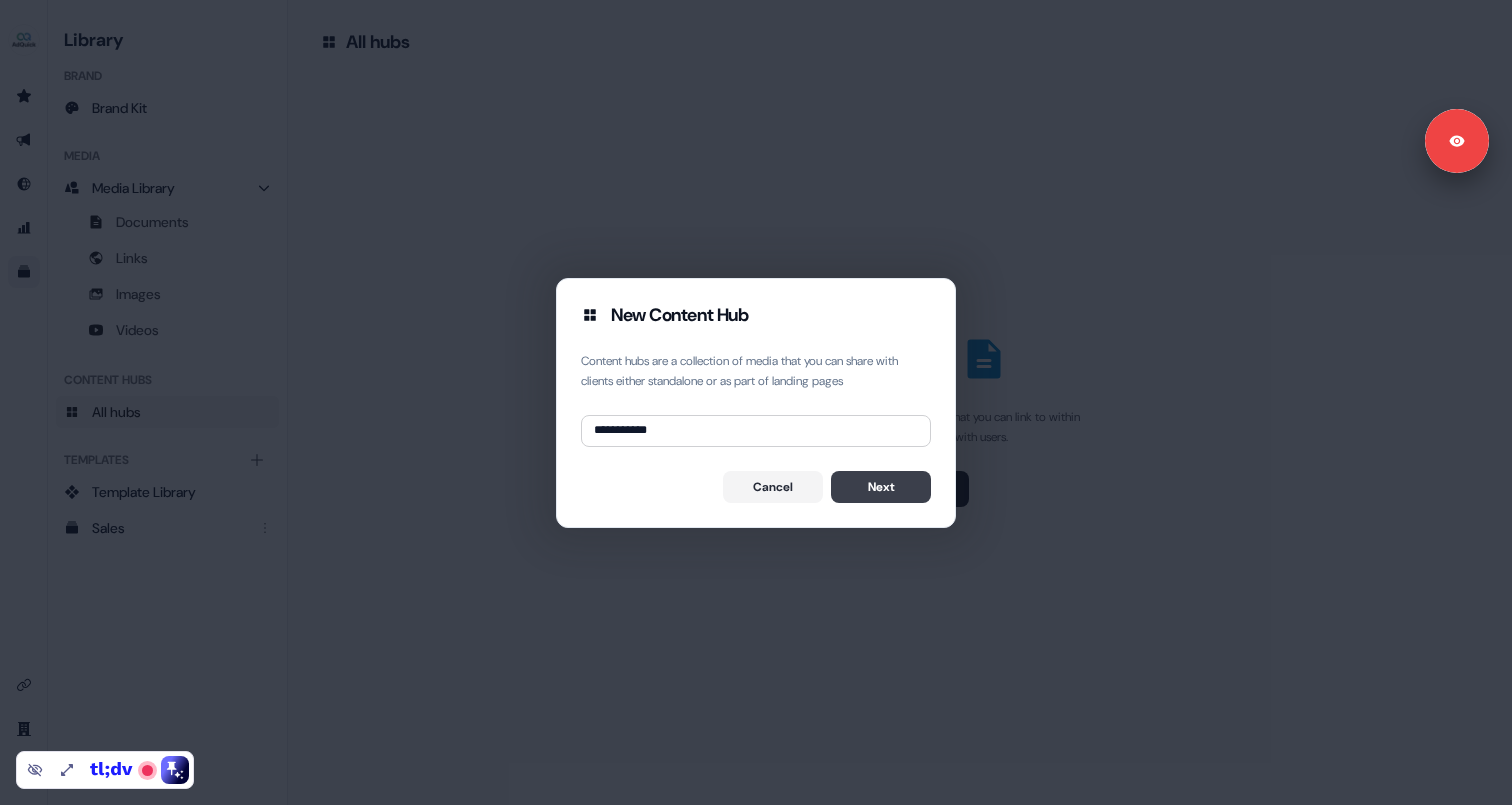 click on "Next" at bounding box center [881, 487] 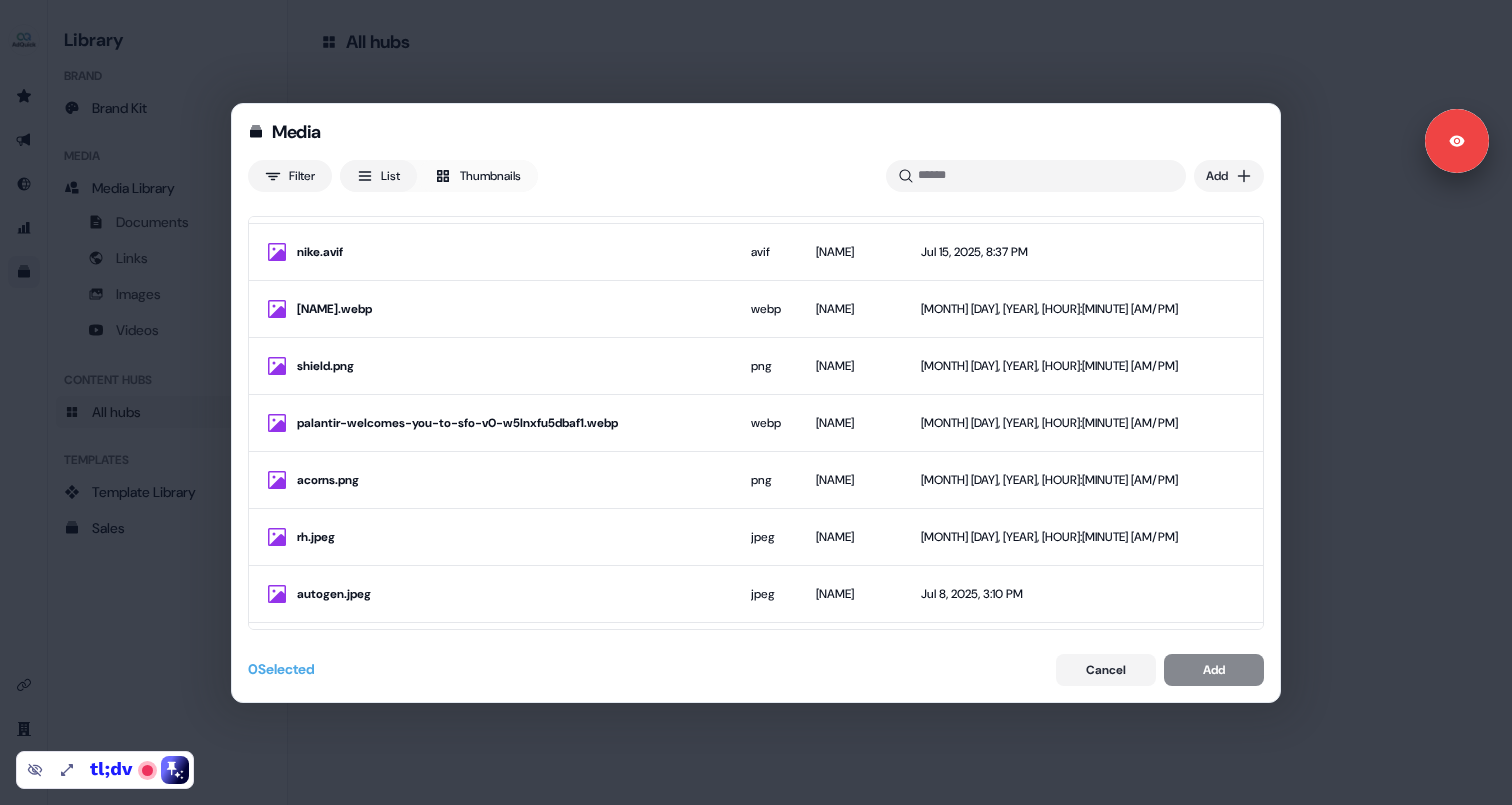 scroll, scrollTop: 0, scrollLeft: 0, axis: both 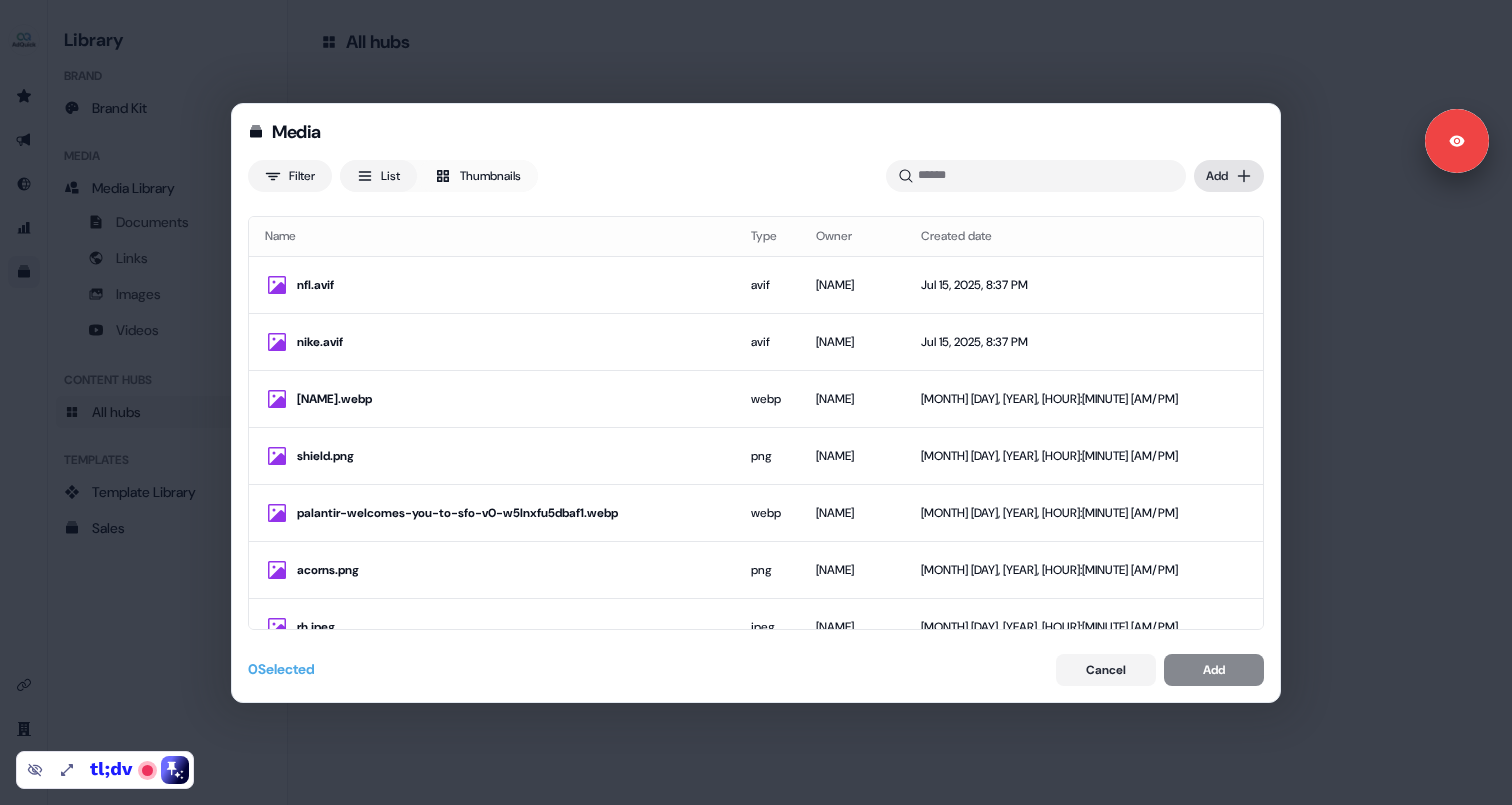 click on "Media Filter List Thumbnails Uploaded Add Name Type Owner Created date nfl.avif avif [NAME] [MONTH] [DAY], [YEAR], [HOUR]:[MINUTE] [AM/PM] nike.avif avif [NAME] [MONTH] [DAY], [YEAR], [HOUR]:[MINUTE] [AM/PM] derek-jeter-betmgm.webp webp [NAME] [MONTH] [DAY], [YEAR], [HOUR]:[MINUTE] [AM/PM] shield.png png [NAME] [MONTH] [DAY], [YEAR], [HOUR]:[MINUTE] [AM/PM] palantir-welcomes-you-to-sfo-v0-w5lnxfu5dbaf1.webp webp [NAME] [MONTH] [DAY], [YEAR], [HOUR]:[MINUTE] [AM/PM] acorns.png png [NAME] [MONTH] [DAY], [YEAR], [HOUR]:[MINUTE] [AM/PM] rh.jpeg jpeg [NAME] [MONTH] [DAY], [YEAR], [HOUR]:[MINUTE] [AM/PM] autogen.jpeg jpeg [NAME] [MONTH] [DAY], [YEAR], [HOUR]:[MINUTE] [AM/PM] cal.png png [NAME] [MONTH] [DAY], [YEAR], [HOUR]:[MINUTE] [AM/PM] EL.png png [NAME] [MONTH] [DAY], [YEAR], [HOUR]:[MINUTE] [AM/PM] Screenshot_[YEAR]-[MONTH]-[DAY]_at_[HOUR].[MINUTE].[MINUTE].png png [NAME] [MONTH] [DAY], [YEAR], [HOUR]:[MINUTE] [AM/PM] Screenshot_[YEAR]-[MONTH]-[DAY]_at_[HOUR].[MINUTE].[MINUTE].png png [NAME] [MONTH] [DAY], [YEAR], [HOUR]:[MINUTE] [AM/PM] asana_logo.png png [NAME] [MONTH] [DAY], [YEAR], [HOUR]:[MINUTE] [AM/PM] Screenshot_[YEAR]-[MONTH]-[DAY]_at_[HOUR].[MINUTE].[MINUTE].png png [NAME] [MONTH] [DAY], [YEAR], [HOUR]:[MINUTE] [AM/PM] Screenshot_[YEAR]-[MONTH]-[DAY]_at_[HOUR].[MINUTE].[MINUTE].png png [NAME] [MONTH] [DAY], [YEAR], [HOUR]:[MINUTE] [AM/PM] bernie.jpeg jpeg [NAME] [MONTH] [DAY], [YEAR], [HOUR]:[MINUTE] [AM/PM] png [NUMBER]" at bounding box center [756, 402] 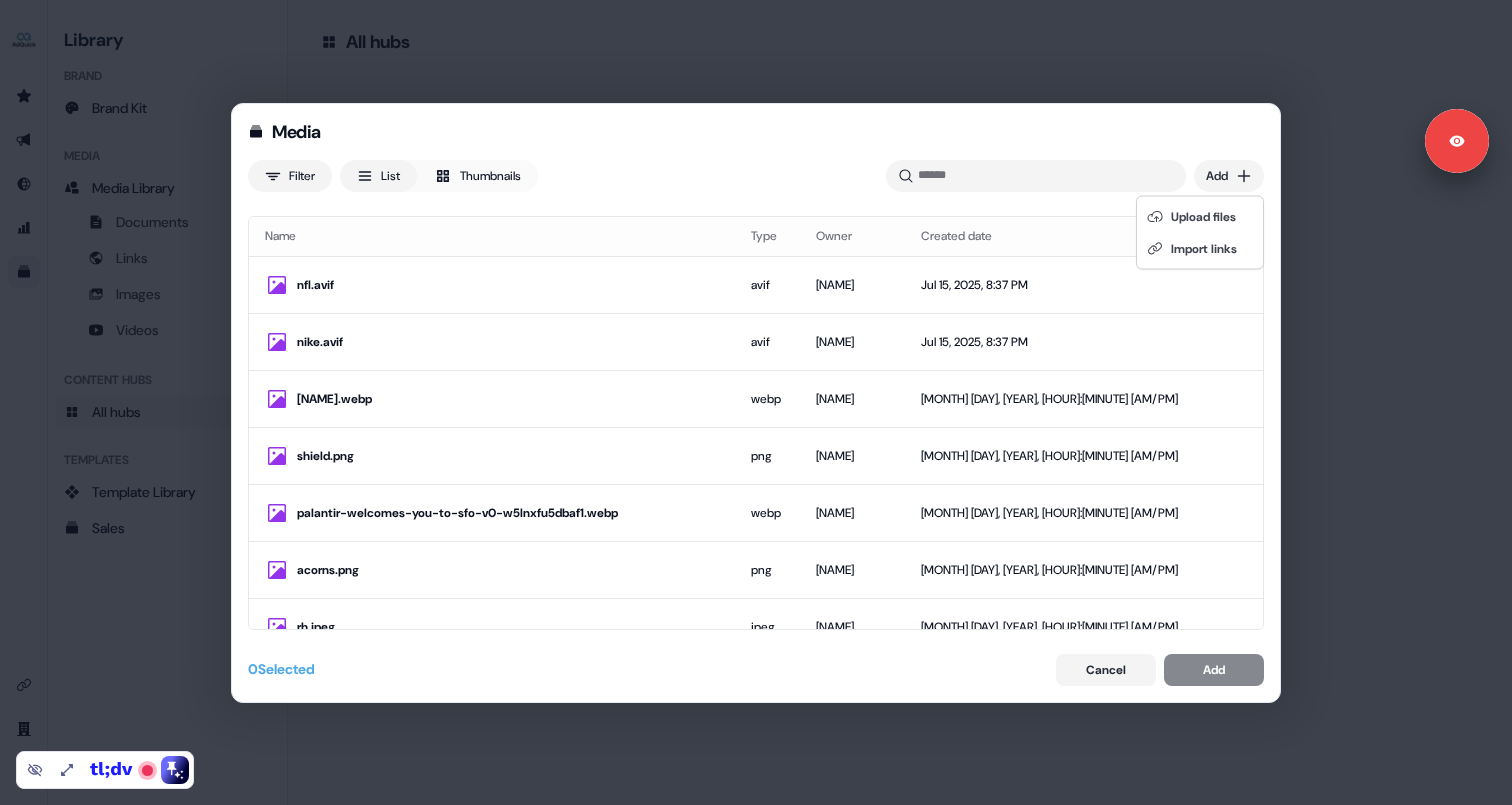 click on "Media Filter List Thumbnails Uploaded Add Name Type Owner Created date nfl.avif avif [NAME] [MONTH] [DAY], [YEAR], [HOUR]:[MINUTE] [AM/PM] nike.avif avif [NAME] [MONTH] [DAY], [YEAR], [HOUR]:[MINUTE] [AM/PM] derek-jeter-betmgm.webp webp [NAME] [MONTH] [DAY], [YEAR], [HOUR]:[MINUTE] [AM/PM] shield.png png [NAME] [MONTH] [DAY], [YEAR], [HOUR]:[MINUTE] [AM/PM] palantir-welcomes-you-to-sfo-v0-w5lnxfu5dbaf1.webp webp [NAME] [MONTH] [DAY], [YEAR], [HOUR]:[MINUTE] [AM/PM] acorns.png png [NAME] [MONTH] [DAY], [YEAR], [HOUR]:[MINUTE] [AM/PM] rh.jpeg jpeg [NAME] [MONTH] [DAY], [YEAR], [HOUR]:[MINUTE] [AM/PM] autogen.jpeg jpeg [NAME] [MONTH] [DAY], [YEAR], [HOUR]:[MINUTE] [AM/PM] cal.png png [NAME] [MONTH] [DAY], [YEAR], [HOUR]:[MINUTE] [AM/PM] EL.png png [NAME] [MONTH] [DAY], [YEAR], [HOUR]:[MINUTE] [AM/PM] Screenshot_[YEAR]-[MONTH]-[DAY]_at_[HOUR].[MINUTE].[MINUTE].png png [NAME] [MONTH] [DAY], [YEAR], [HOUR]:[MINUTE] [AM/PM] Screenshot_[YEAR]-[MONTH]-[DAY]_at_[HOUR].[MINUTE].[MINUTE].png png [NAME] [MONTH] [DAY], [YEAR], [HOUR]:[MINUTE] [AM/PM] asana_logo.png png [NAME] [MONTH] [DAY], [YEAR], [HOUR]:[MINUTE] [AM/PM] Screenshot_[YEAR]-[MONTH]-[DAY]_at_[HOUR].[MINUTE].[MINUTE].png png [NAME] [MONTH] [DAY], [YEAR], [HOUR]:[MINUTE] [AM/PM] Screenshot_[YEAR]-[MONTH]-[DAY]_at_[HOUR].[MINUTE].[MINUTE].png png [NAME] [MONTH] [DAY], [YEAR], [HOUR]:[MINUTE] [AM/PM] bernie.jpeg jpeg [NAME] [MONTH] [DAY], [YEAR], [HOUR]:[MINUTE] [AM/PM] png [NUMBER]" at bounding box center (756, 402) 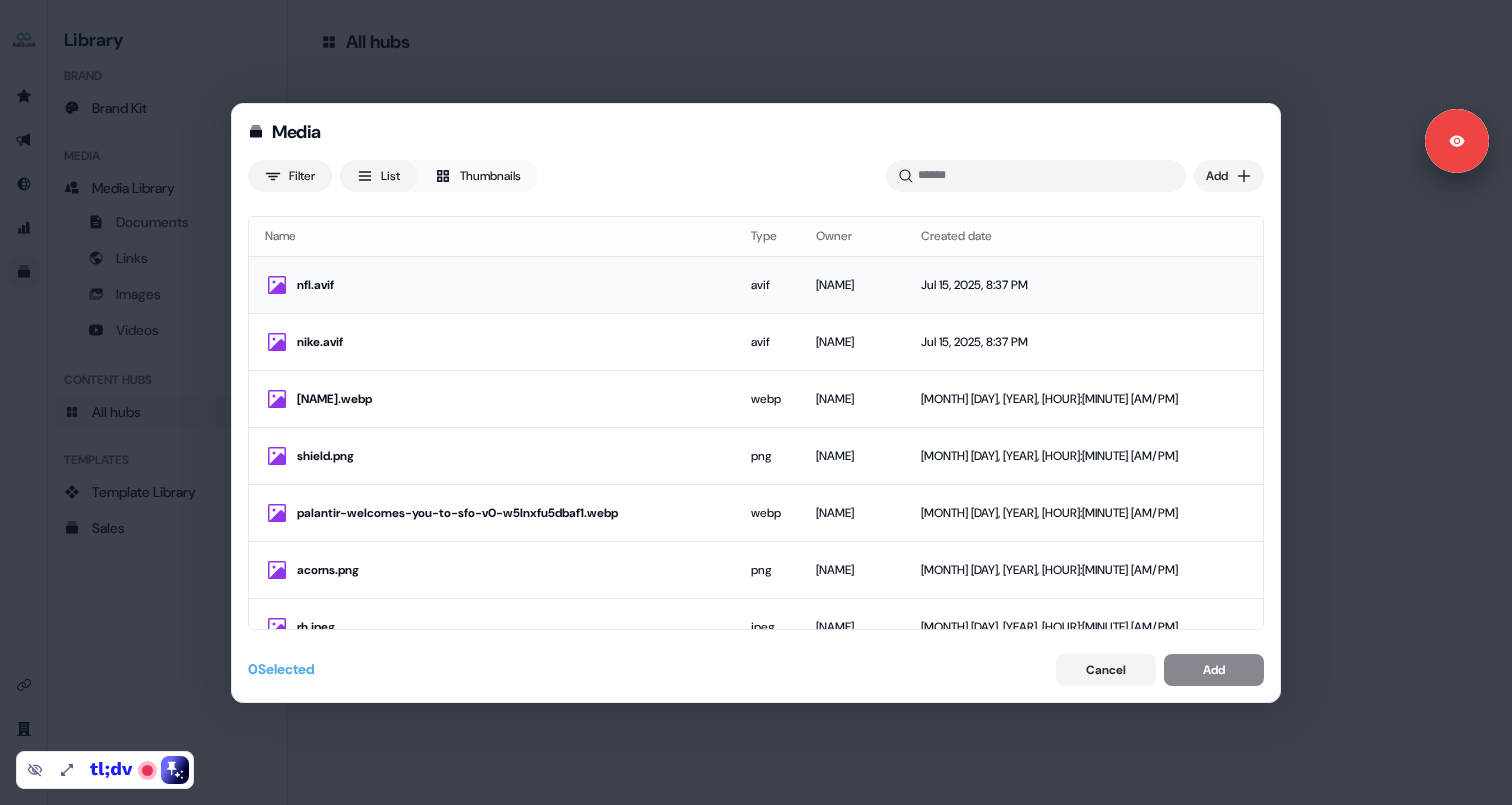 click on "nfl.avif" at bounding box center (508, 285) 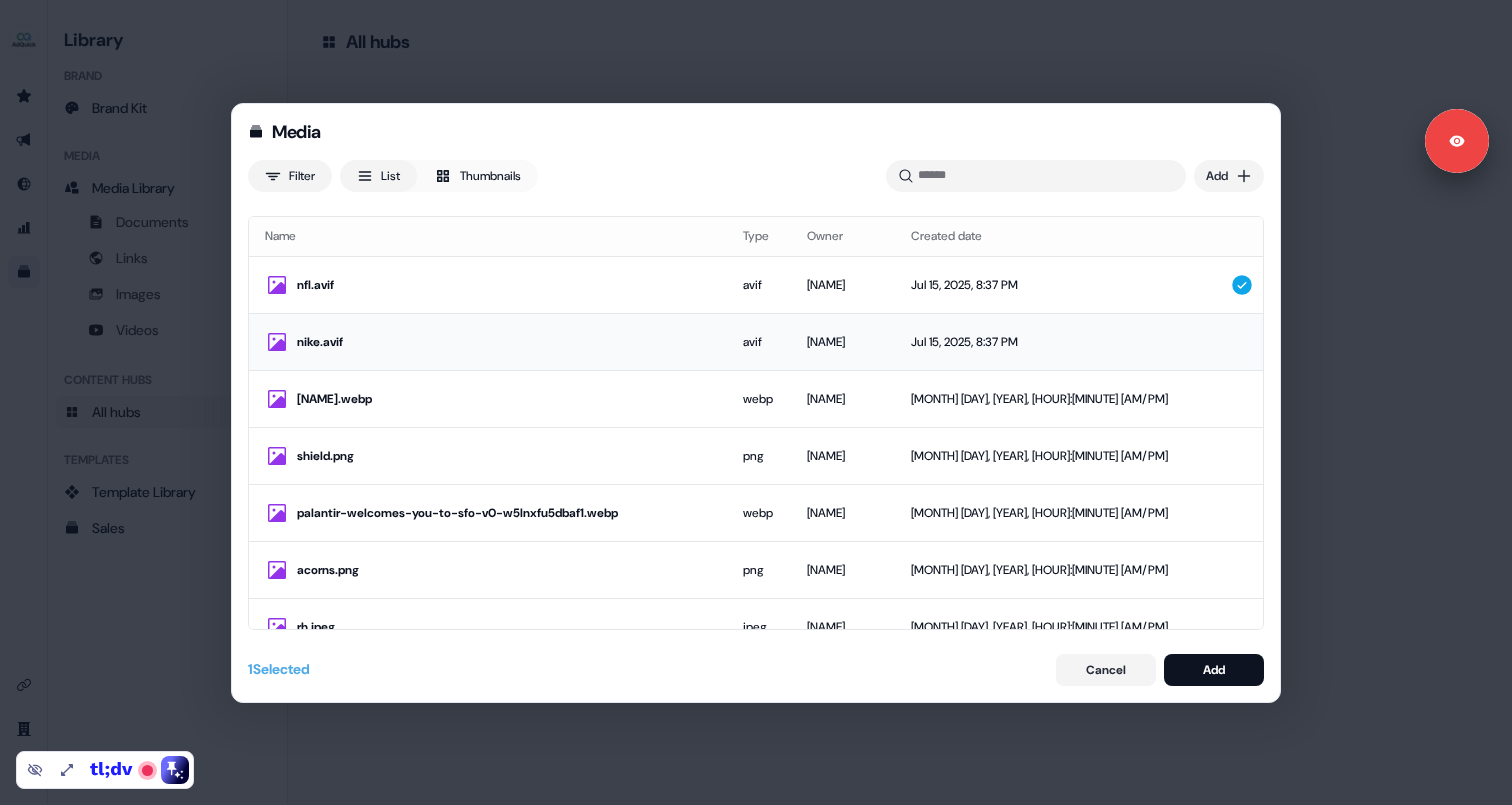 click on "nike.avif" at bounding box center [504, 342] 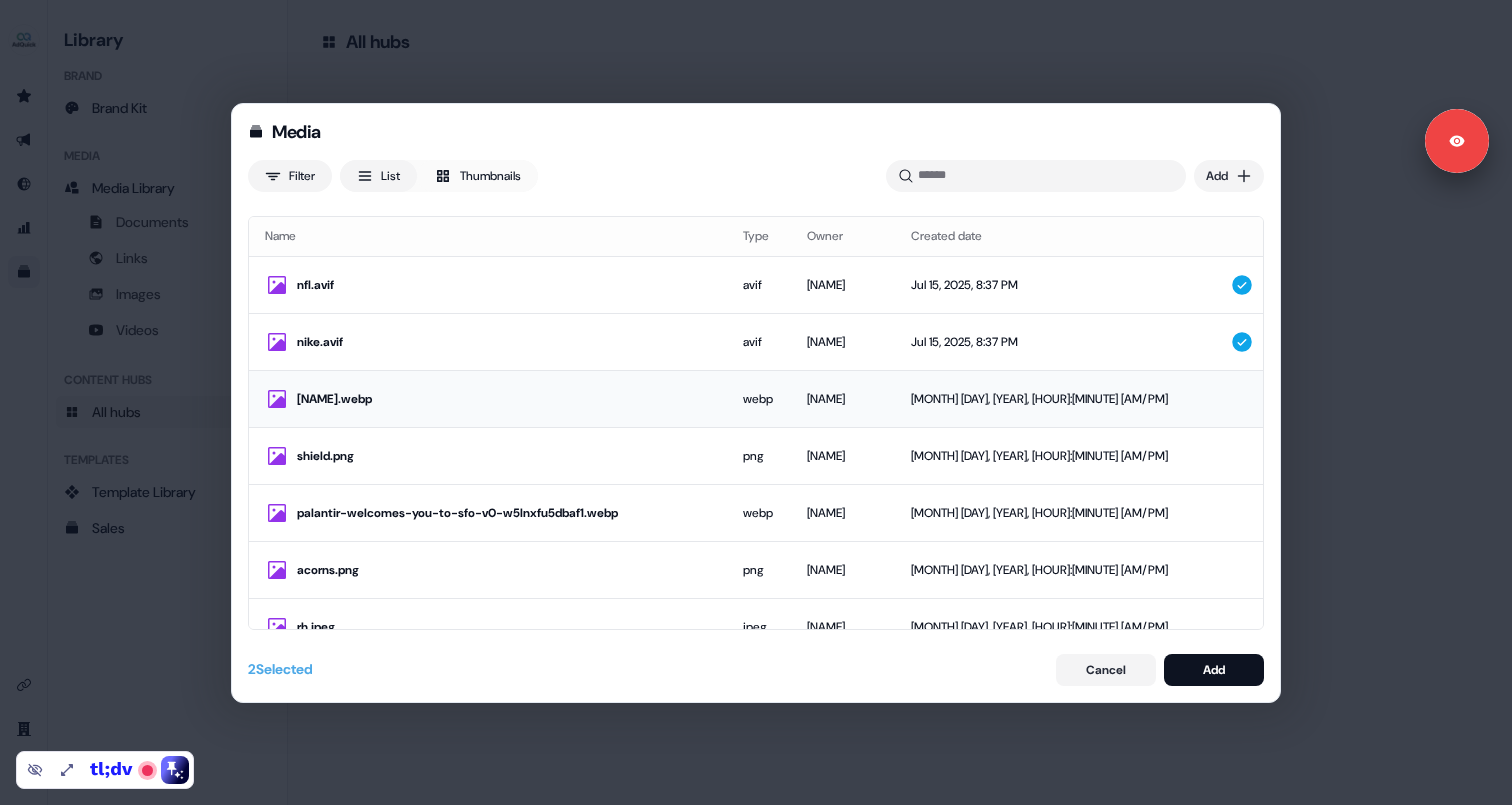 click on "[NAME].webp" at bounding box center [504, 399] 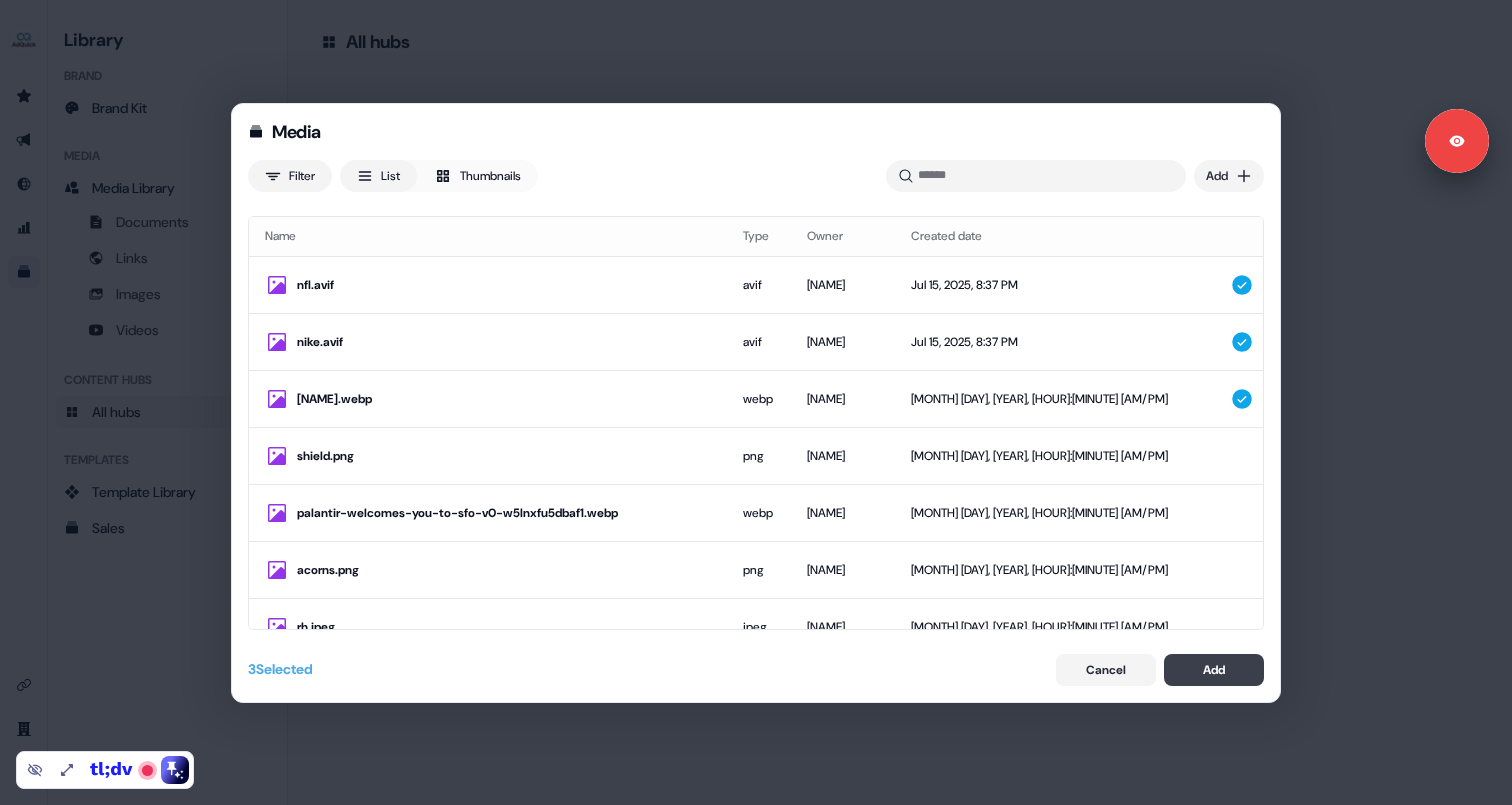 click on "Add" at bounding box center [1214, 670] 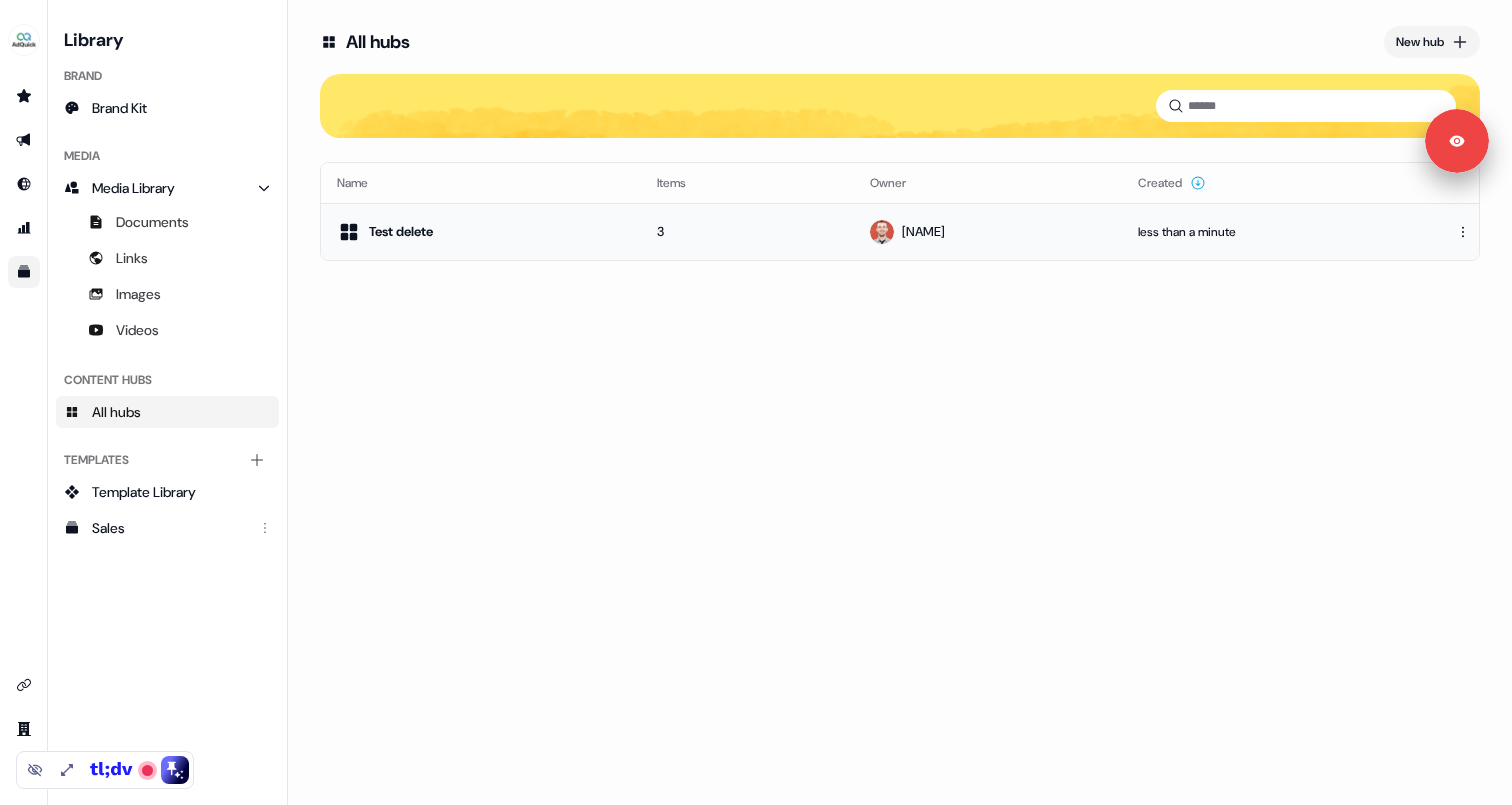 click on "Test delete" at bounding box center (481, 232) 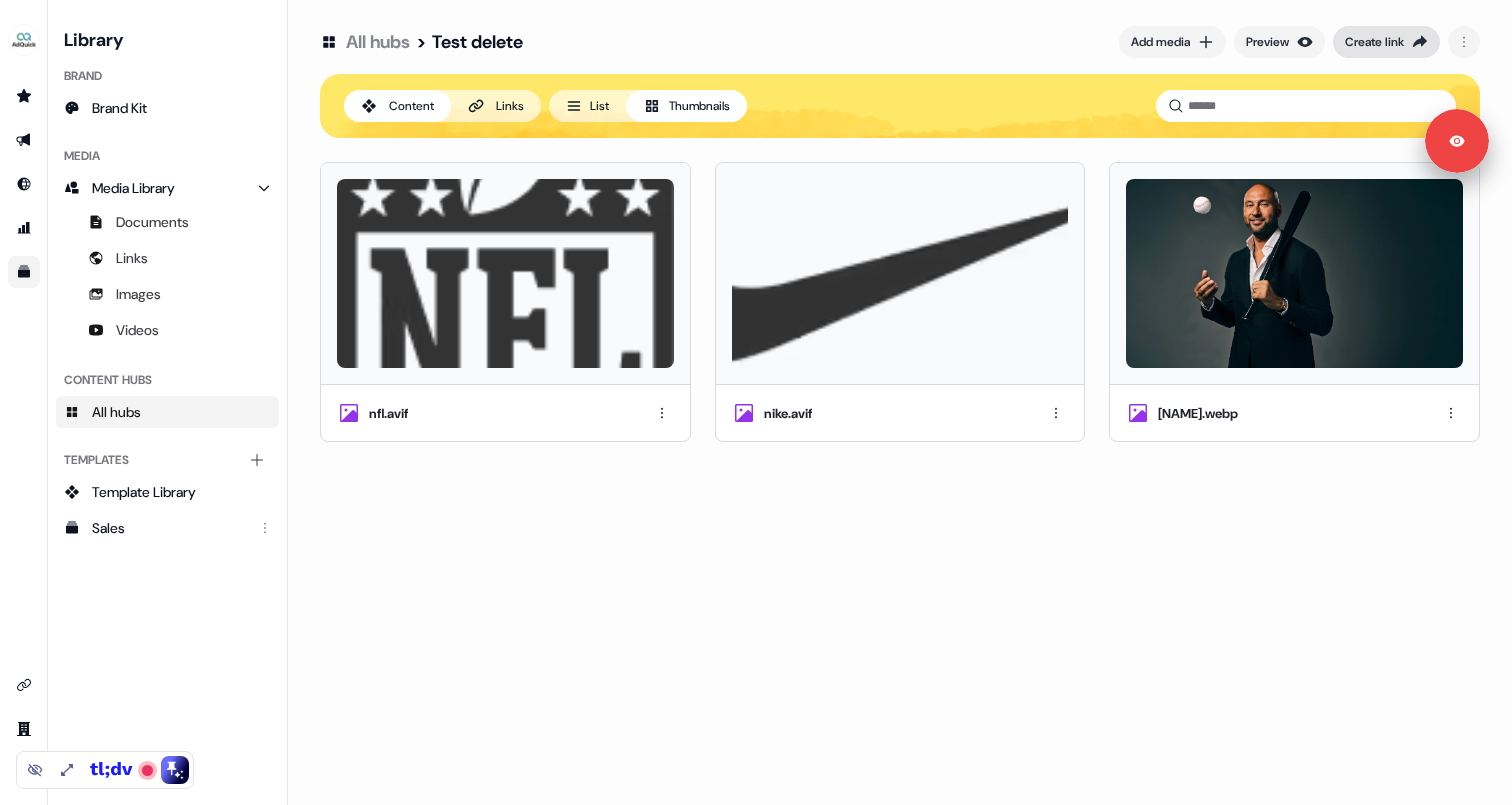click on "Create link" at bounding box center (1374, 42) 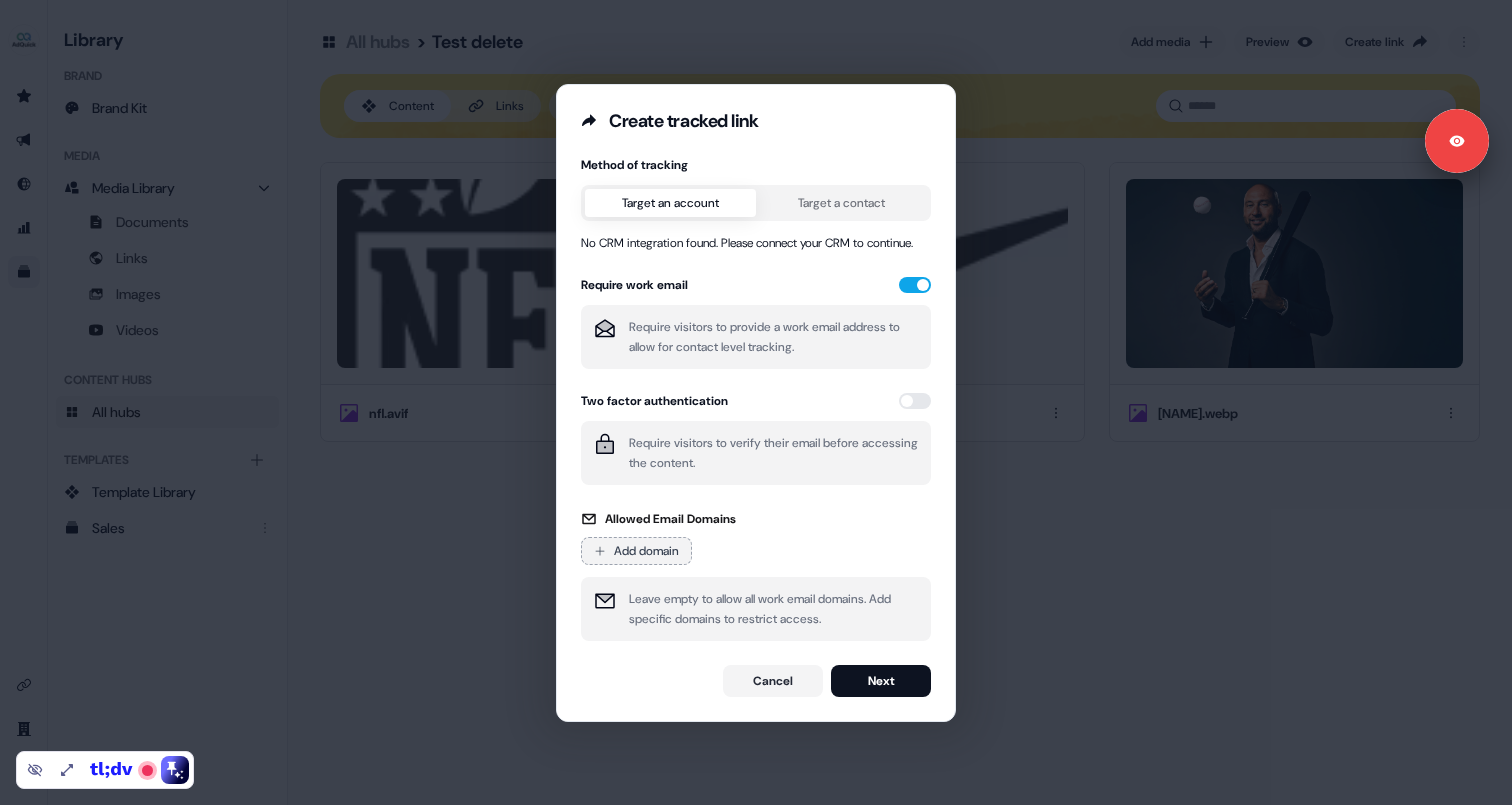 click on "Add domain" at bounding box center [636, 551] 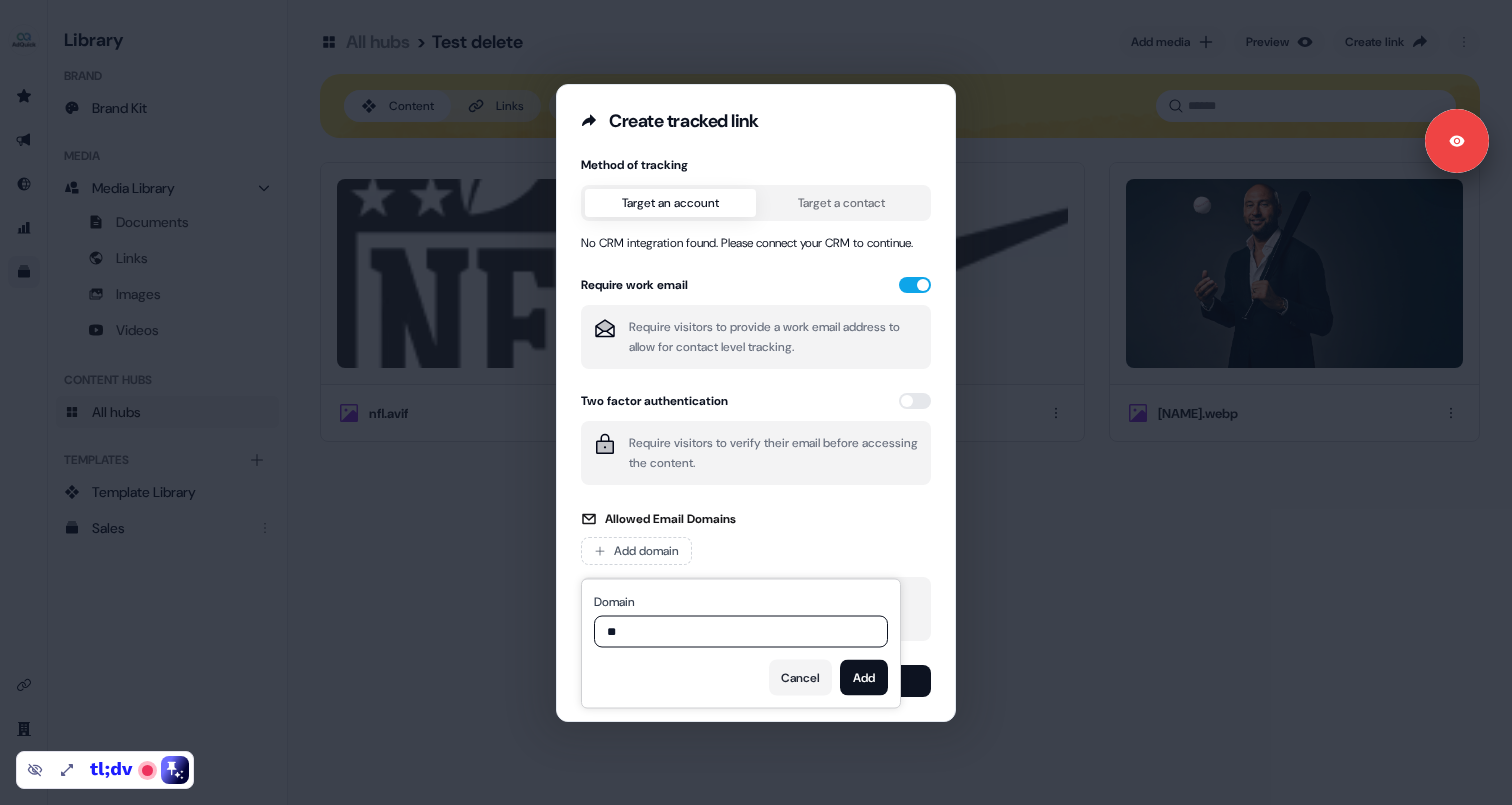 type on "*" 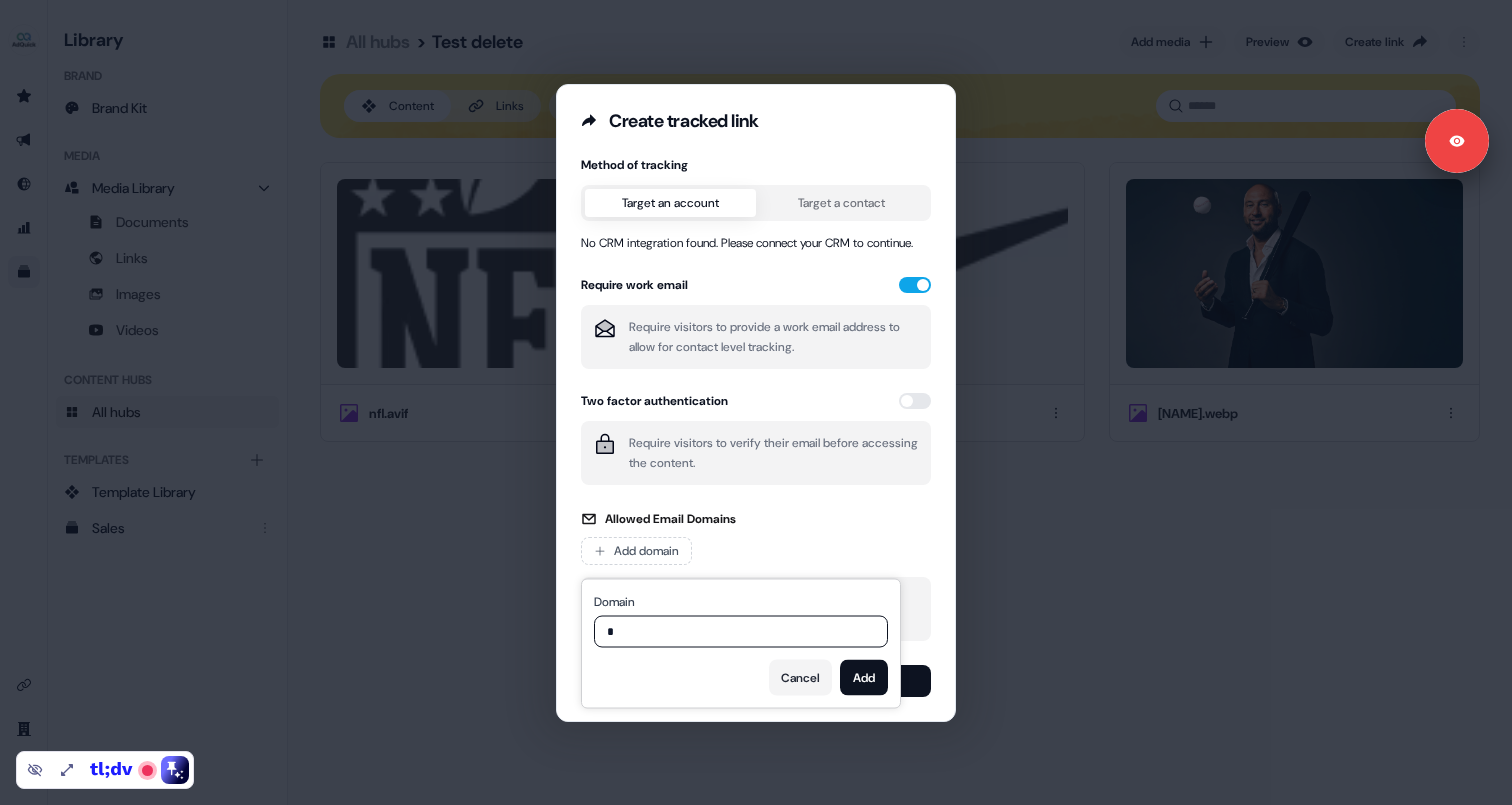 type 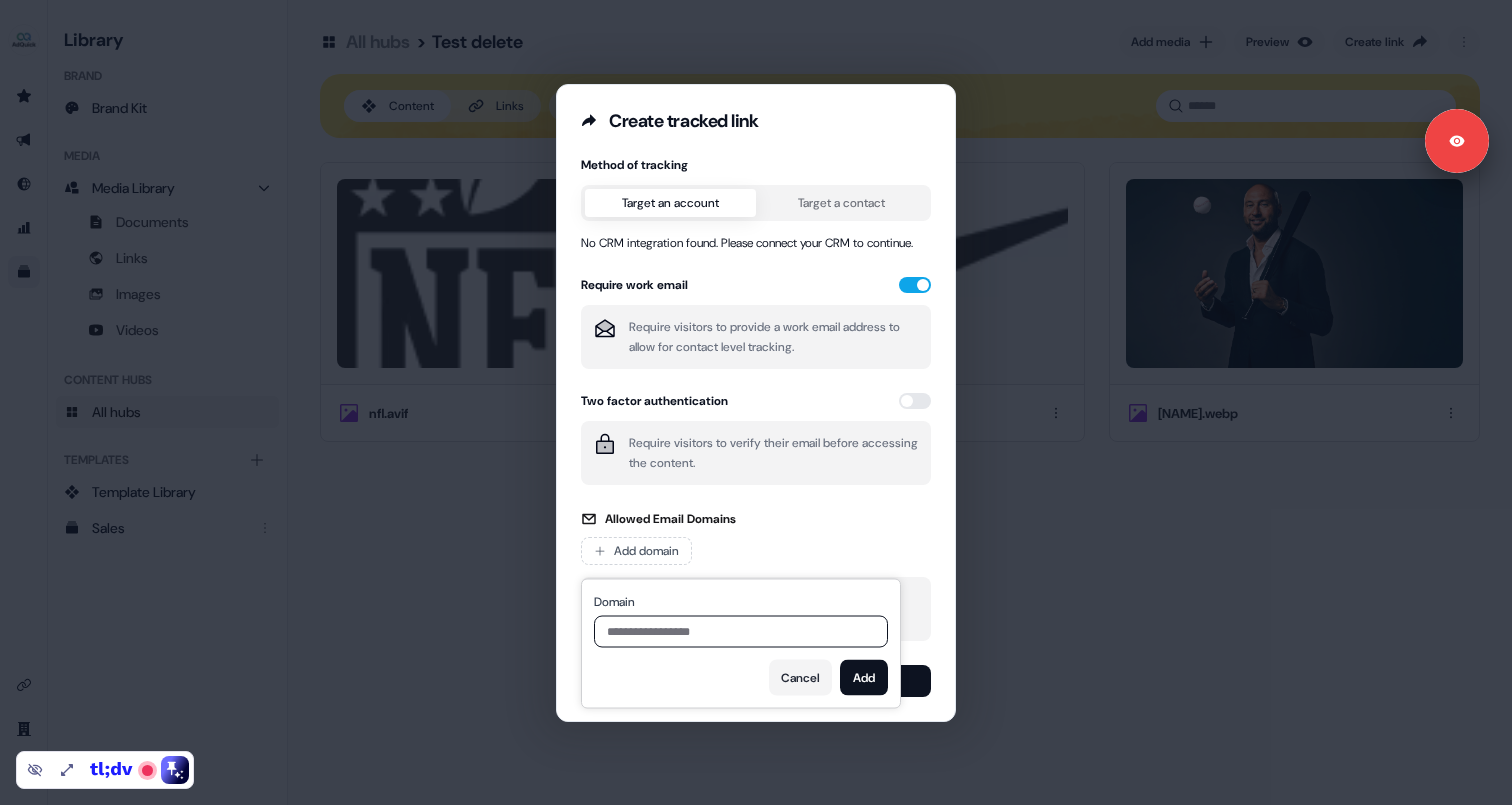 click on "Add domain" at bounding box center [756, 551] 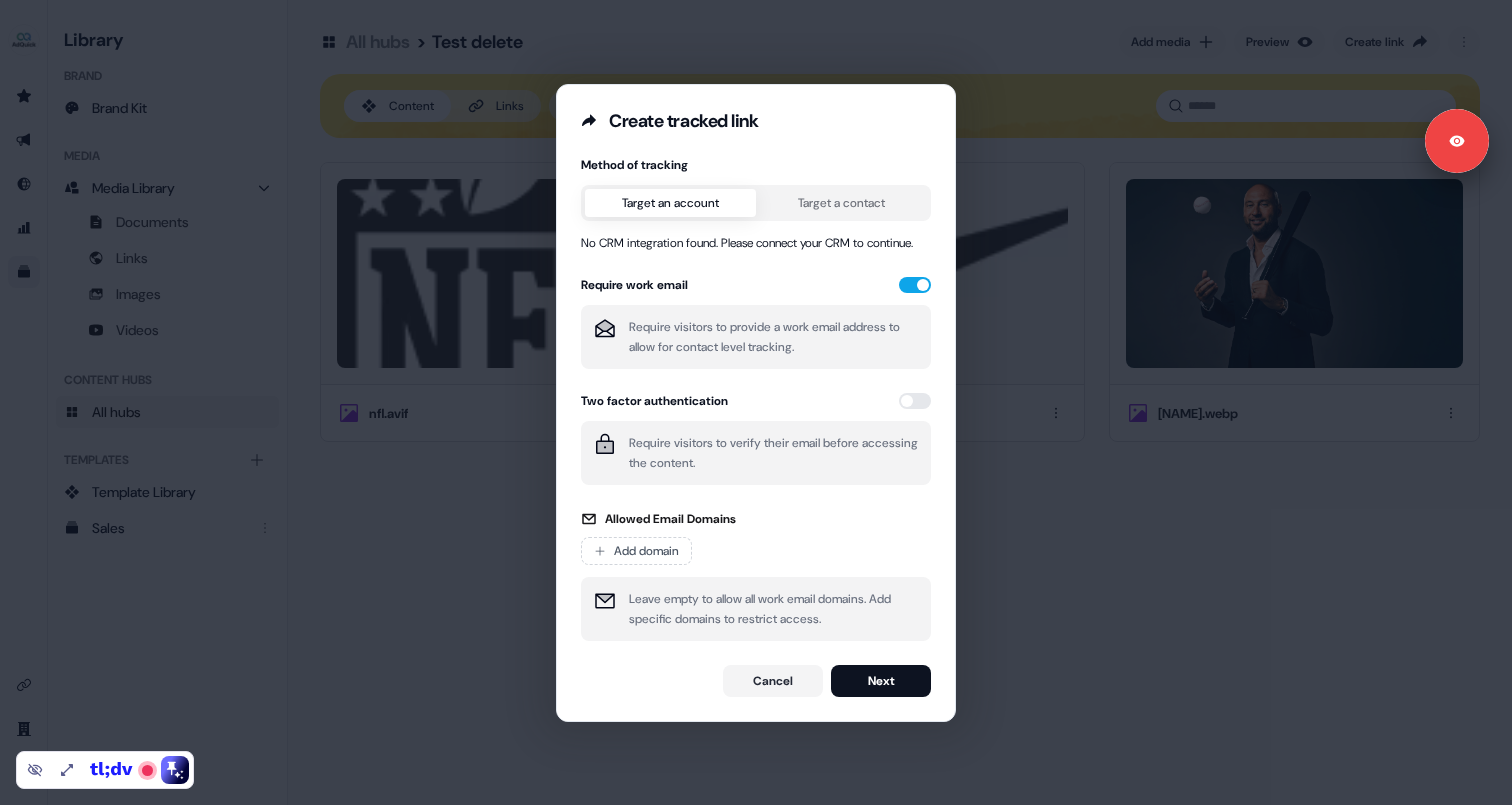 click on "Target an account Target a contact" at bounding box center (756, 203) 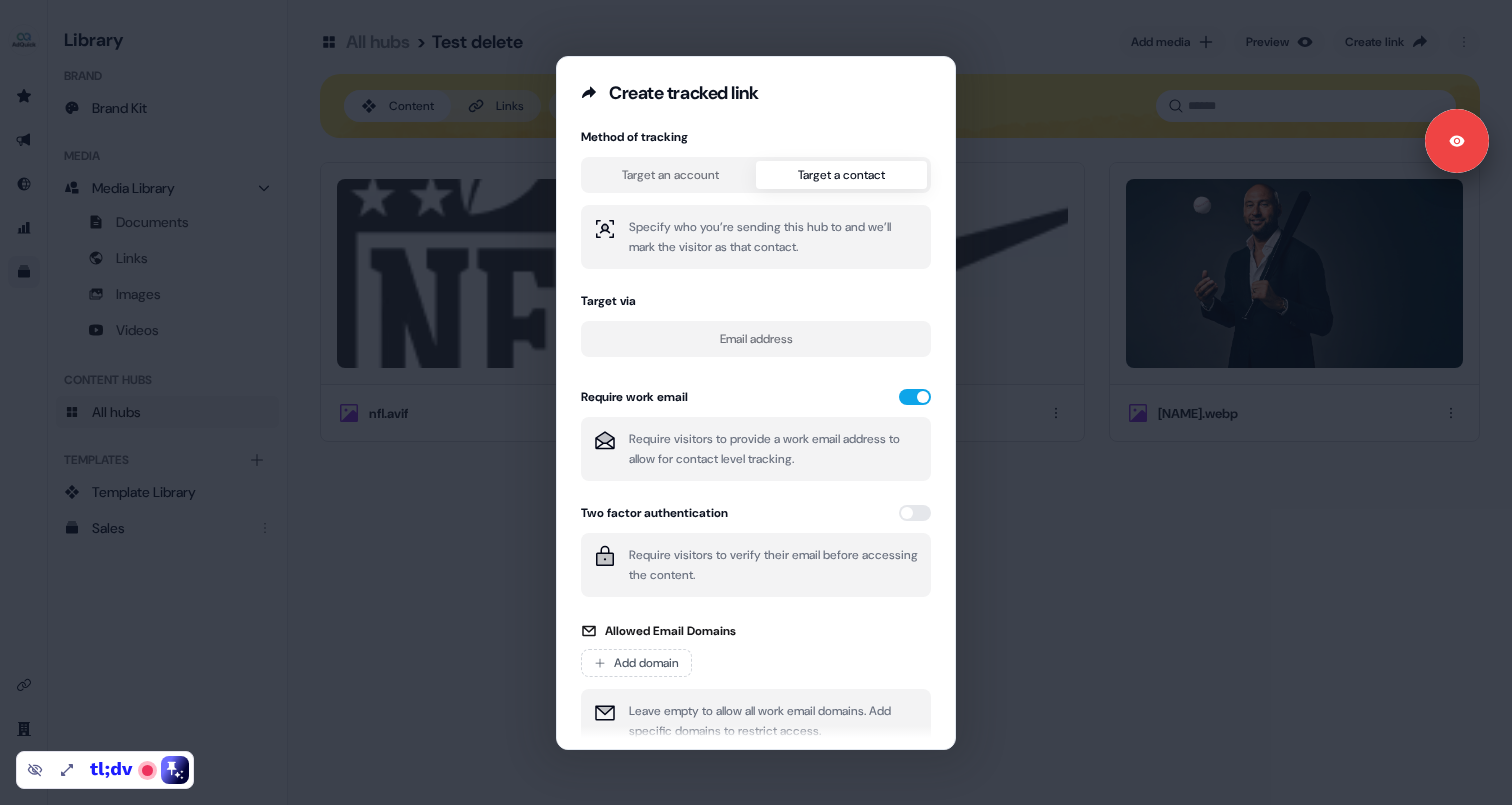 click on "Target an account" at bounding box center [670, 175] 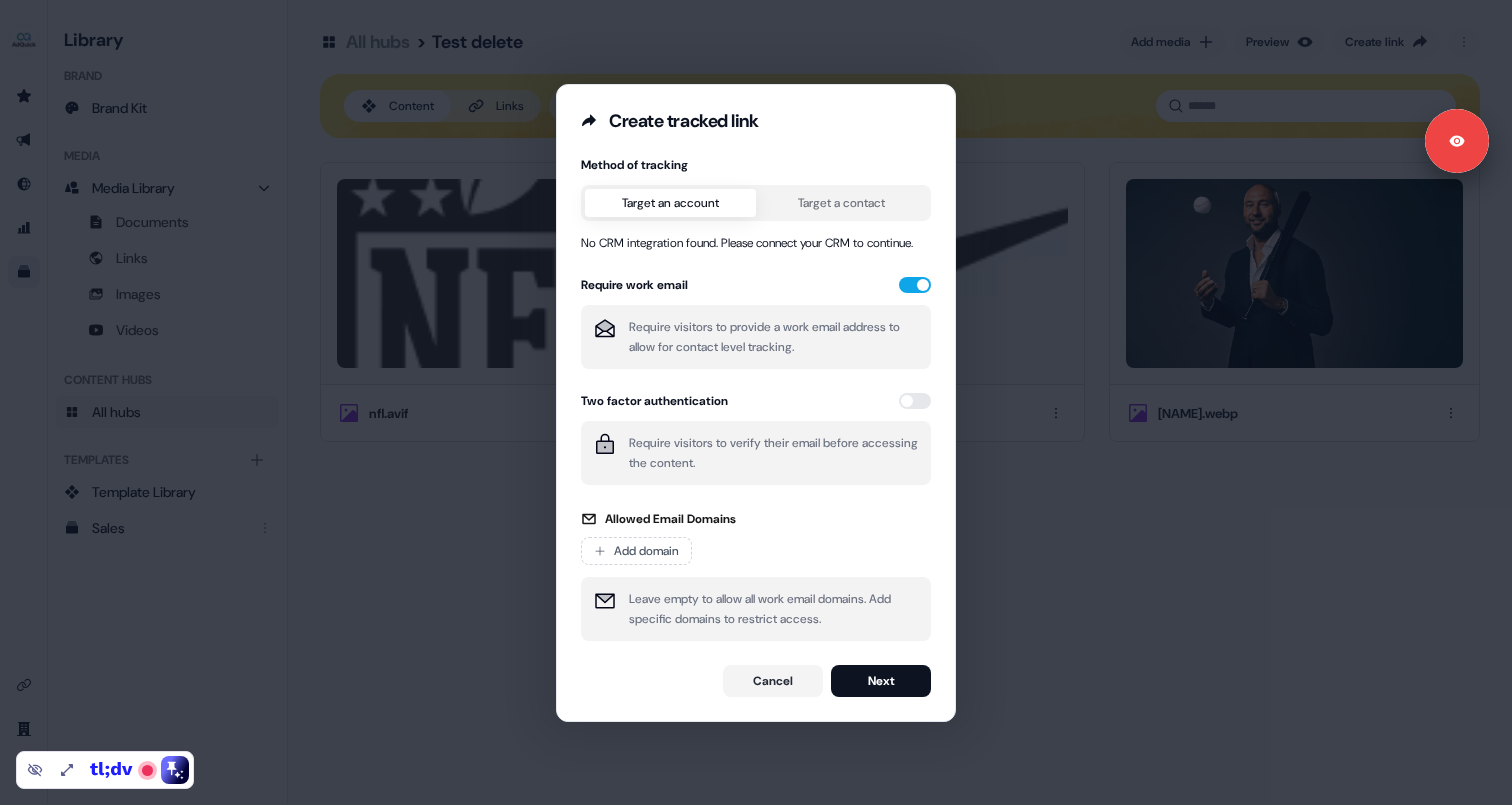 click on "Method of tracking Target an account Target a contact No CRM integration found. Please connect your CRM to continue. Require work email Require visitors to provide a work email address to allow for contact level tracking. Two factor authentication Require visitors to verify their email before accessing the content. Allowed Email Domains Add domain Leave empty to allow all work email domains. Add specific domains to restrict access." at bounding box center (756, 399) 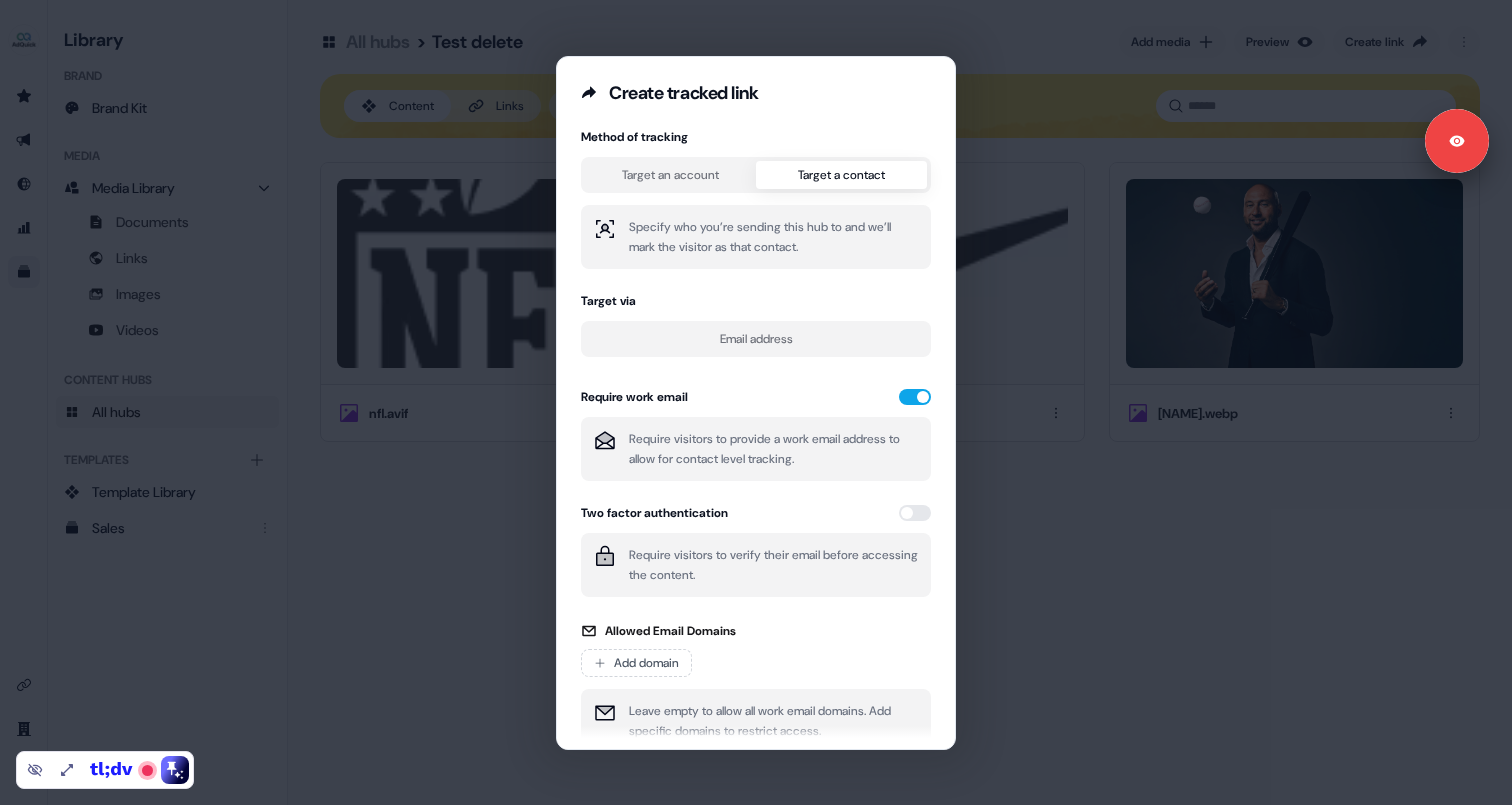 click on "Email address" at bounding box center [756, 339] 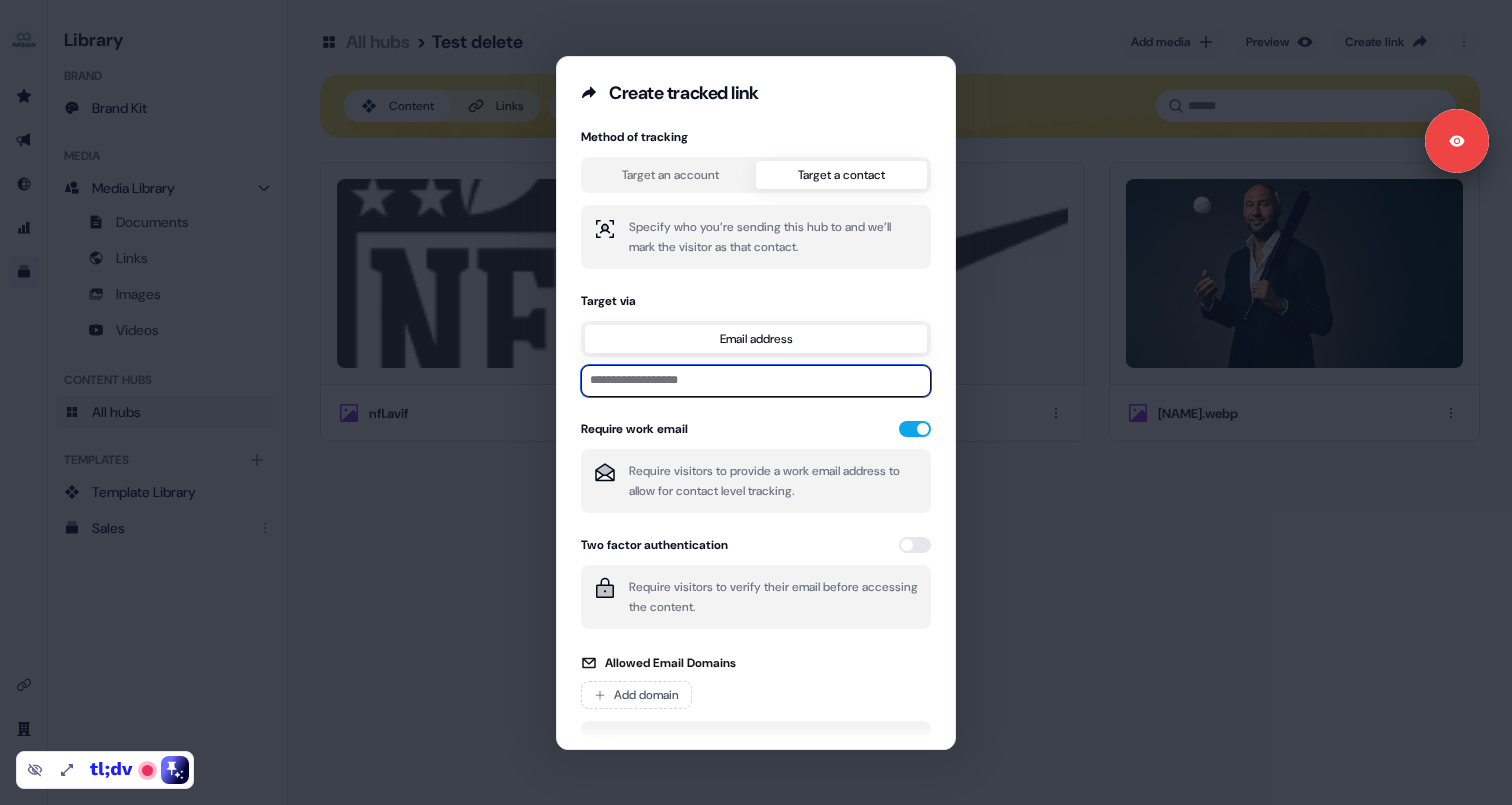 click at bounding box center (756, 381) 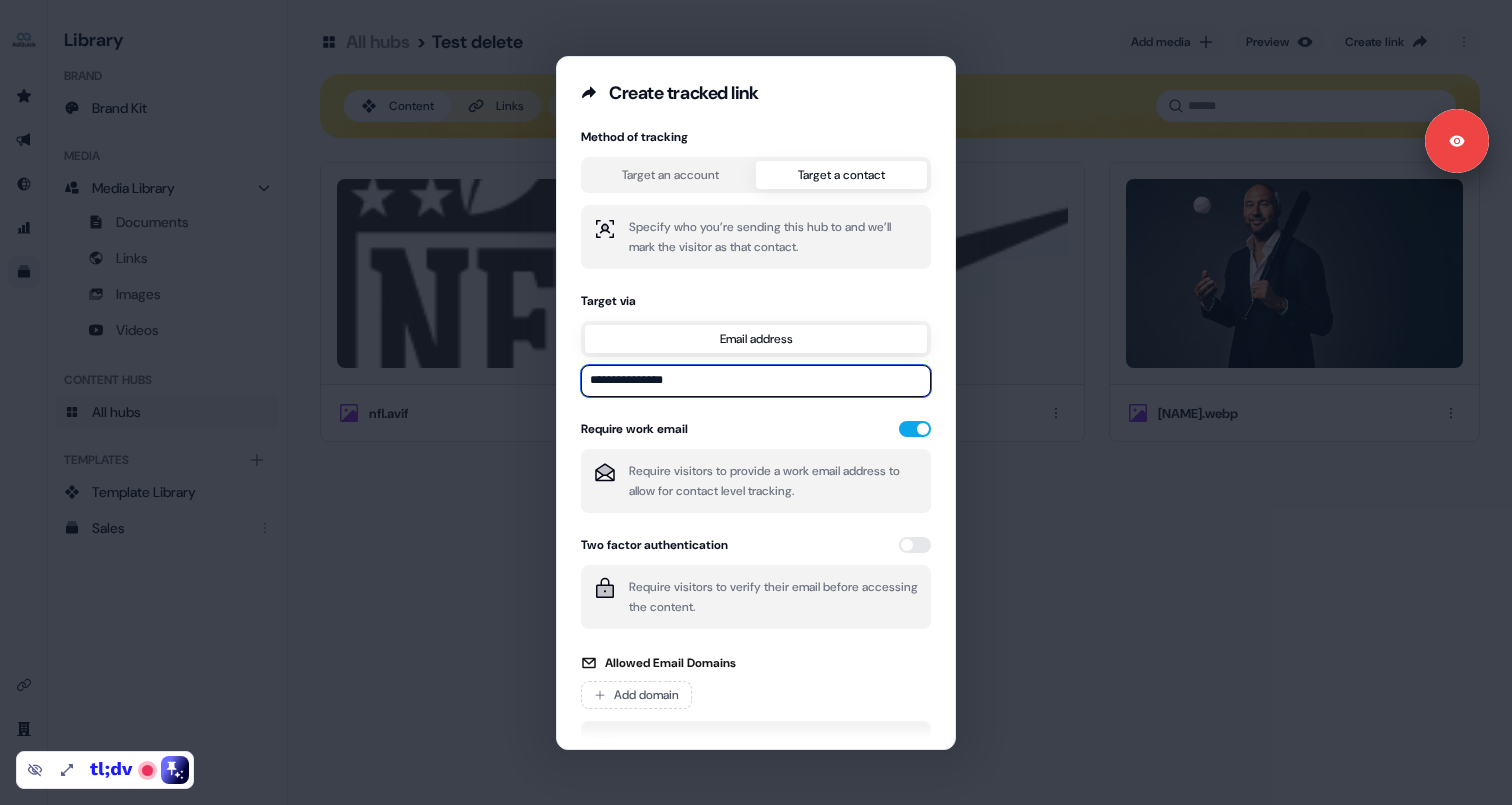 type on "**********" 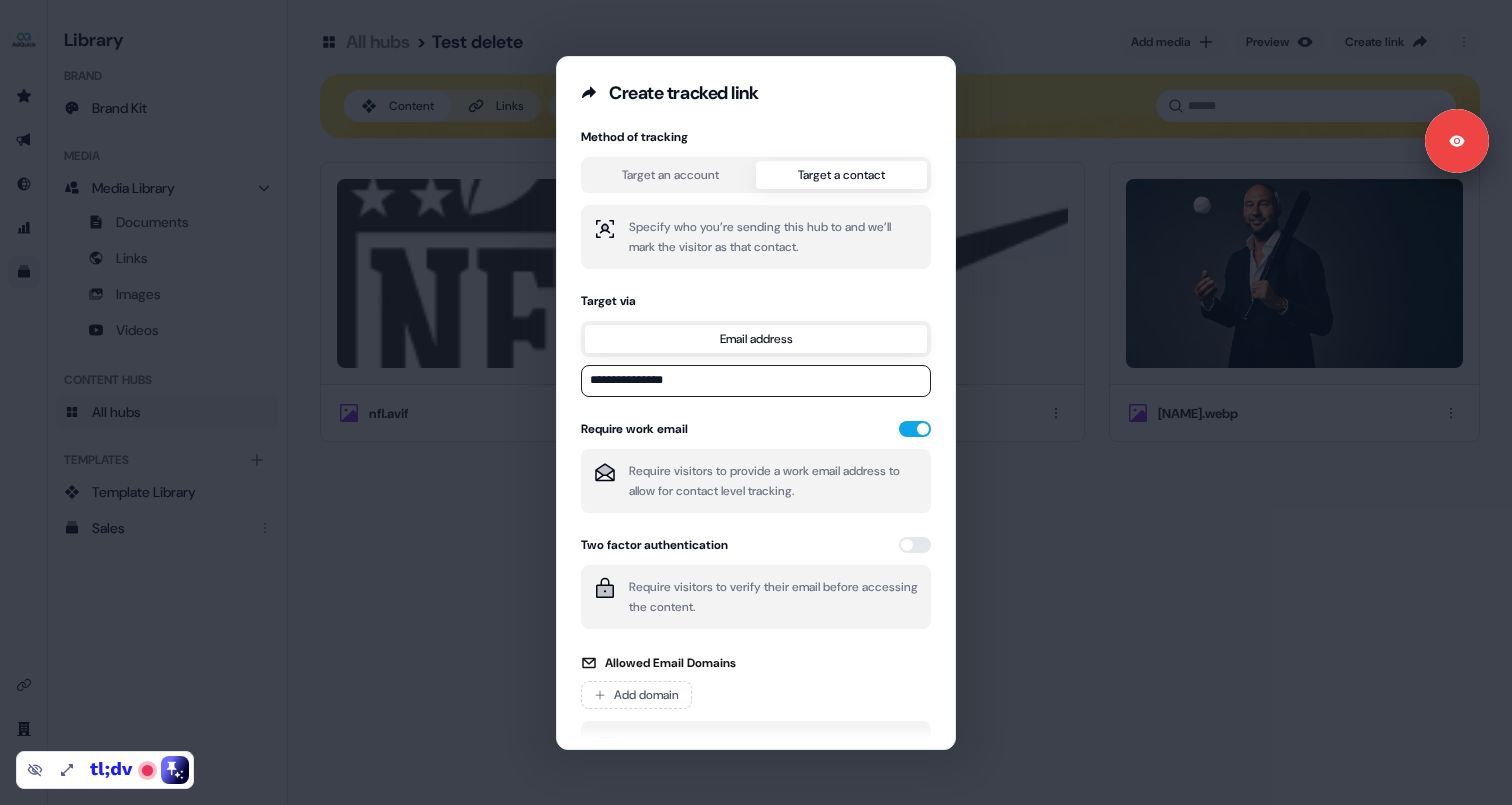 click on "**********" at bounding box center (756, 495) 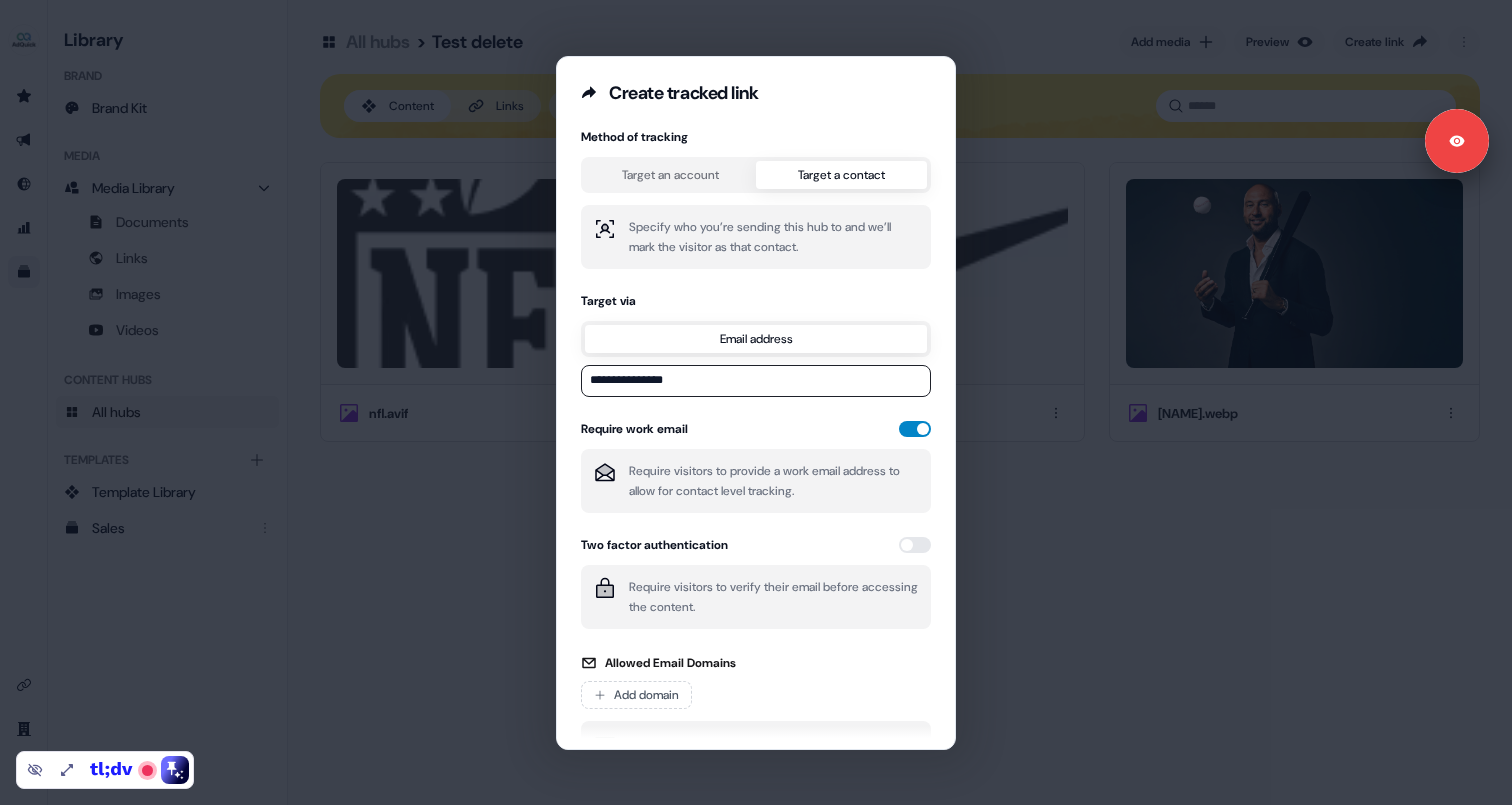 click at bounding box center [915, 429] 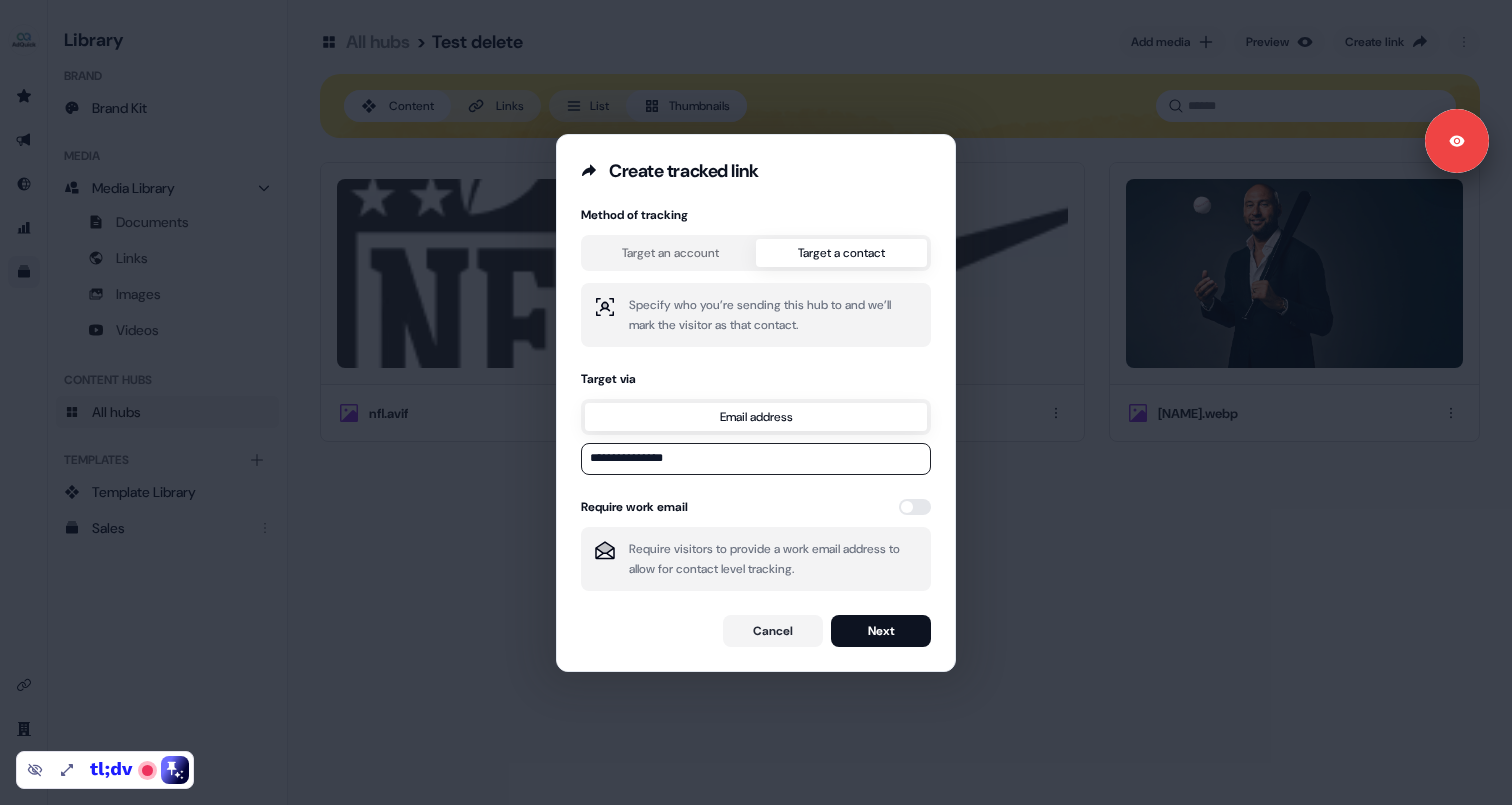 click on "Next" at bounding box center (881, 631) 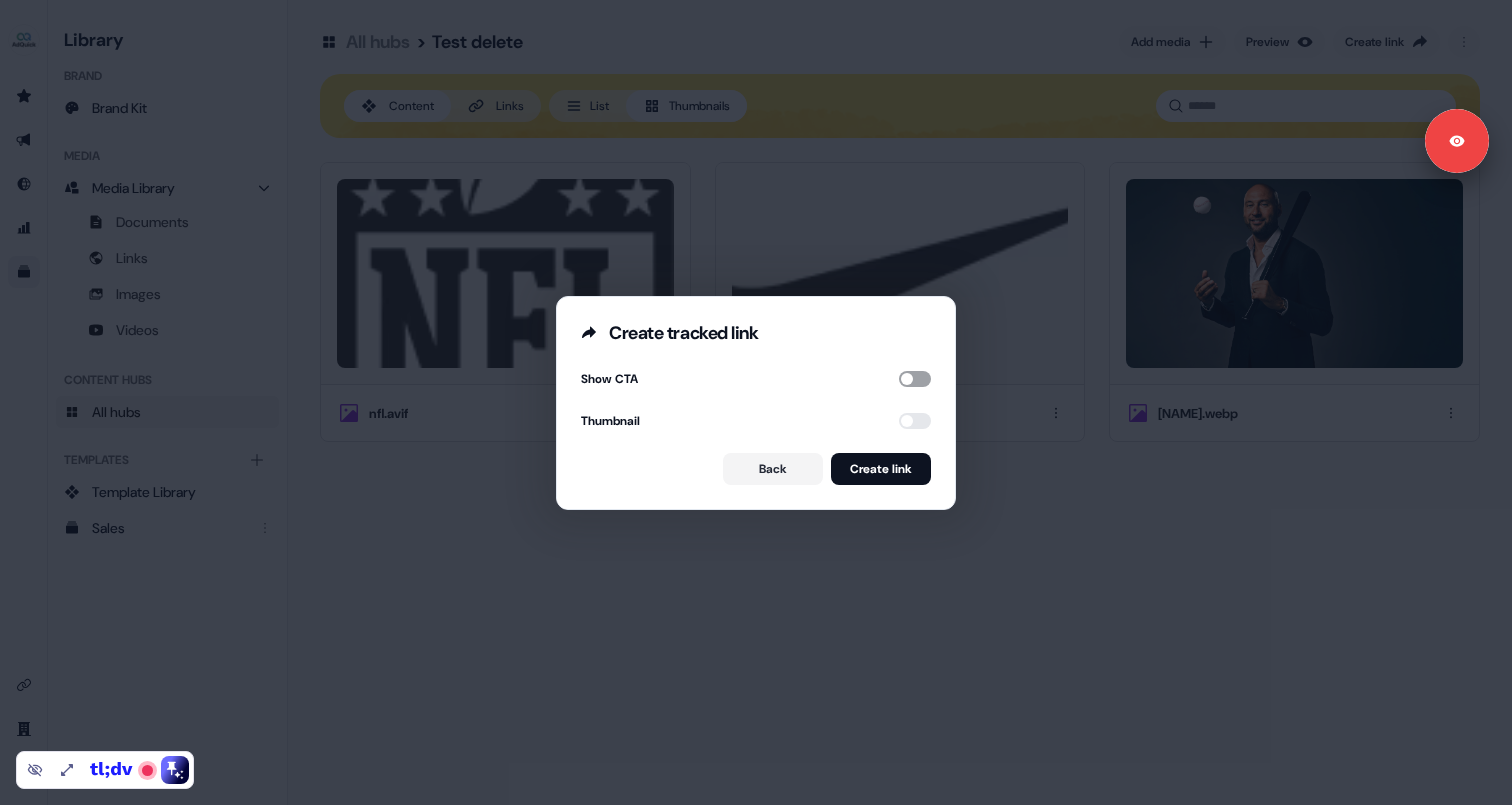 click at bounding box center (915, 379) 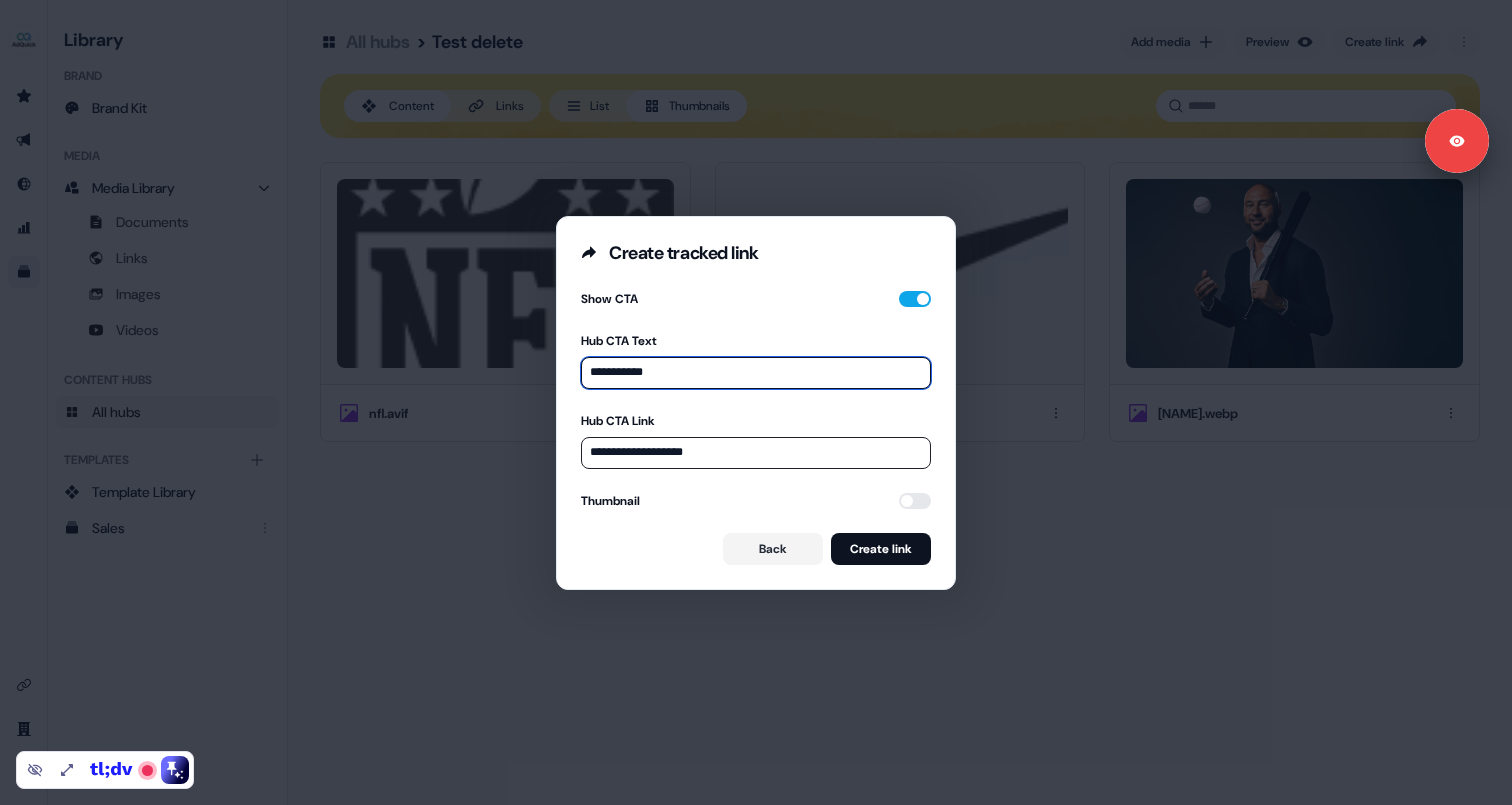 click on "**********" at bounding box center (756, 373) 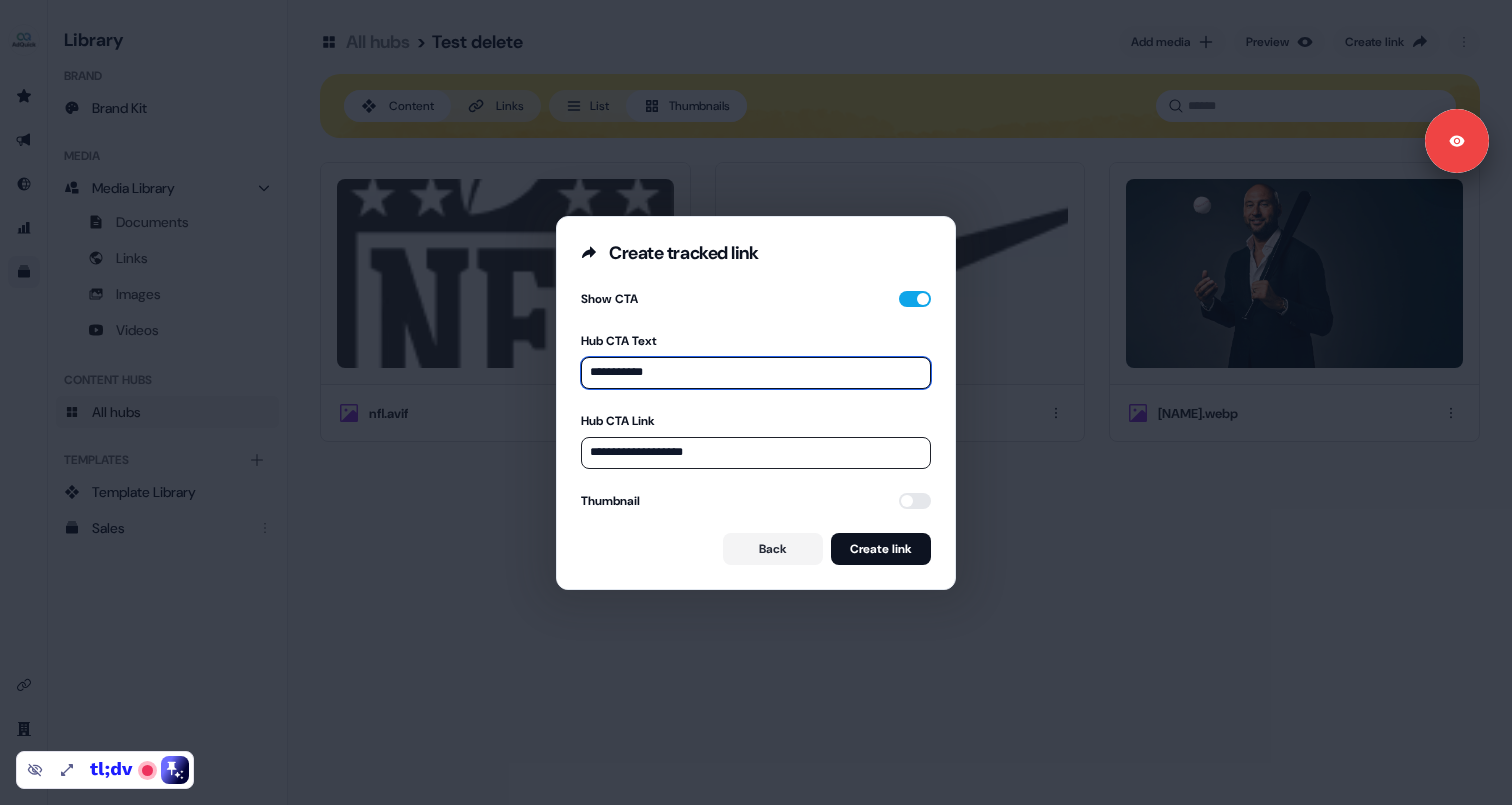 click on "**********" at bounding box center (756, 373) 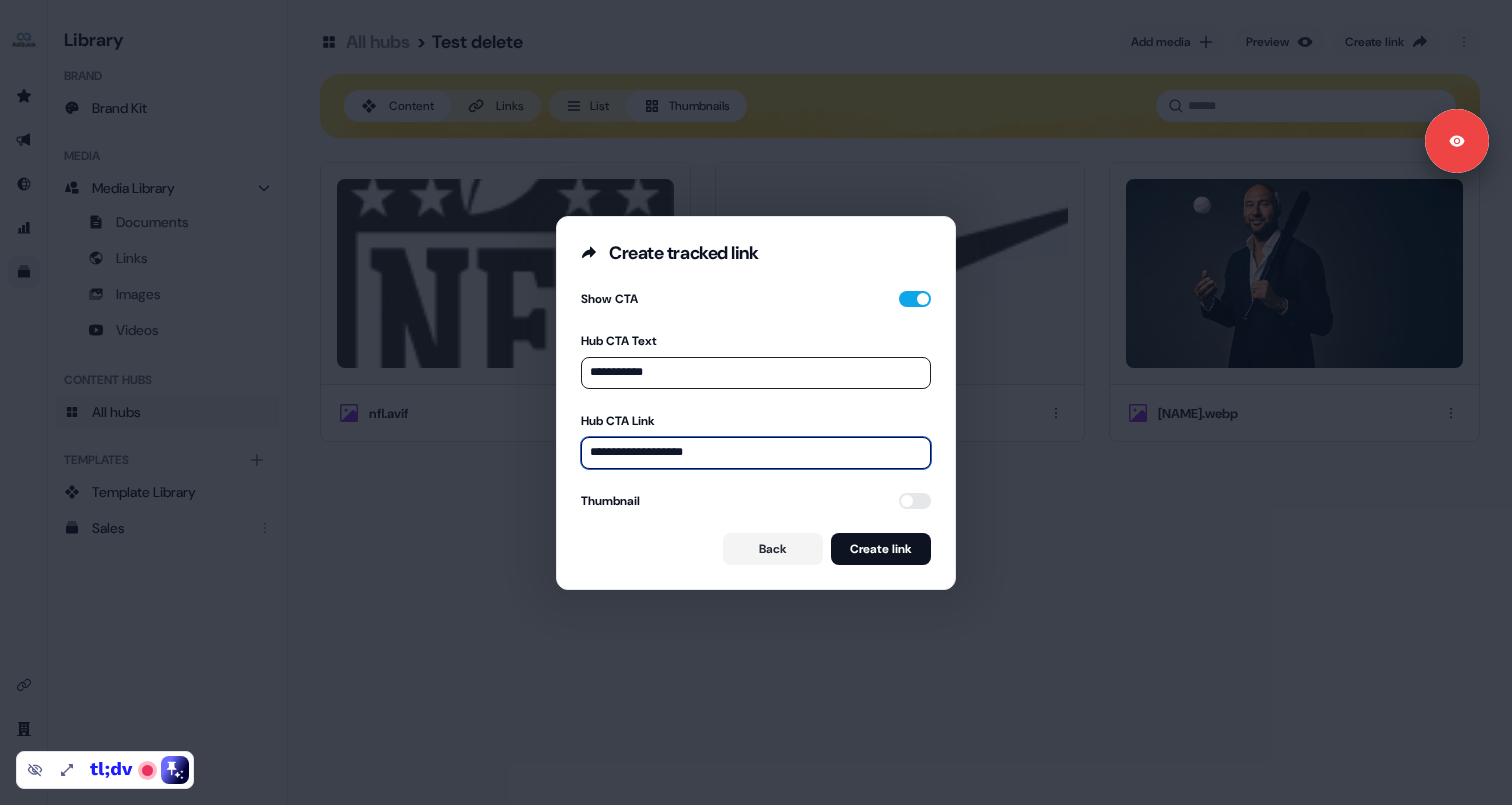 click on "**********" at bounding box center (756, 453) 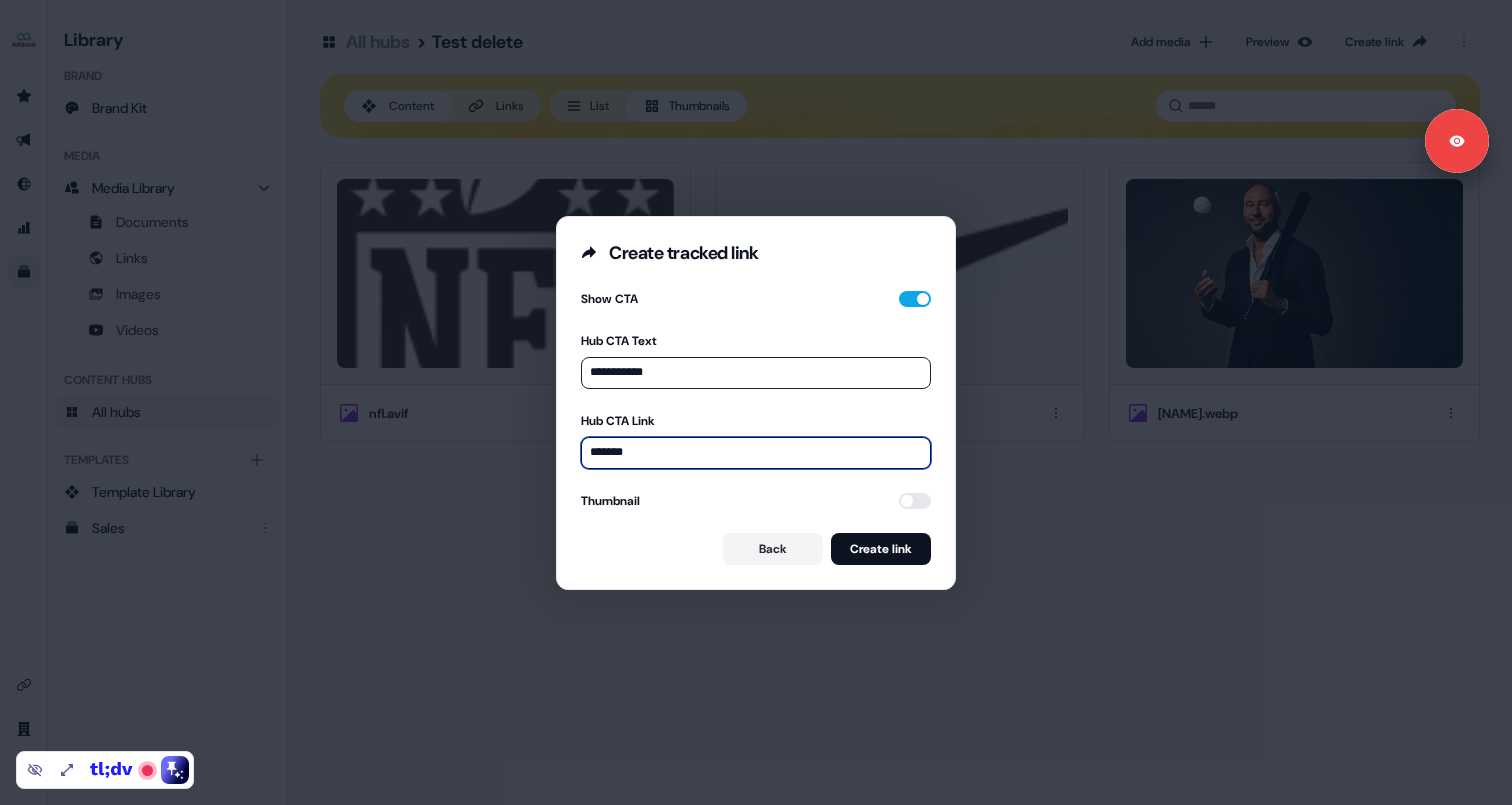 type on "*******" 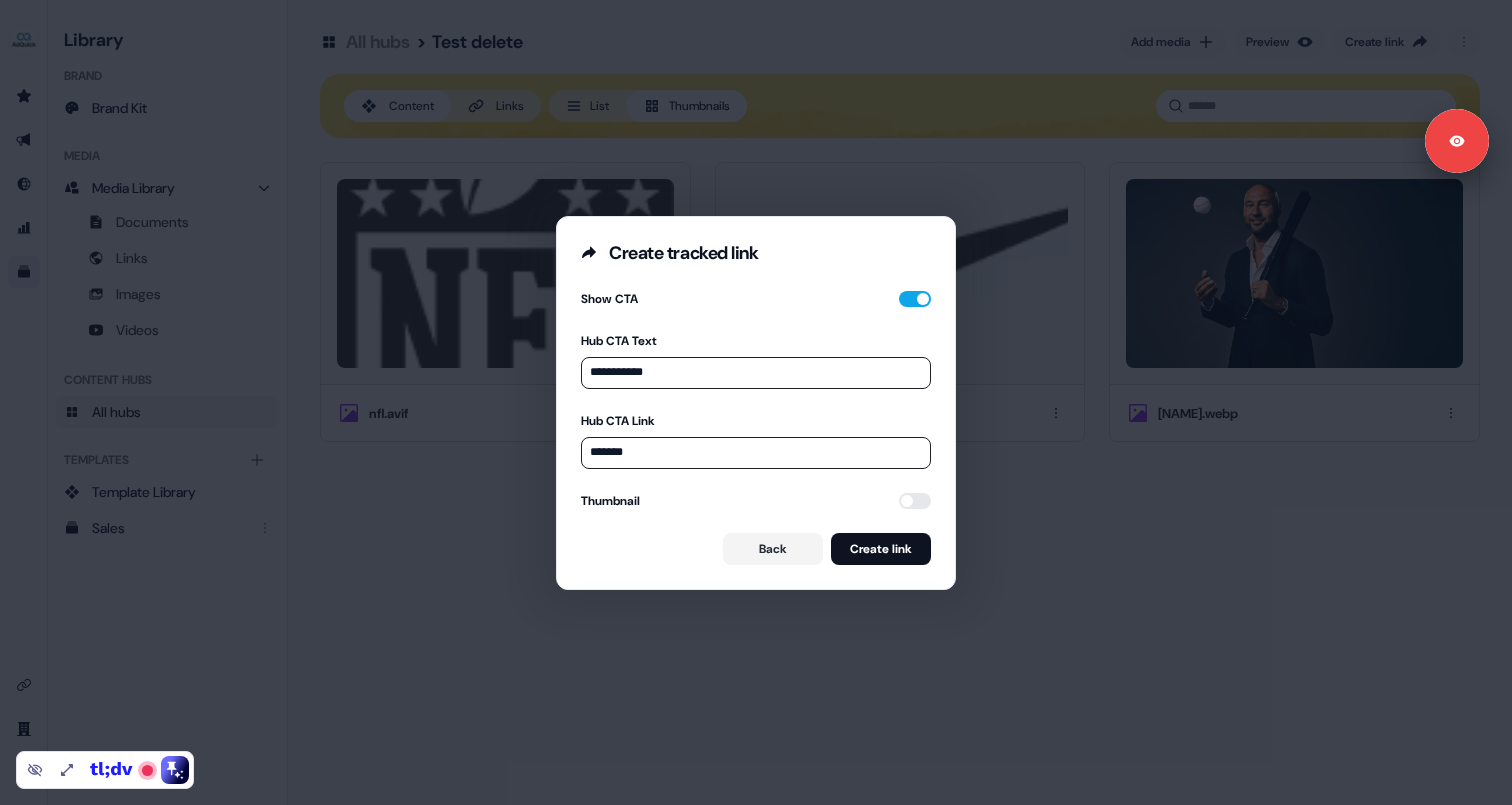 click on "Thumbnail" at bounding box center (756, 501) 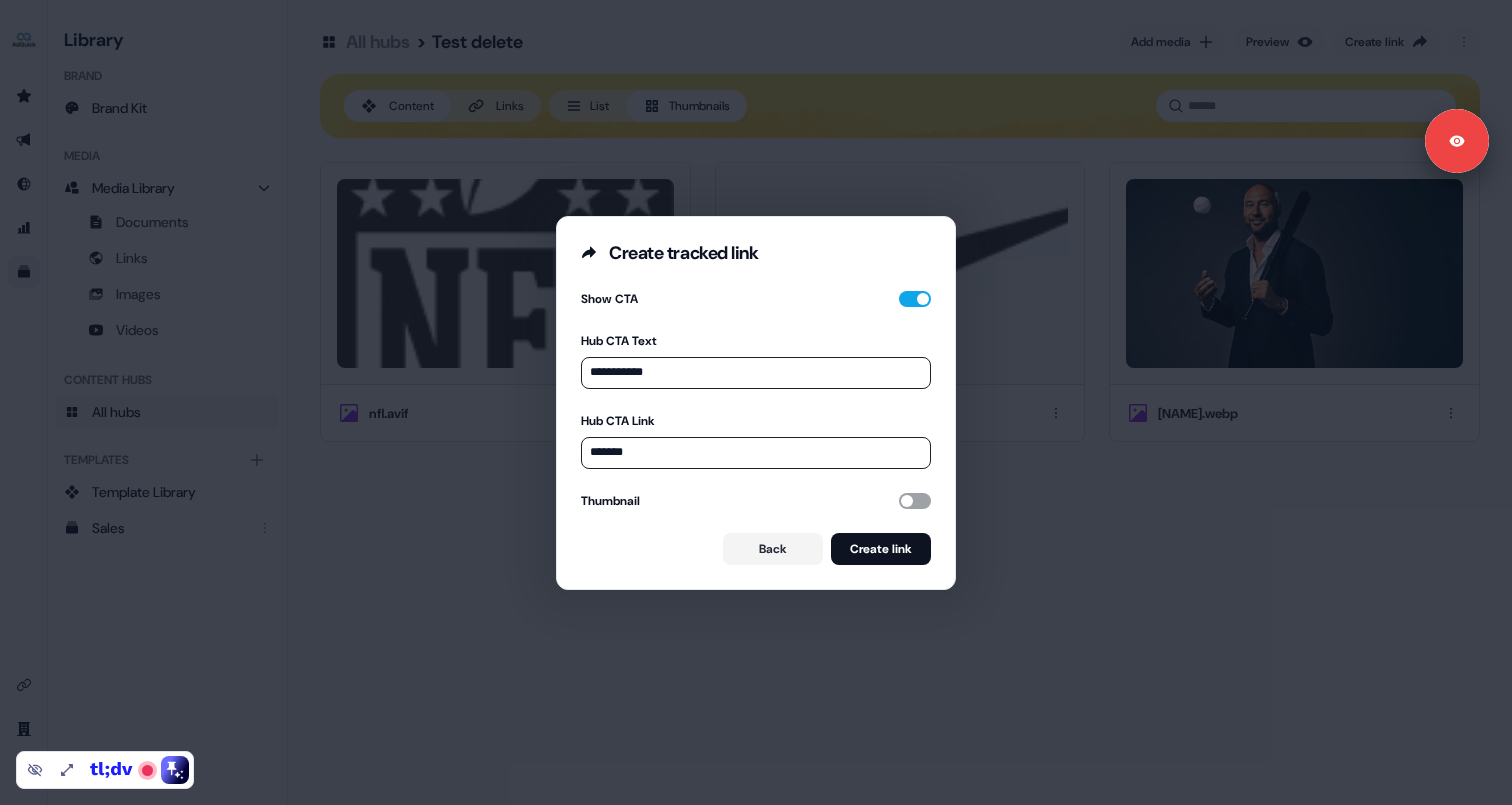 click at bounding box center (915, 501) 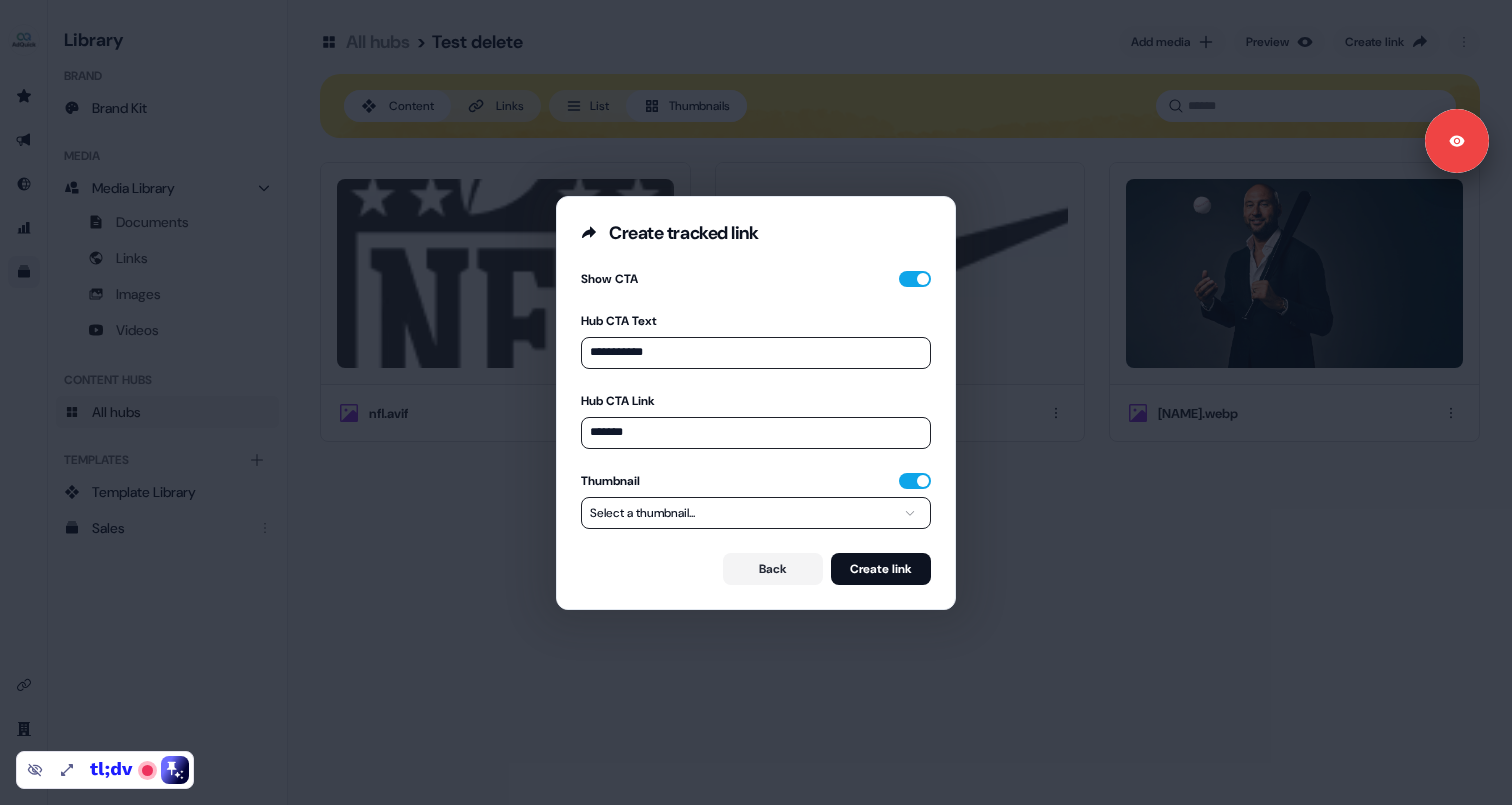 click on "**********" at bounding box center (756, 402) 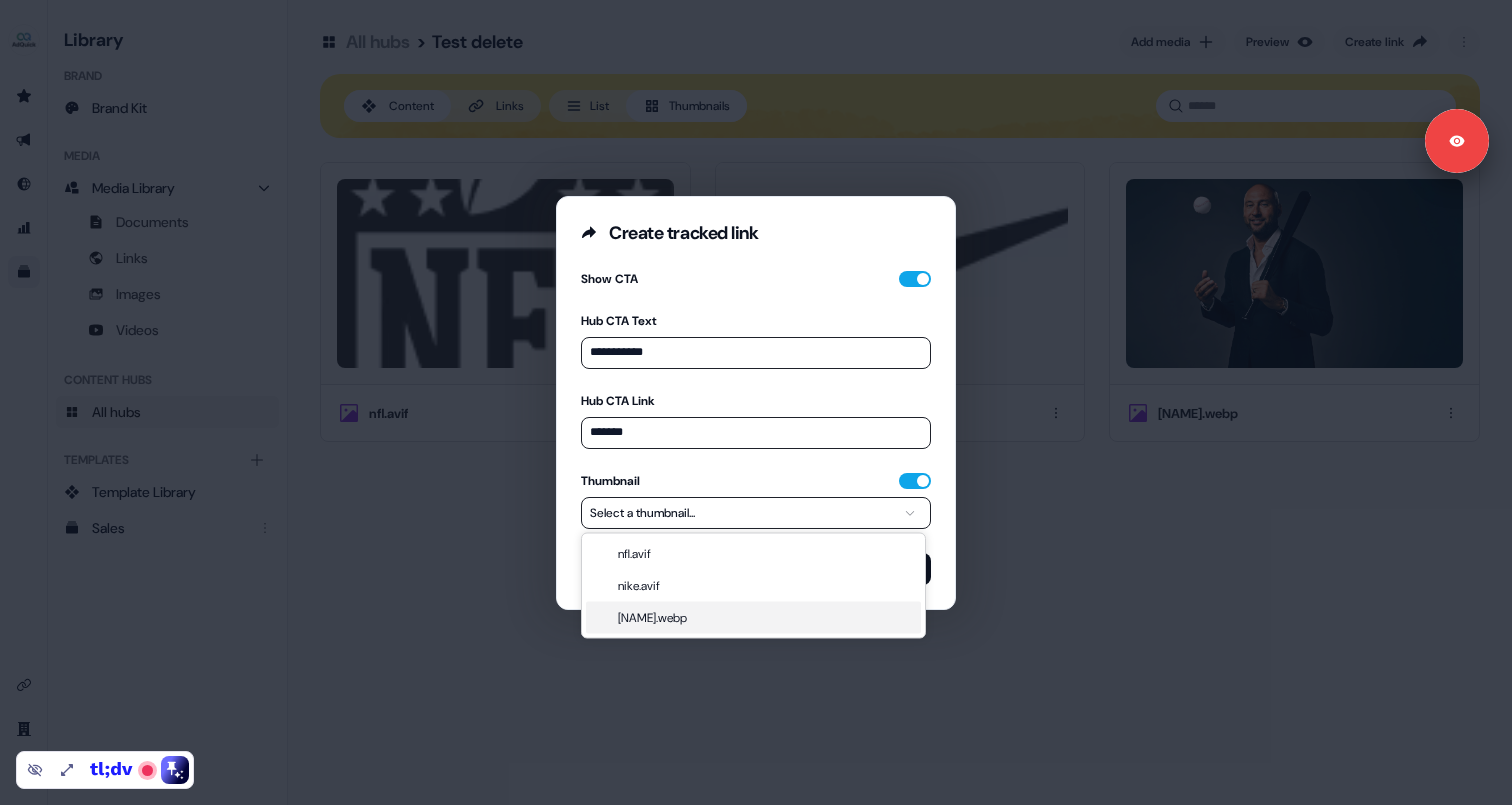 select on "**********" 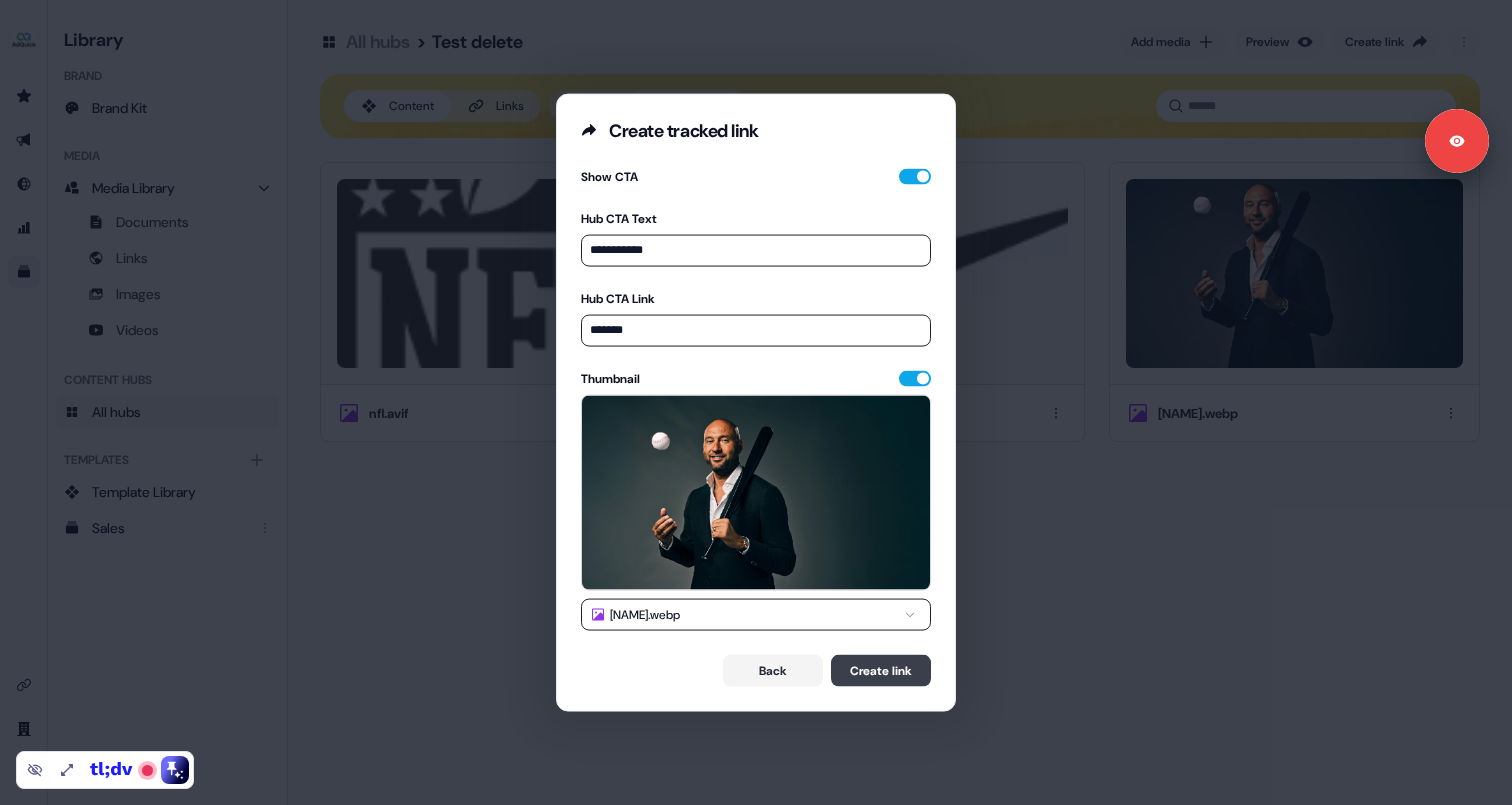 click on "Create link" at bounding box center [881, 671] 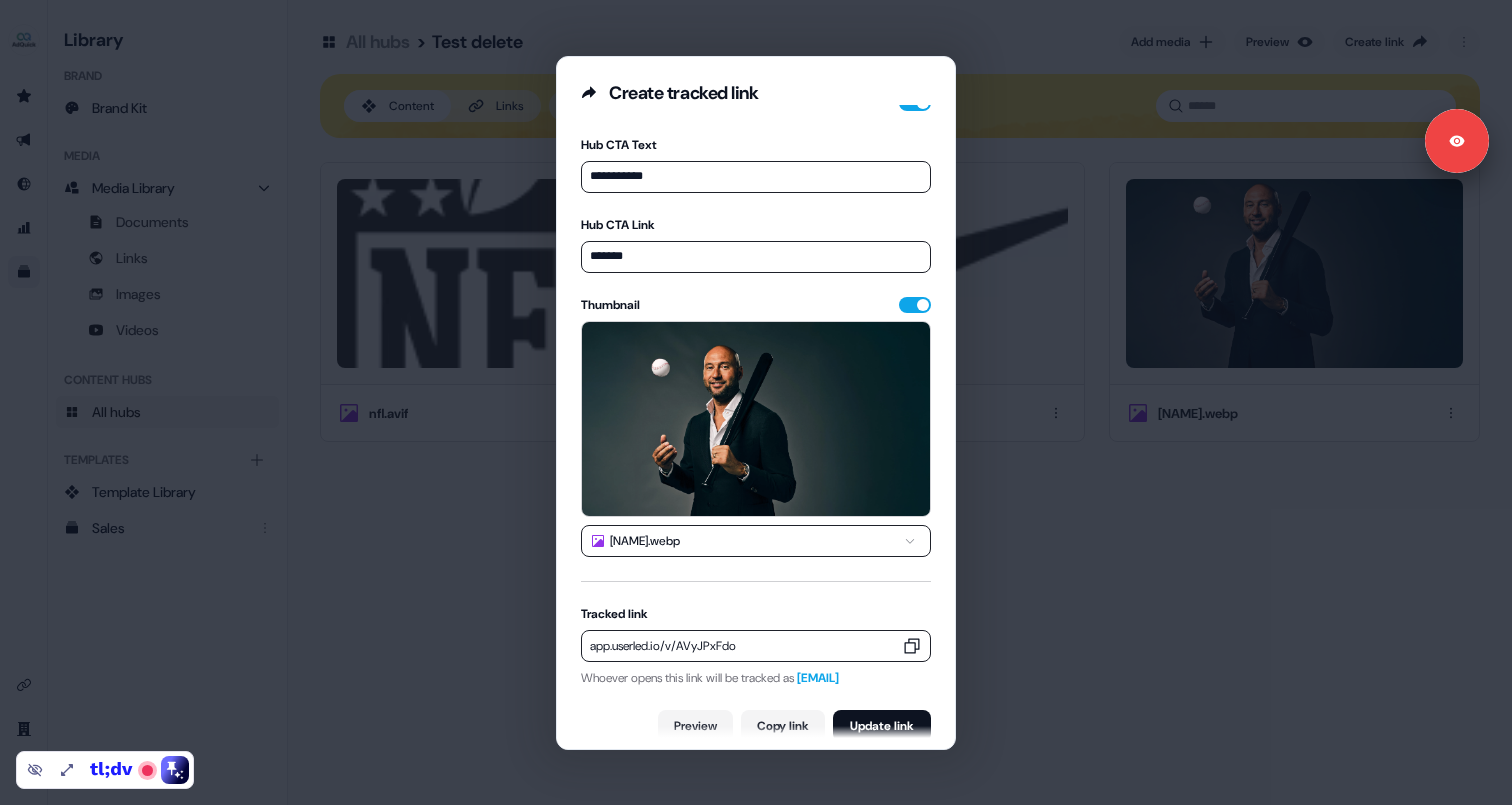 scroll, scrollTop: 50, scrollLeft: 0, axis: vertical 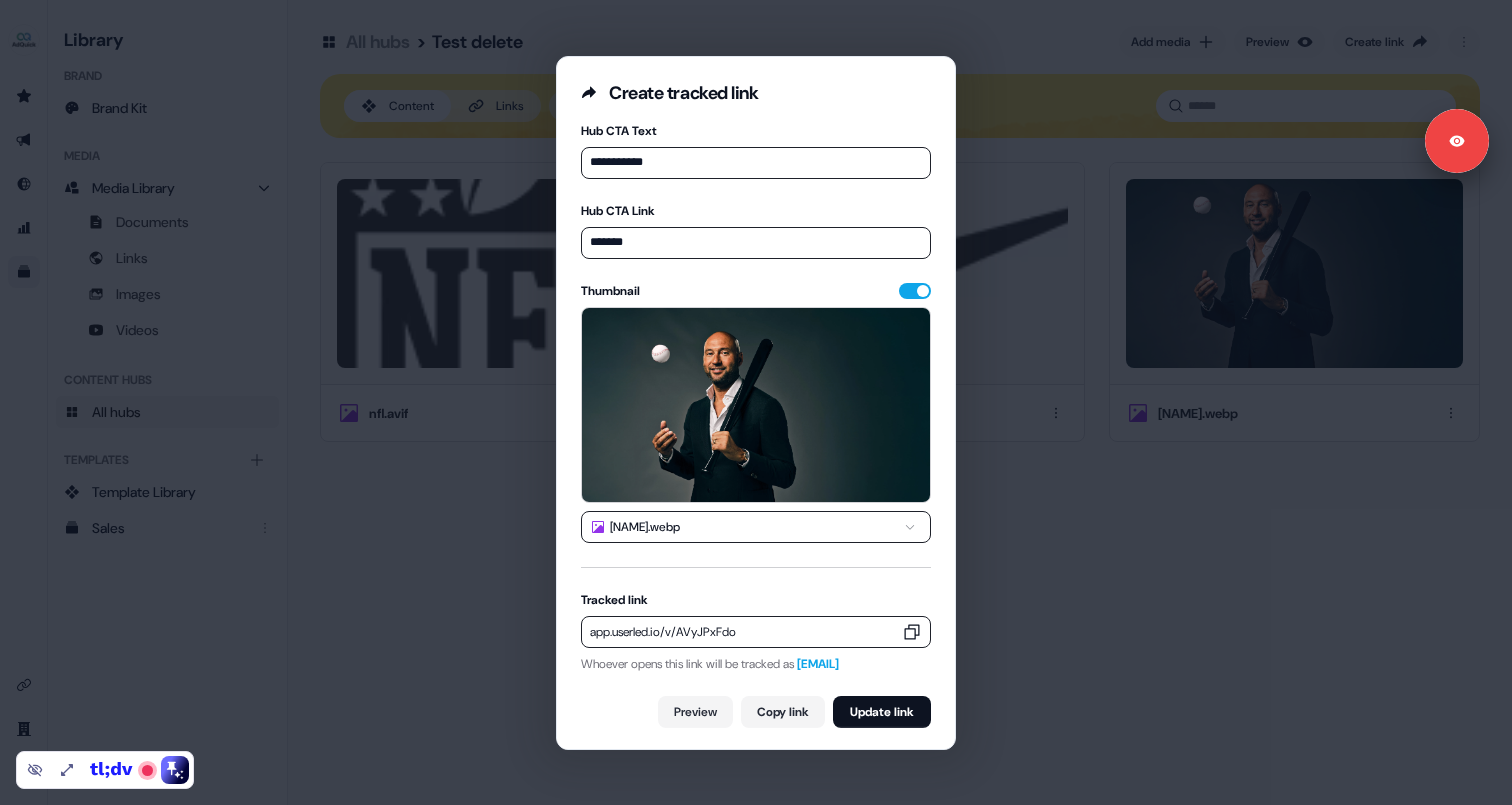 click on "app.userled.io/v/AVyJPxFdo" at bounding box center [744, 632] 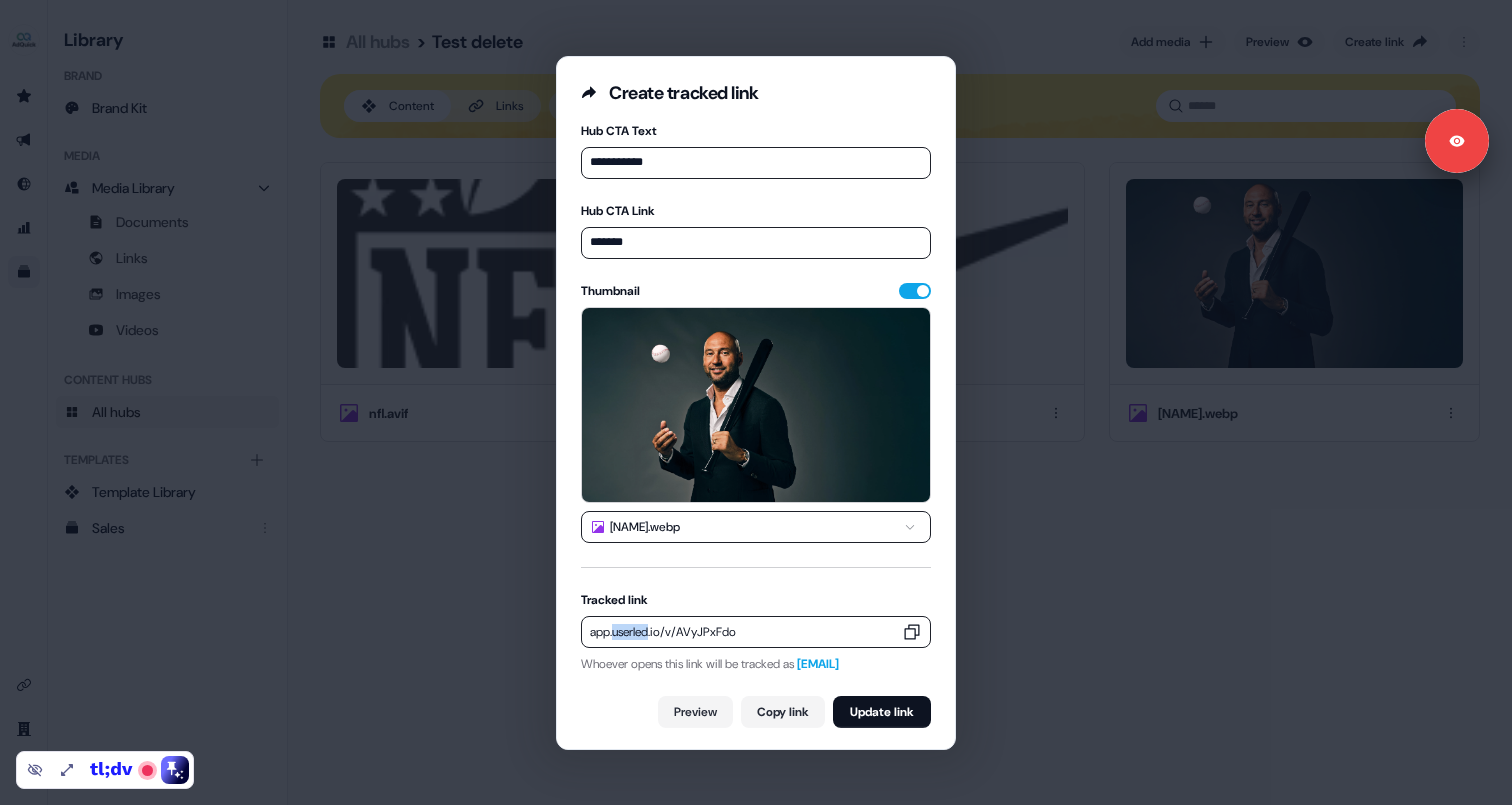click on "app.userled.io/v/AVyJPxFdo" at bounding box center (744, 632) 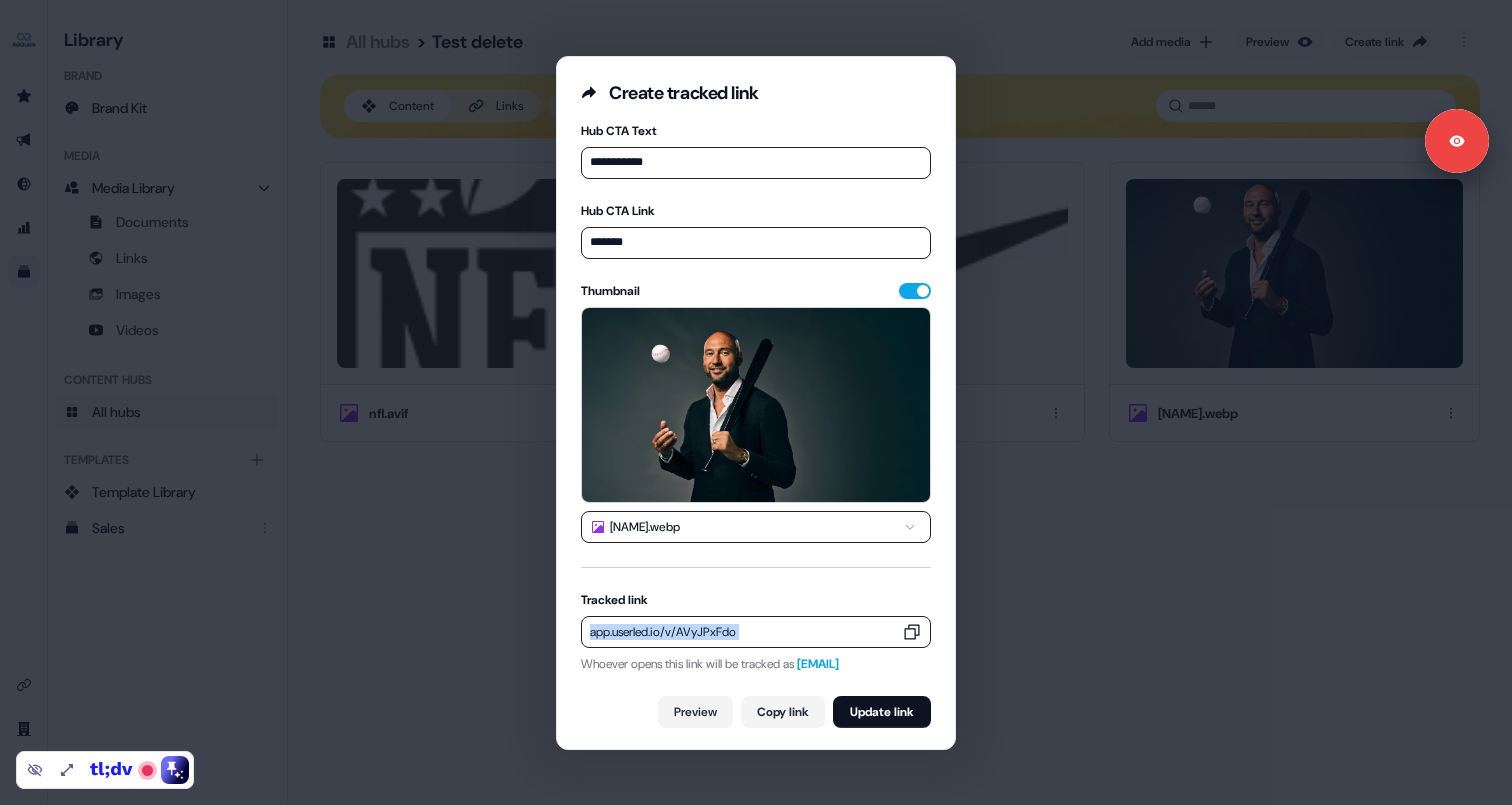 click on "app.userled.io/v/AVyJPxFdo" at bounding box center (744, 632) 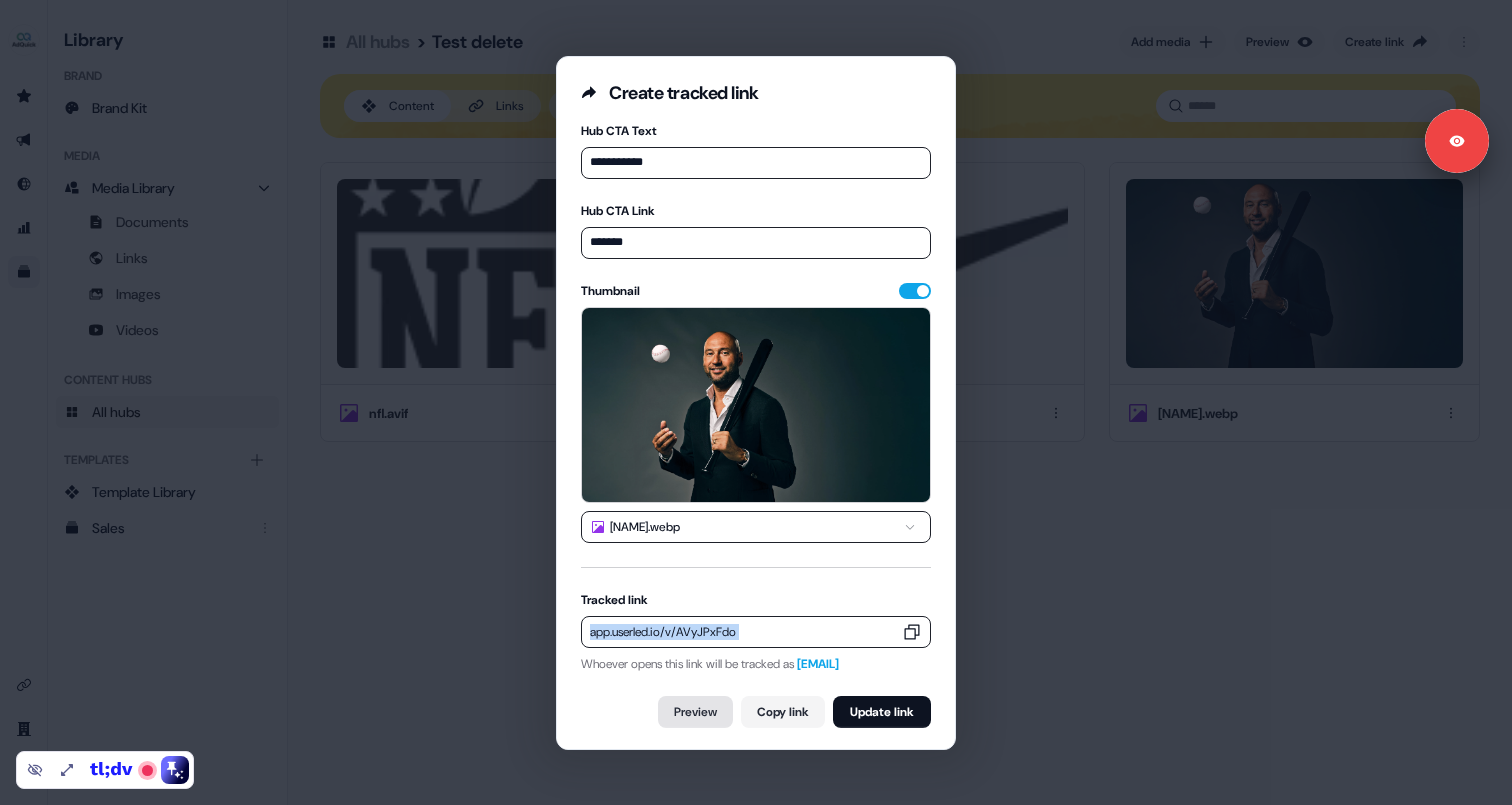 click on "Preview" at bounding box center [695, 712] 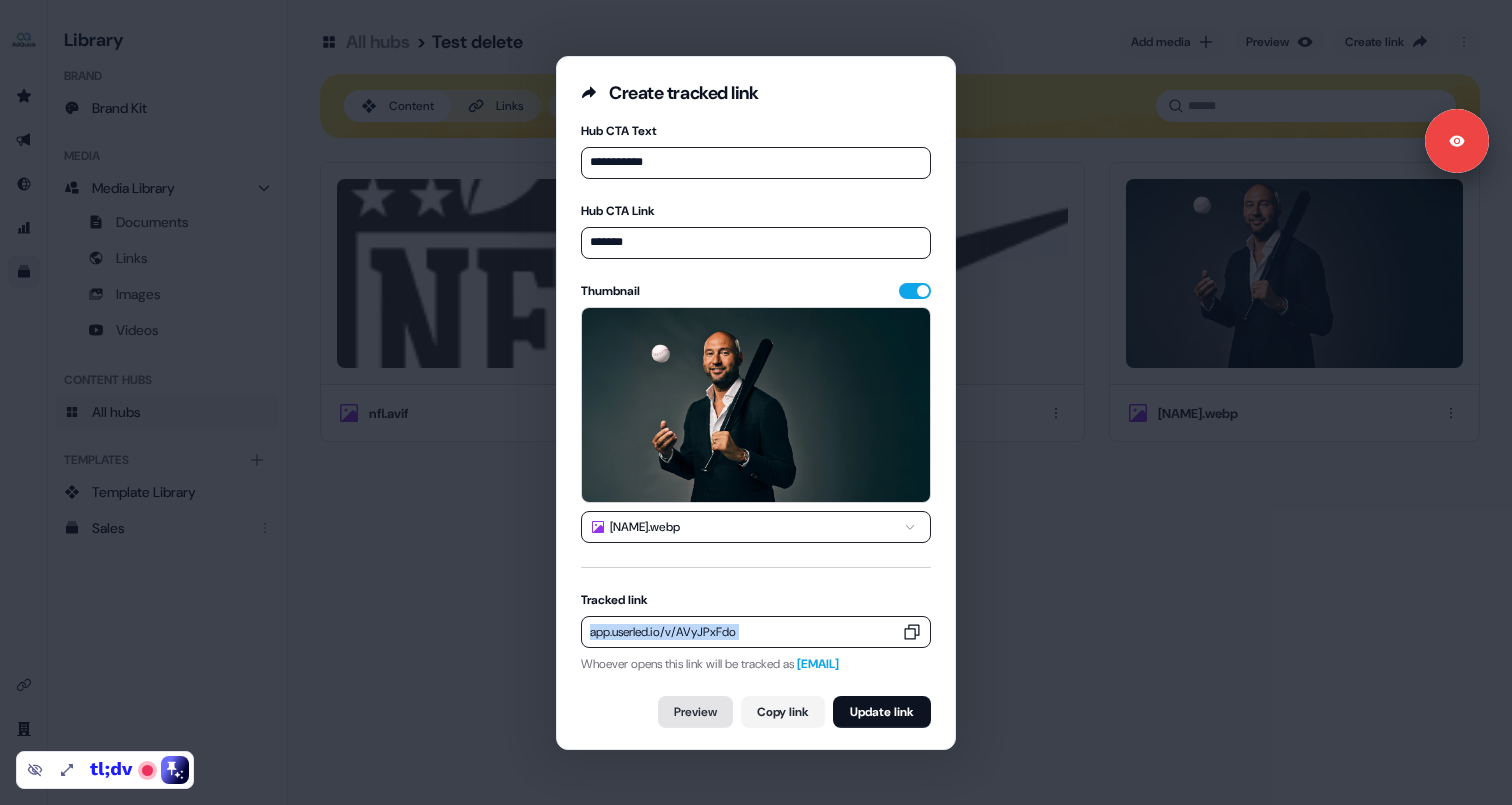 scroll, scrollTop: 9, scrollLeft: 0, axis: vertical 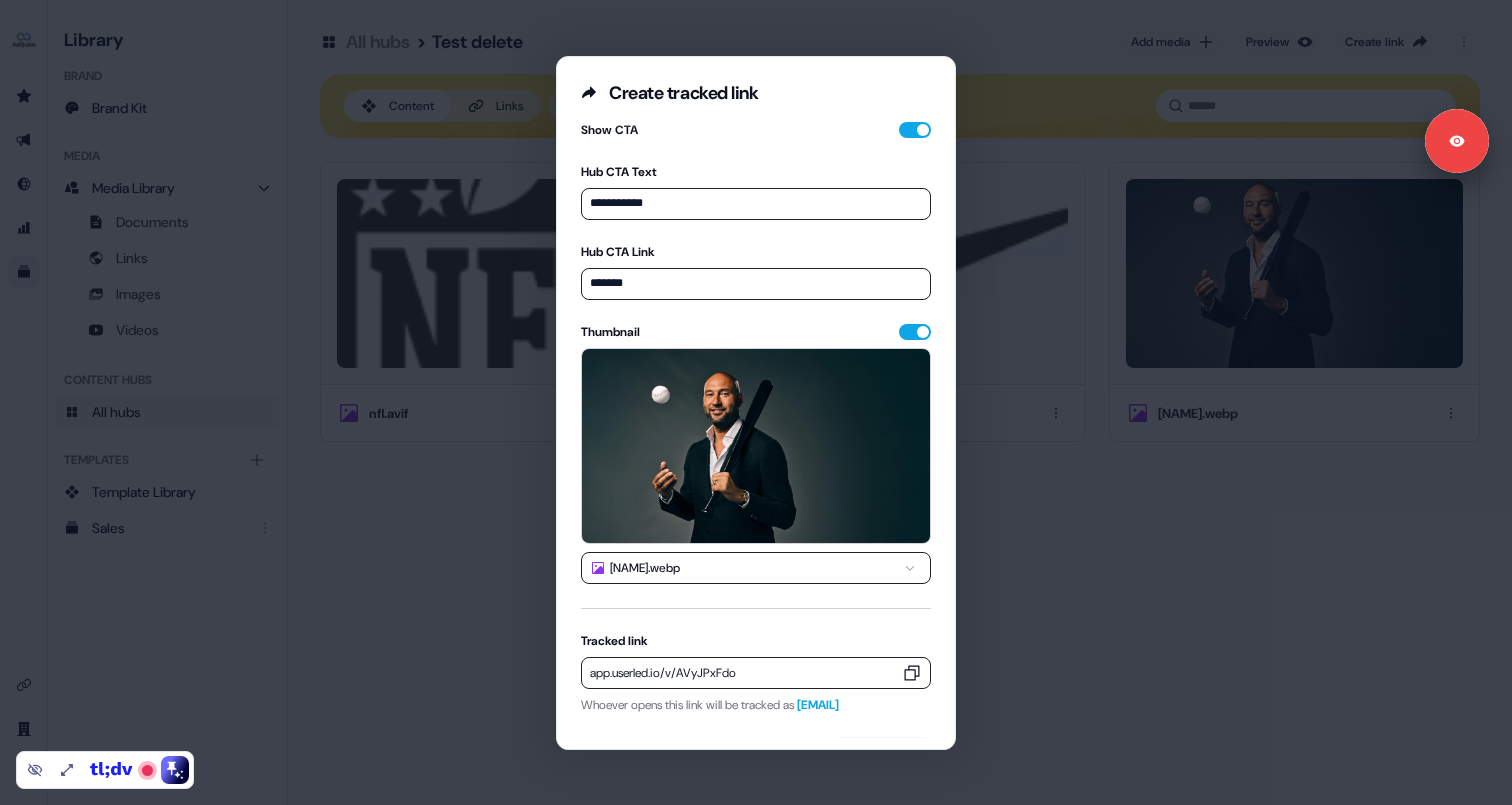 click on "**********" at bounding box center (756, 402) 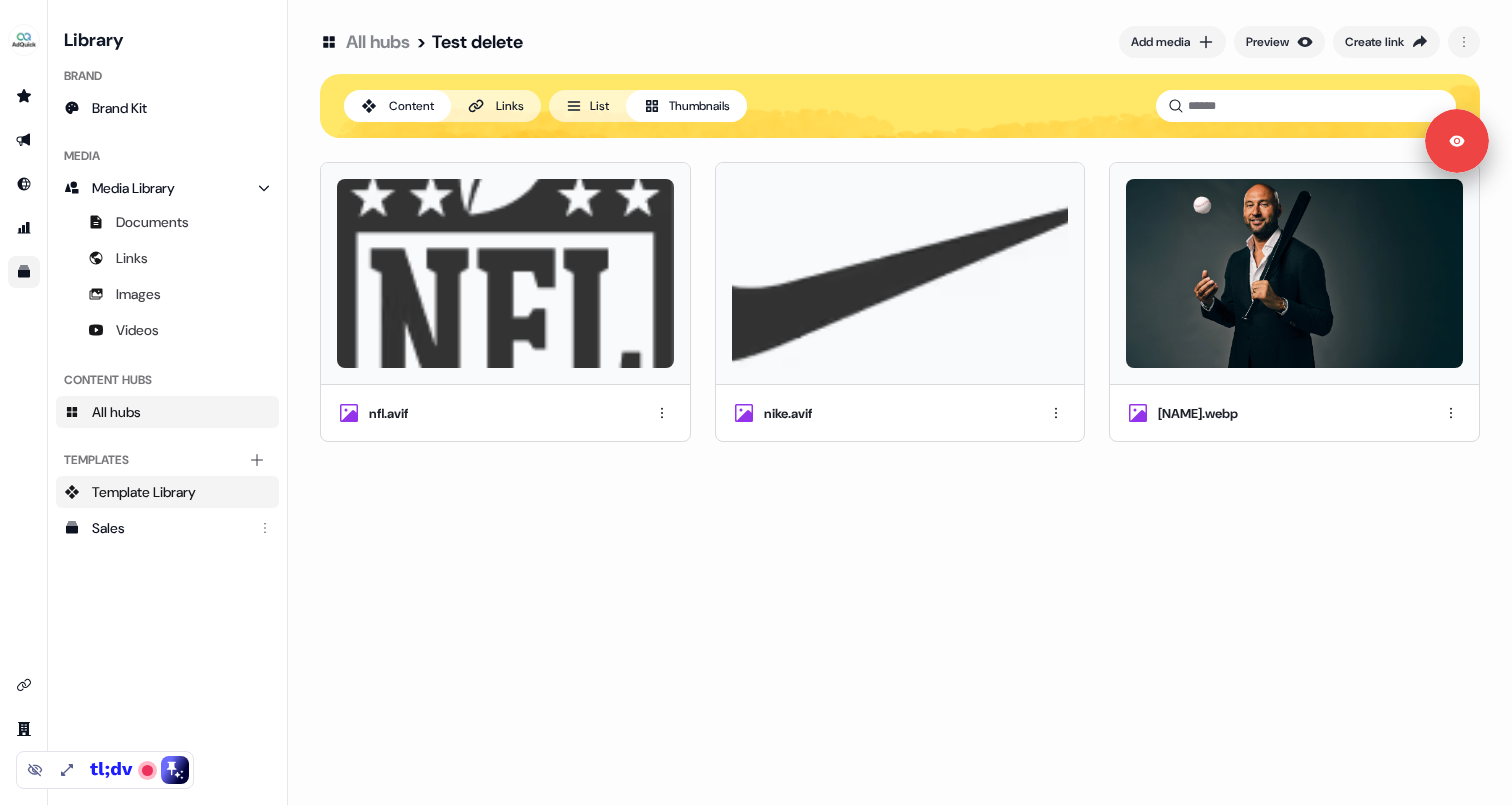 click on "Template Library" at bounding box center (144, 492) 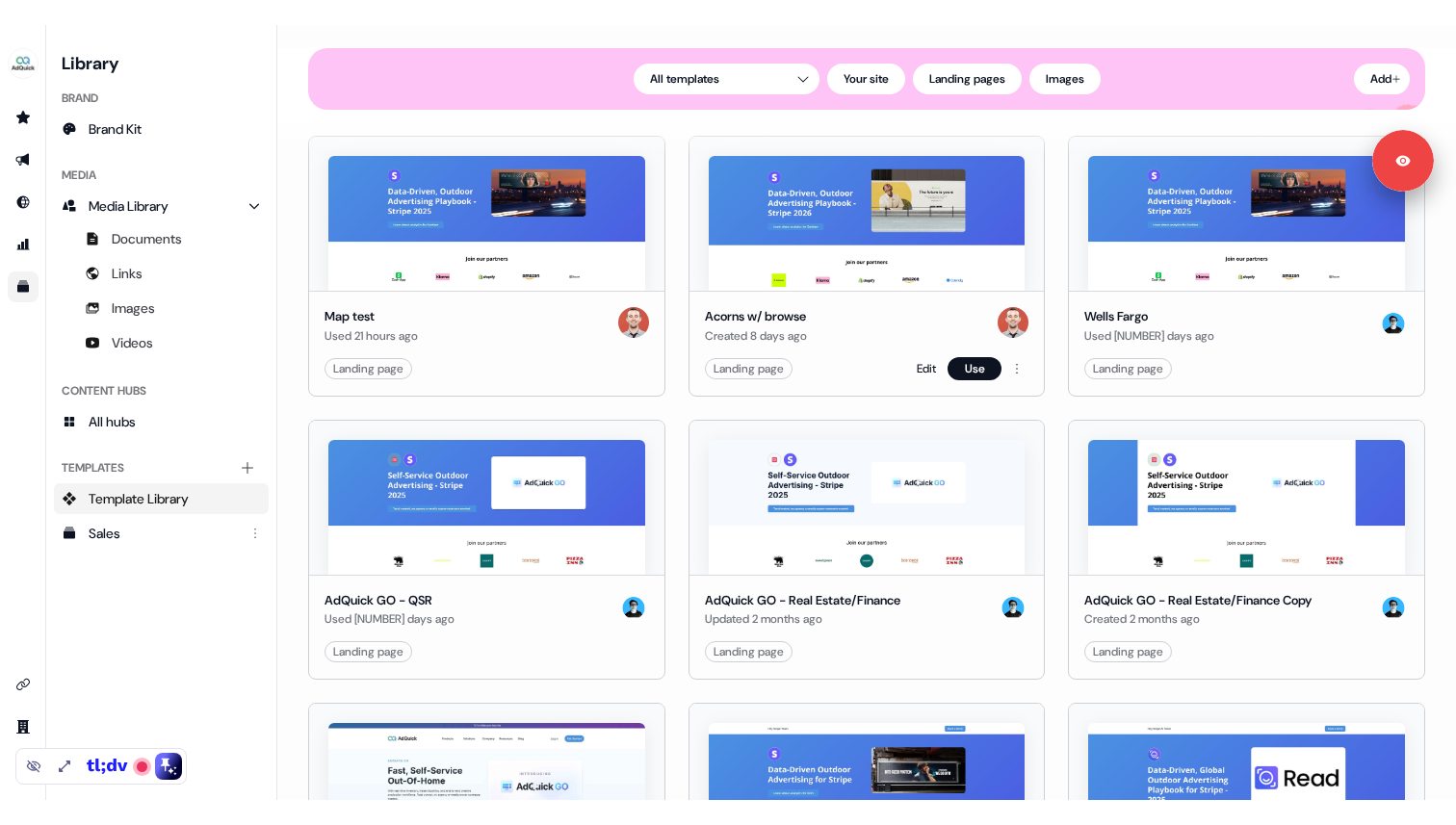 scroll, scrollTop: 207, scrollLeft: 0, axis: vertical 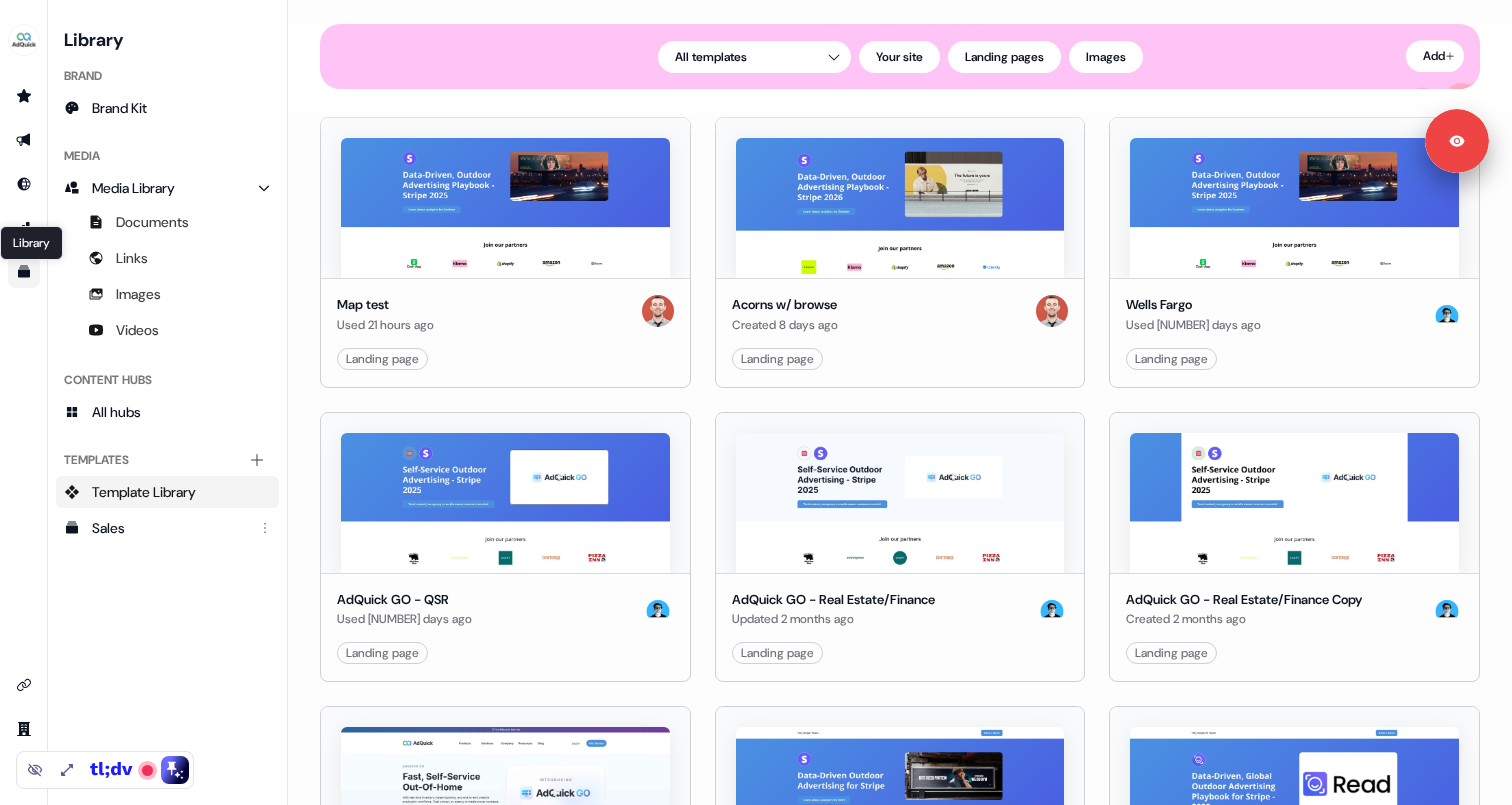 click 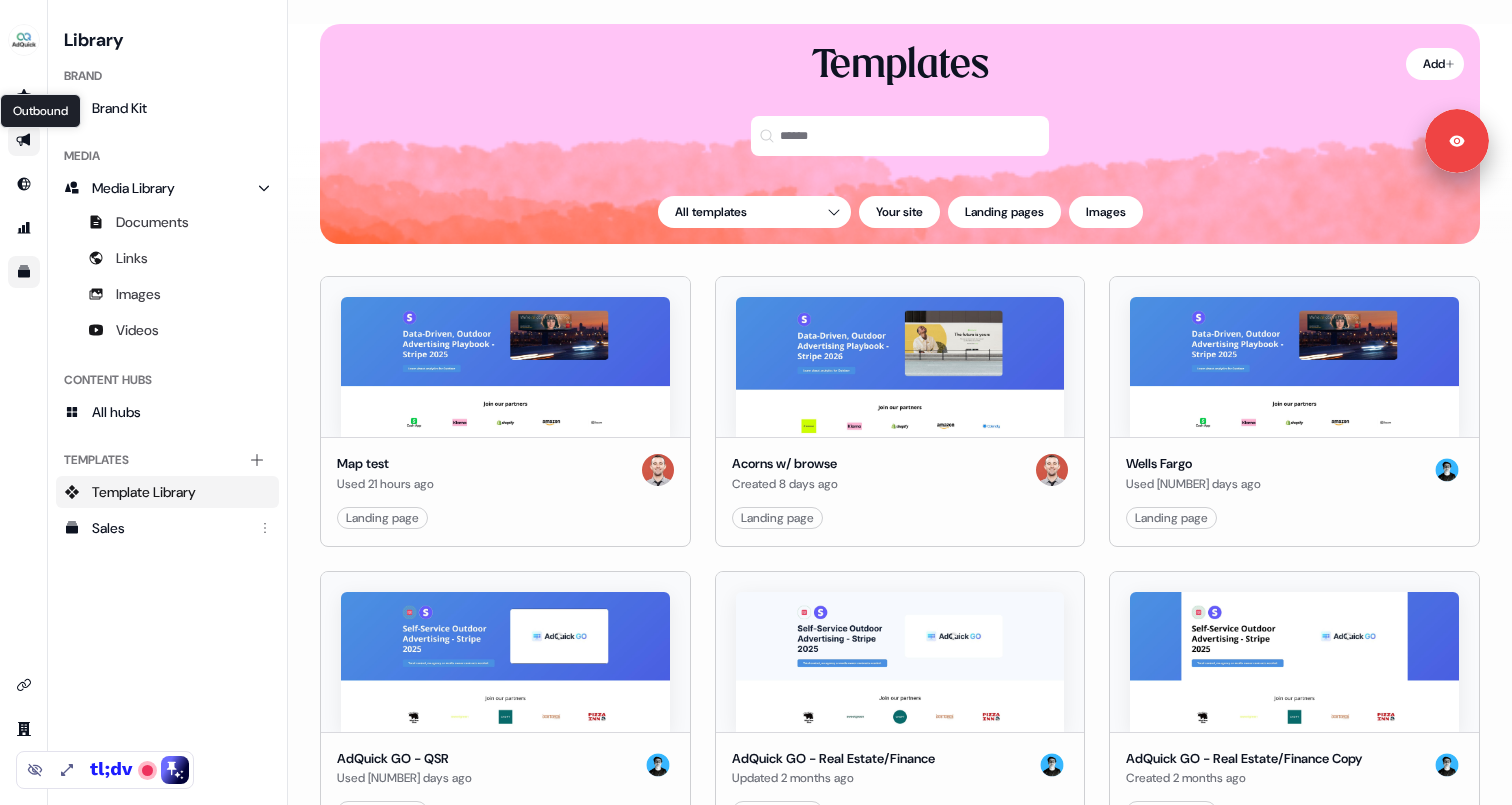 click 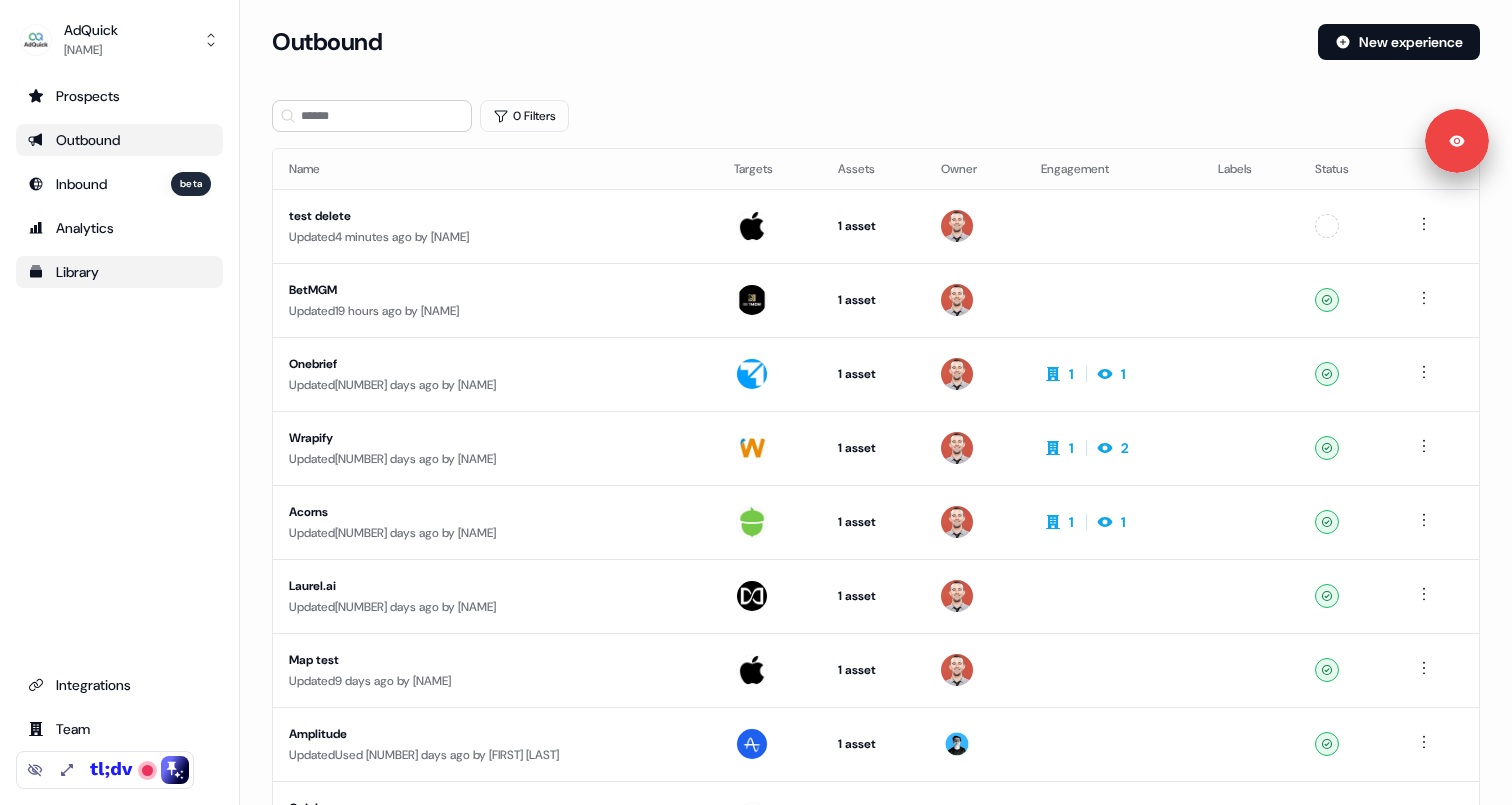 click on "Library" at bounding box center (119, 272) 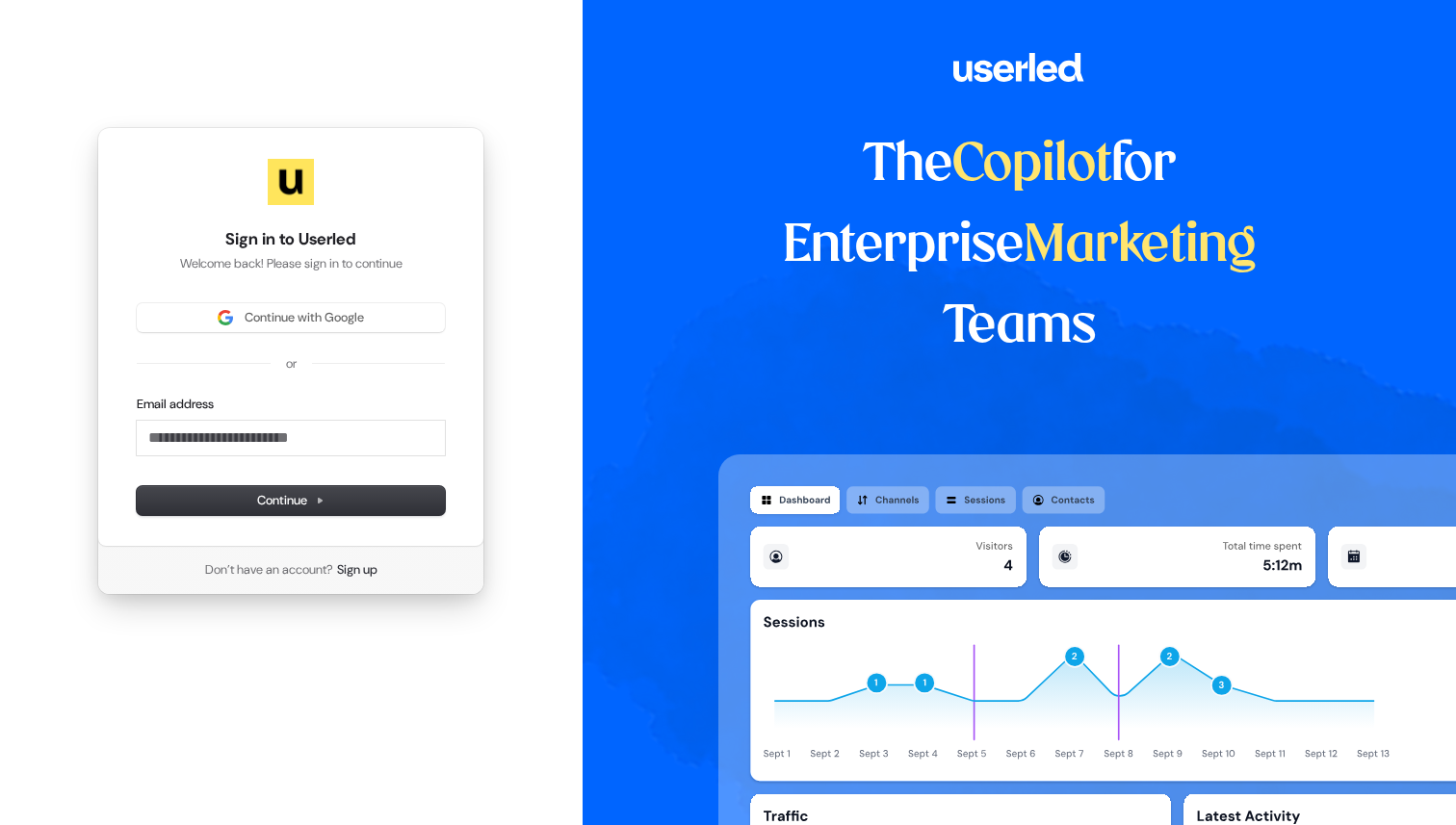 type 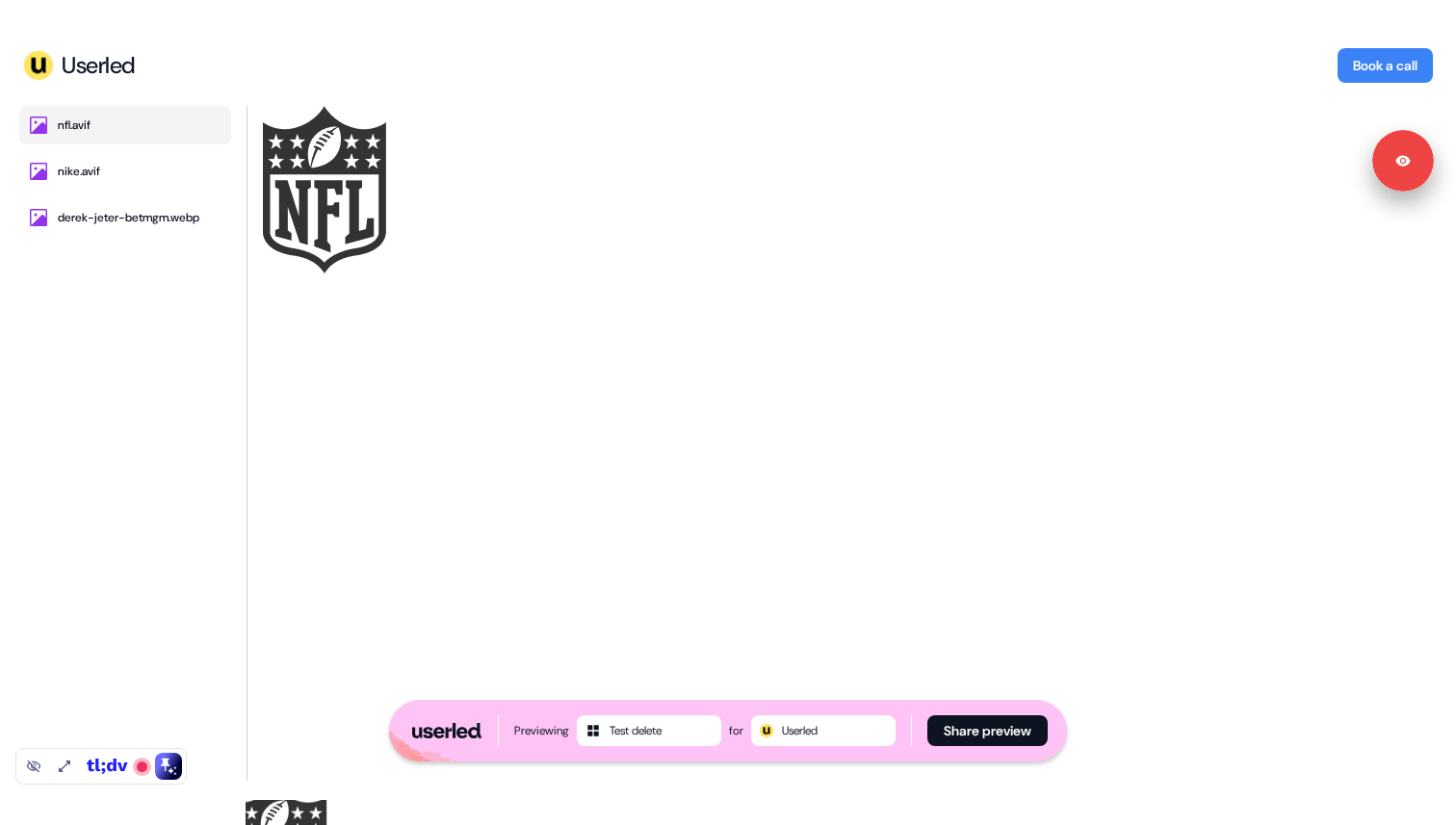 scroll, scrollTop: 0, scrollLeft: 0, axis: both 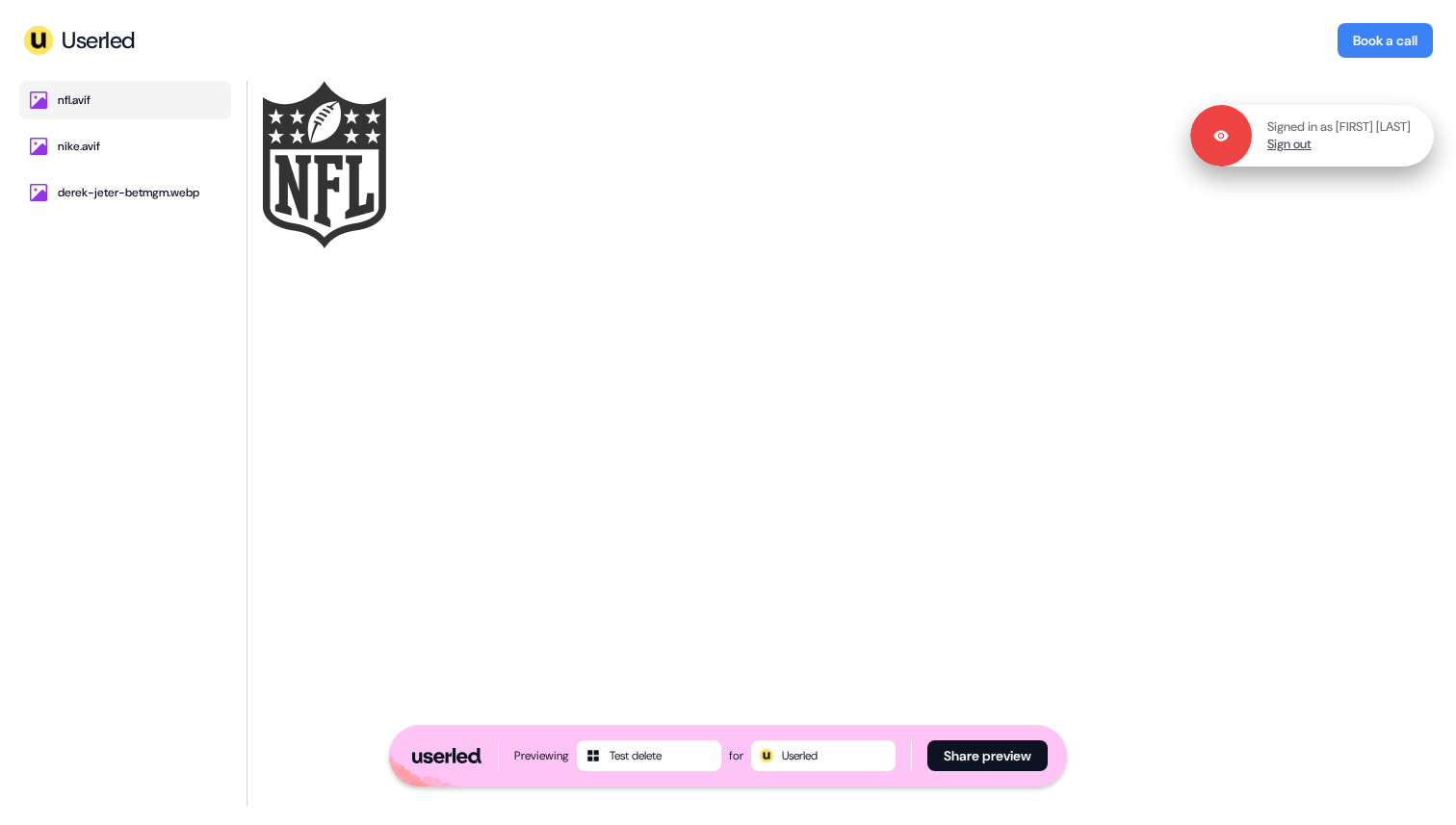 click on "Sign out" at bounding box center [1289, 144] 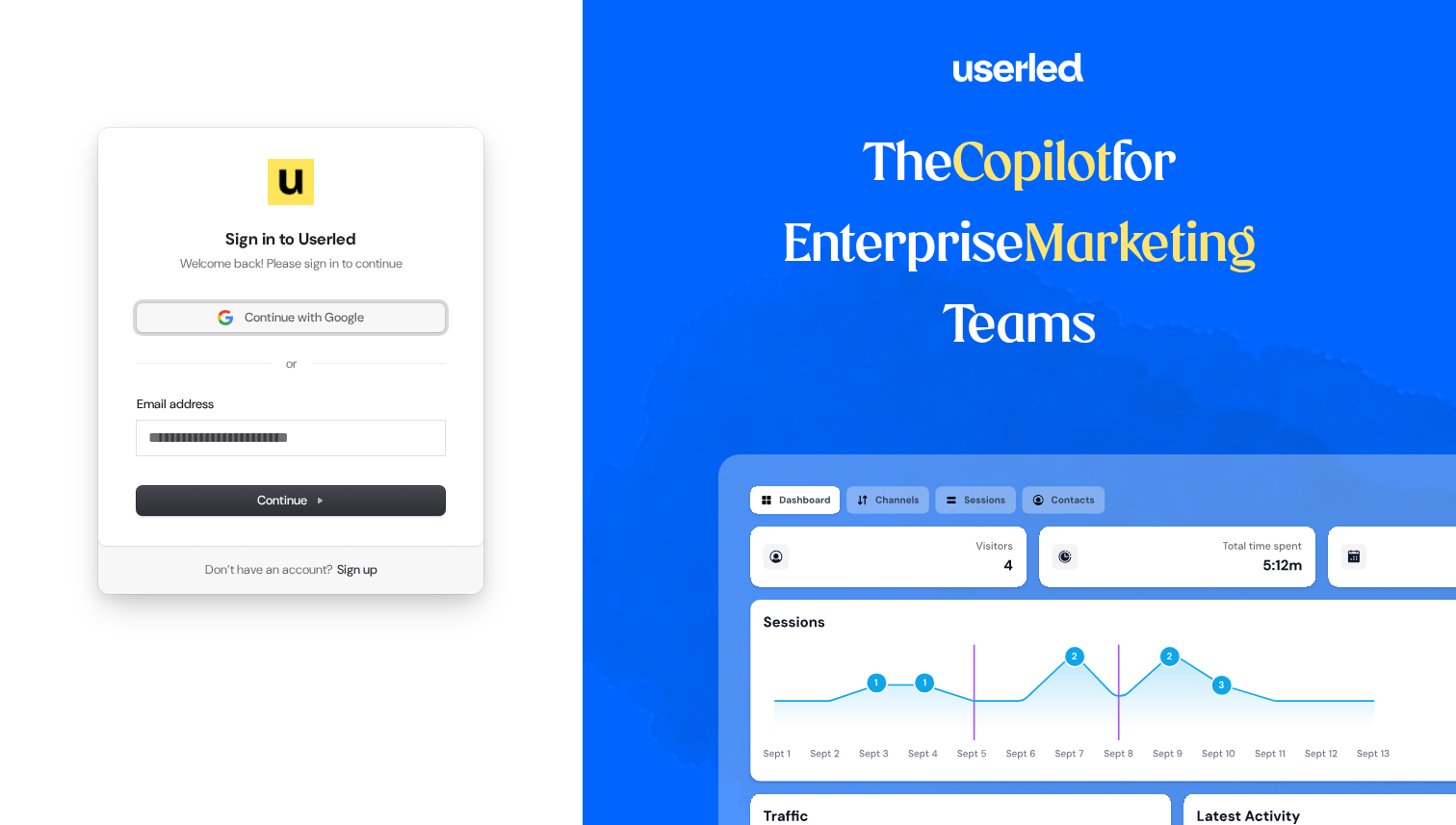 click on "Continue with Google" at bounding box center [291, 318] 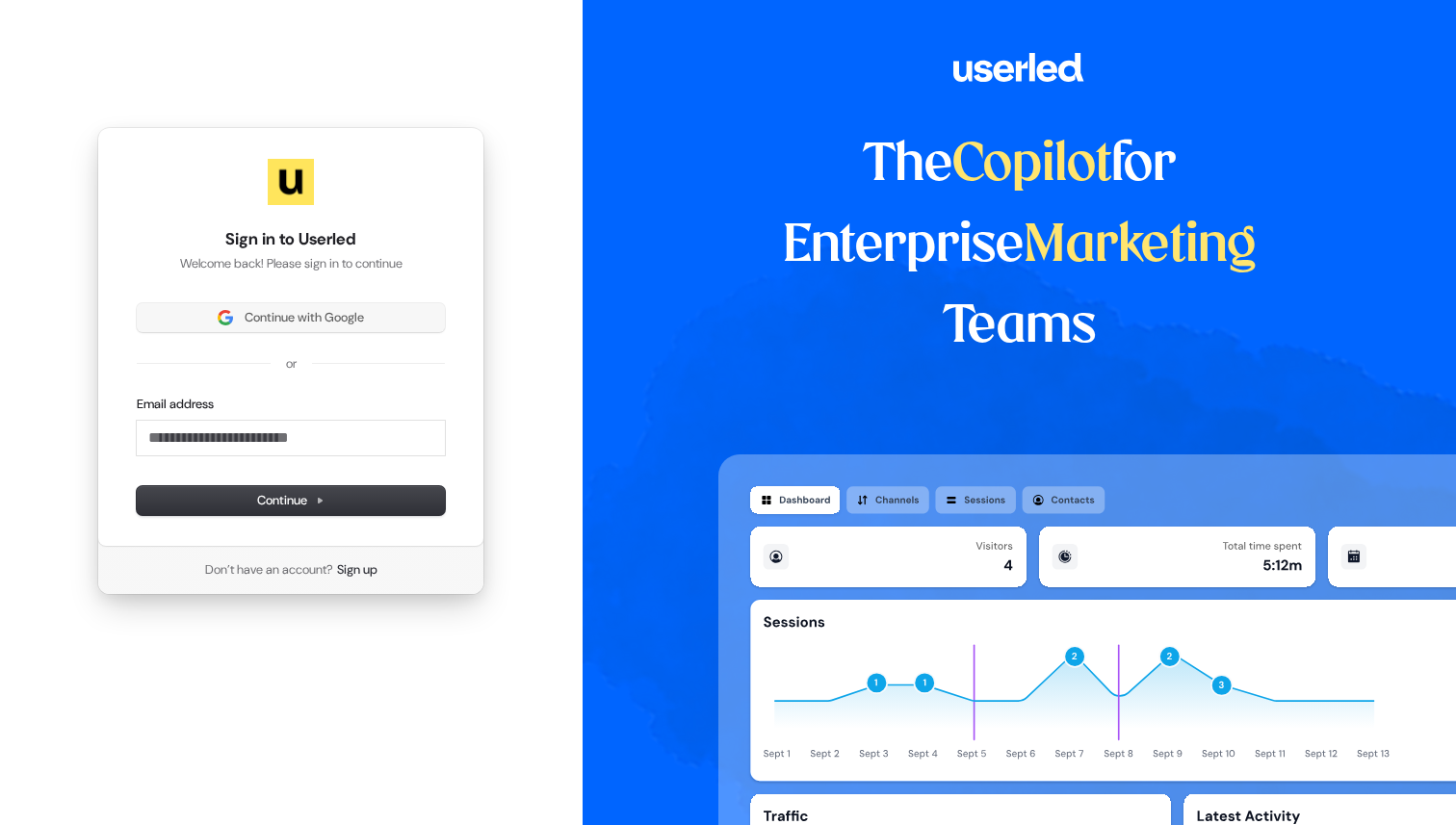 type 